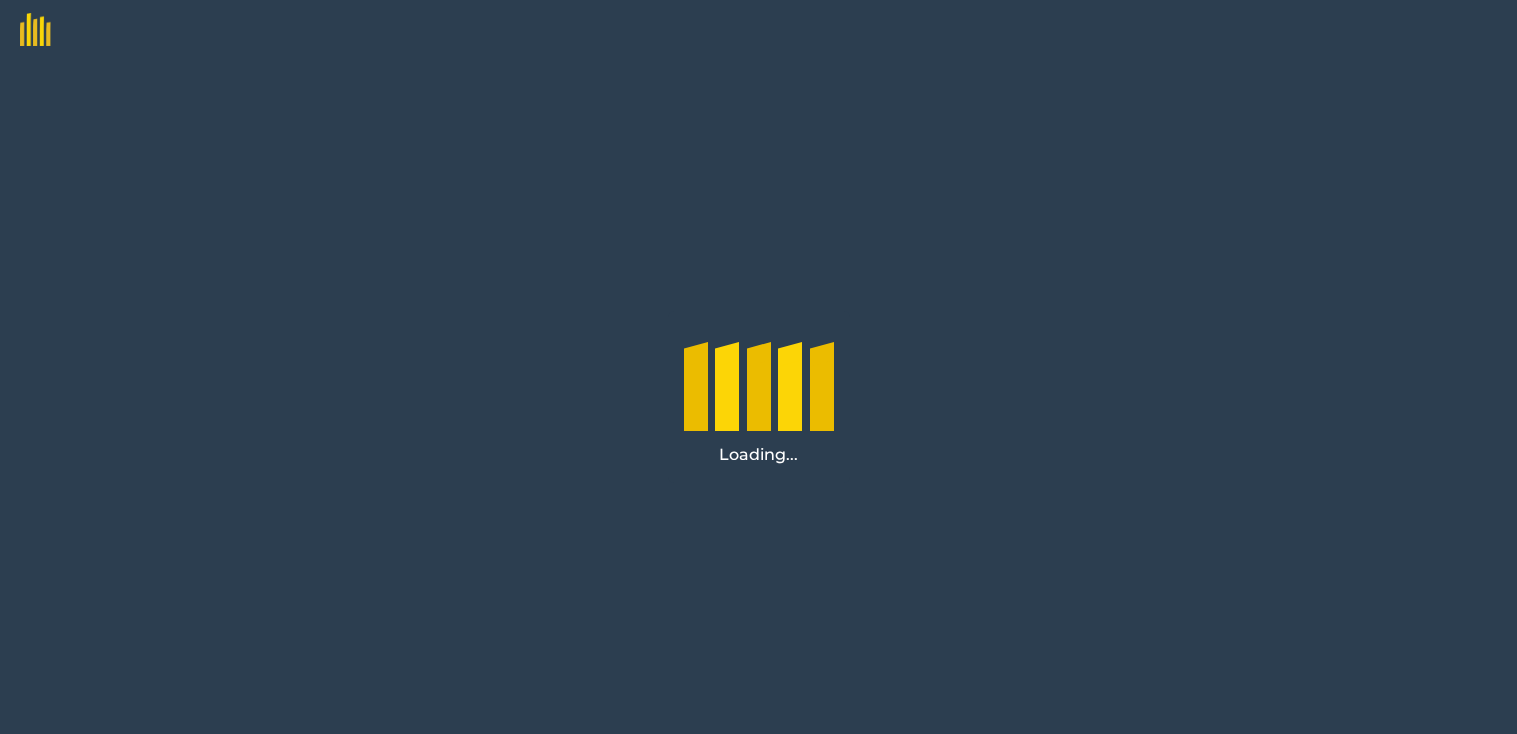 scroll, scrollTop: 0, scrollLeft: 0, axis: both 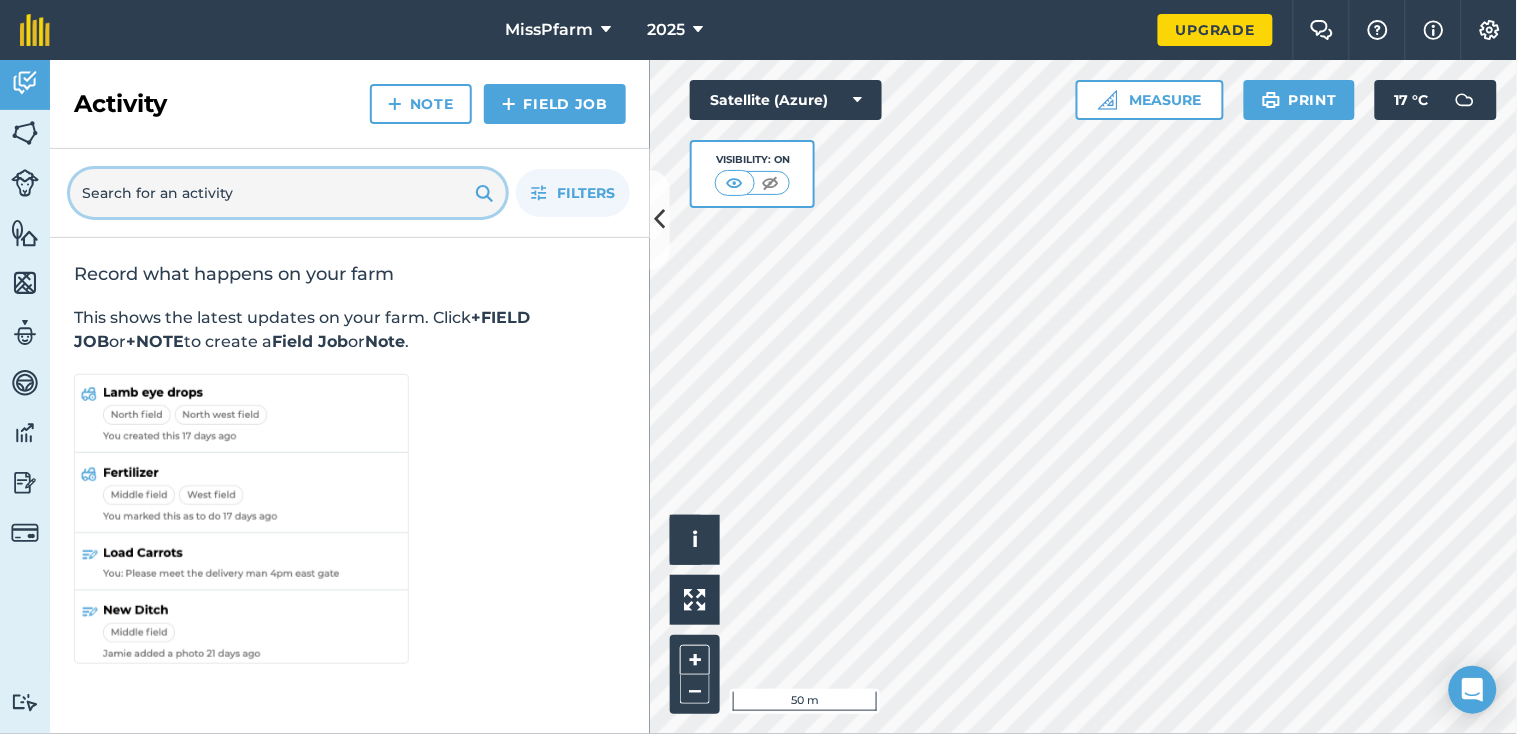 click at bounding box center [288, 193] 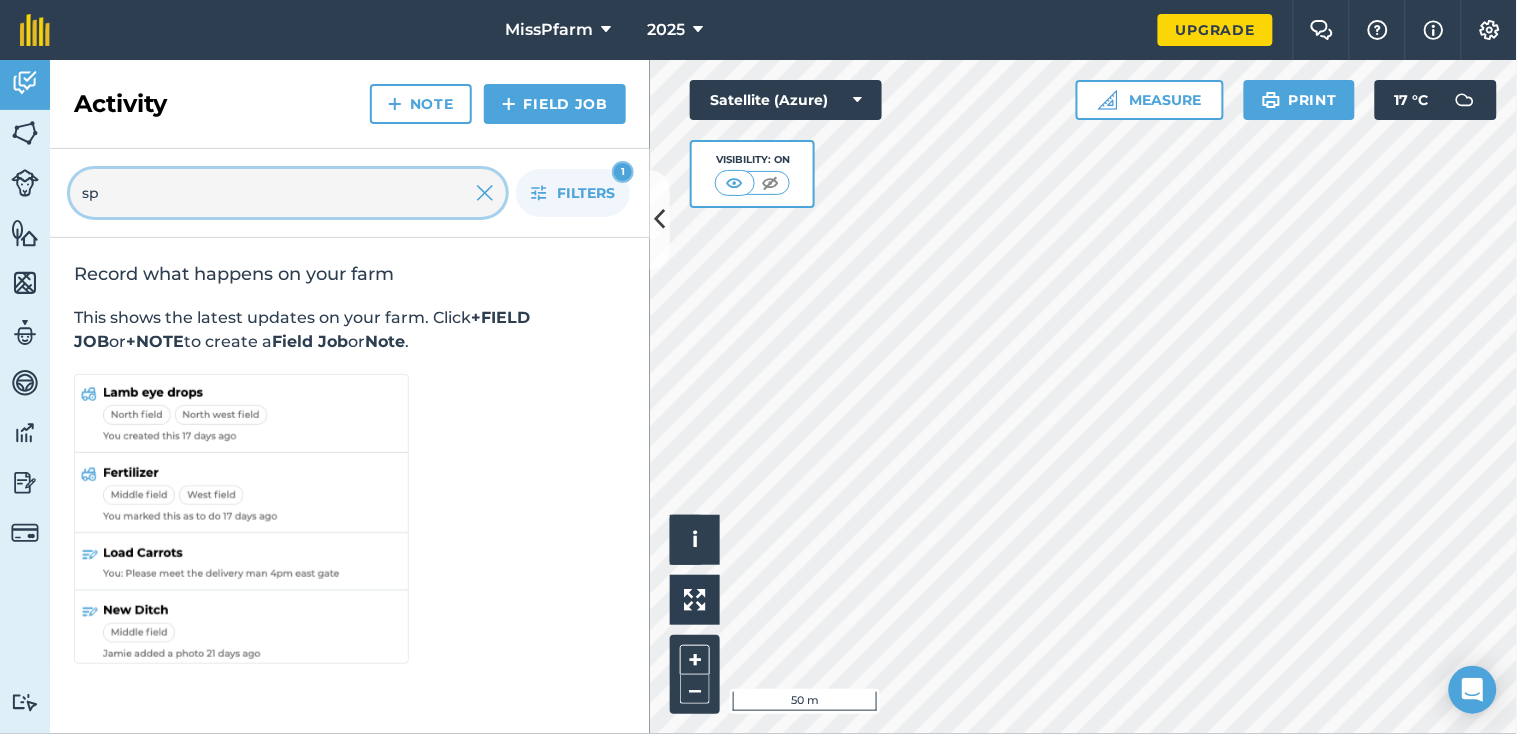 type on "s" 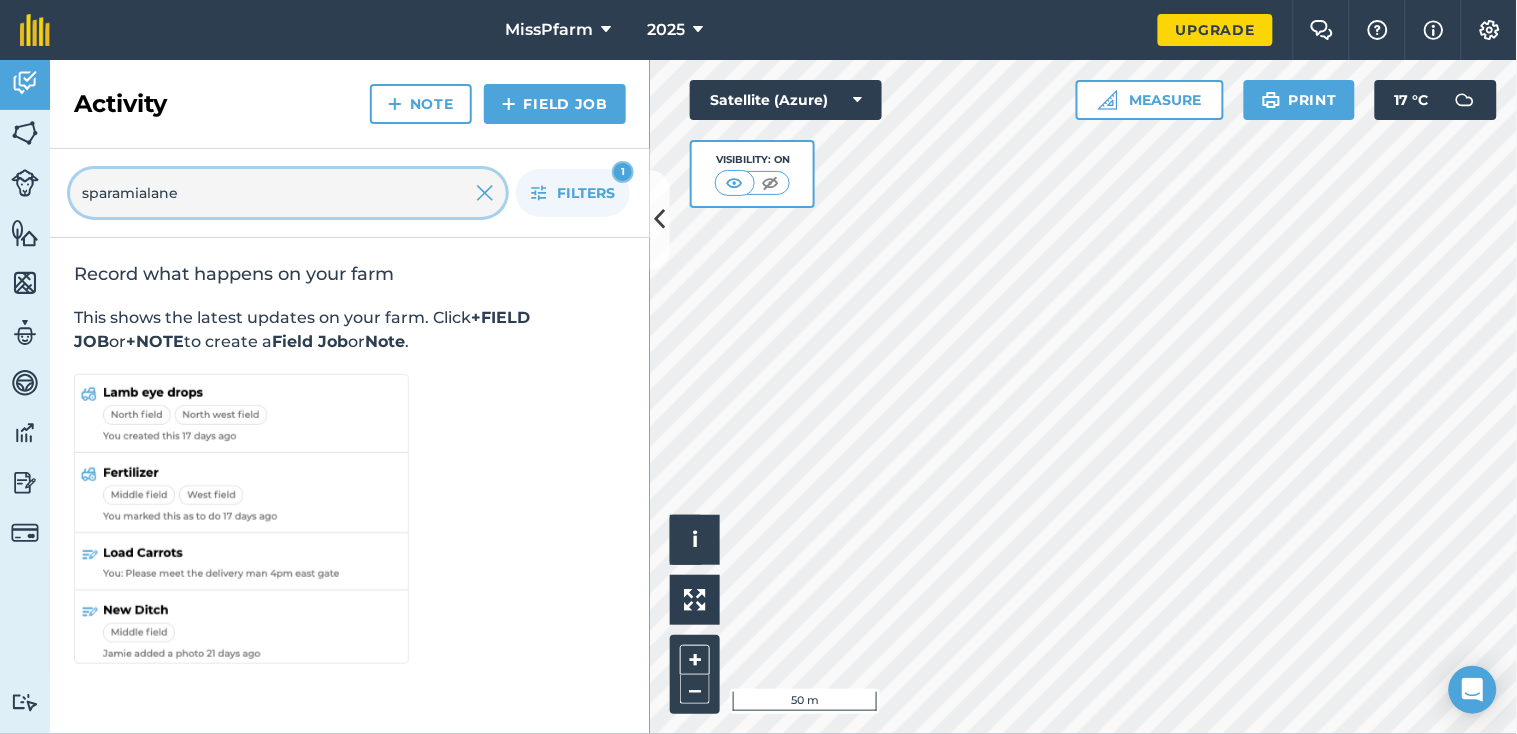 click on "sparamialane" at bounding box center [288, 193] 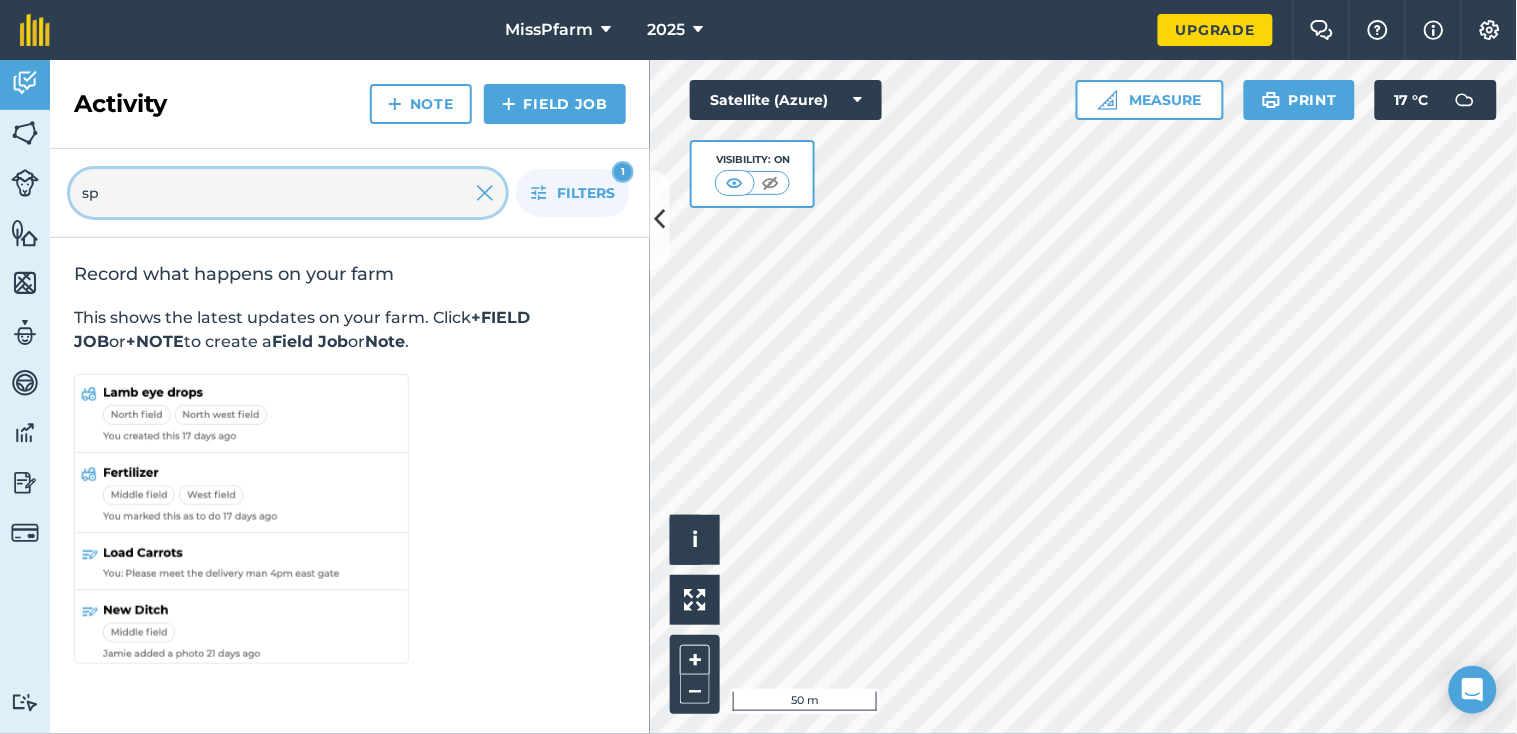 type on "s" 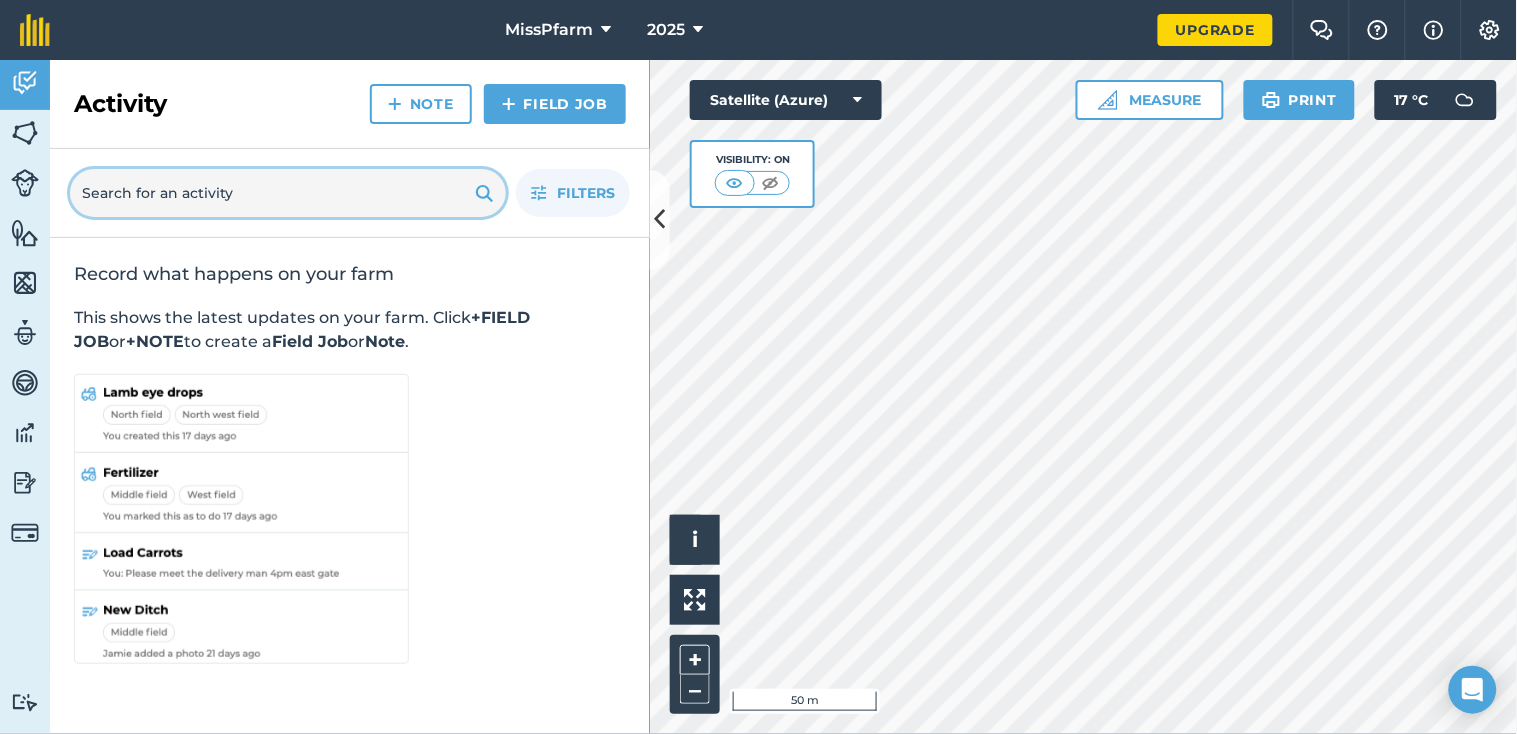 click at bounding box center [288, 193] 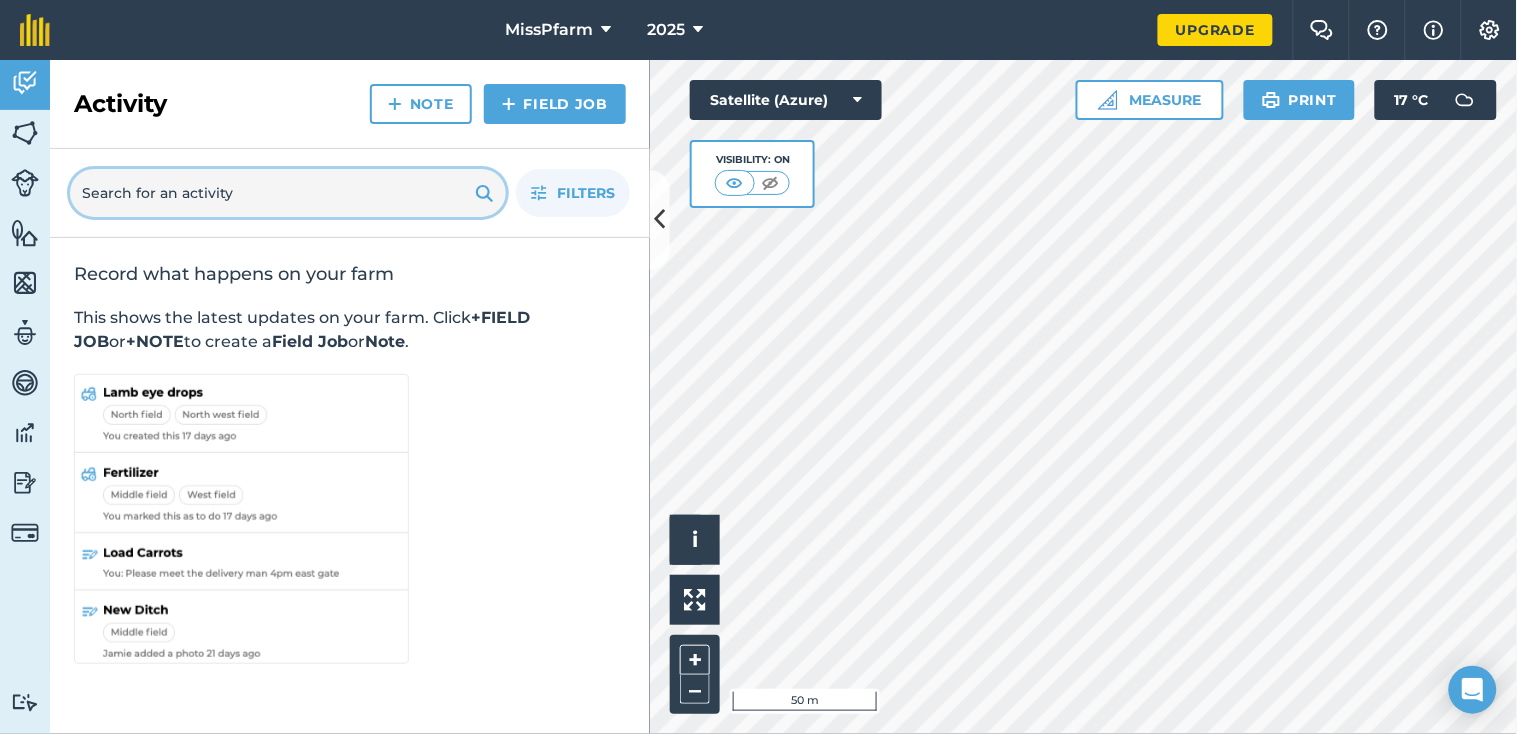 click at bounding box center (288, 193) 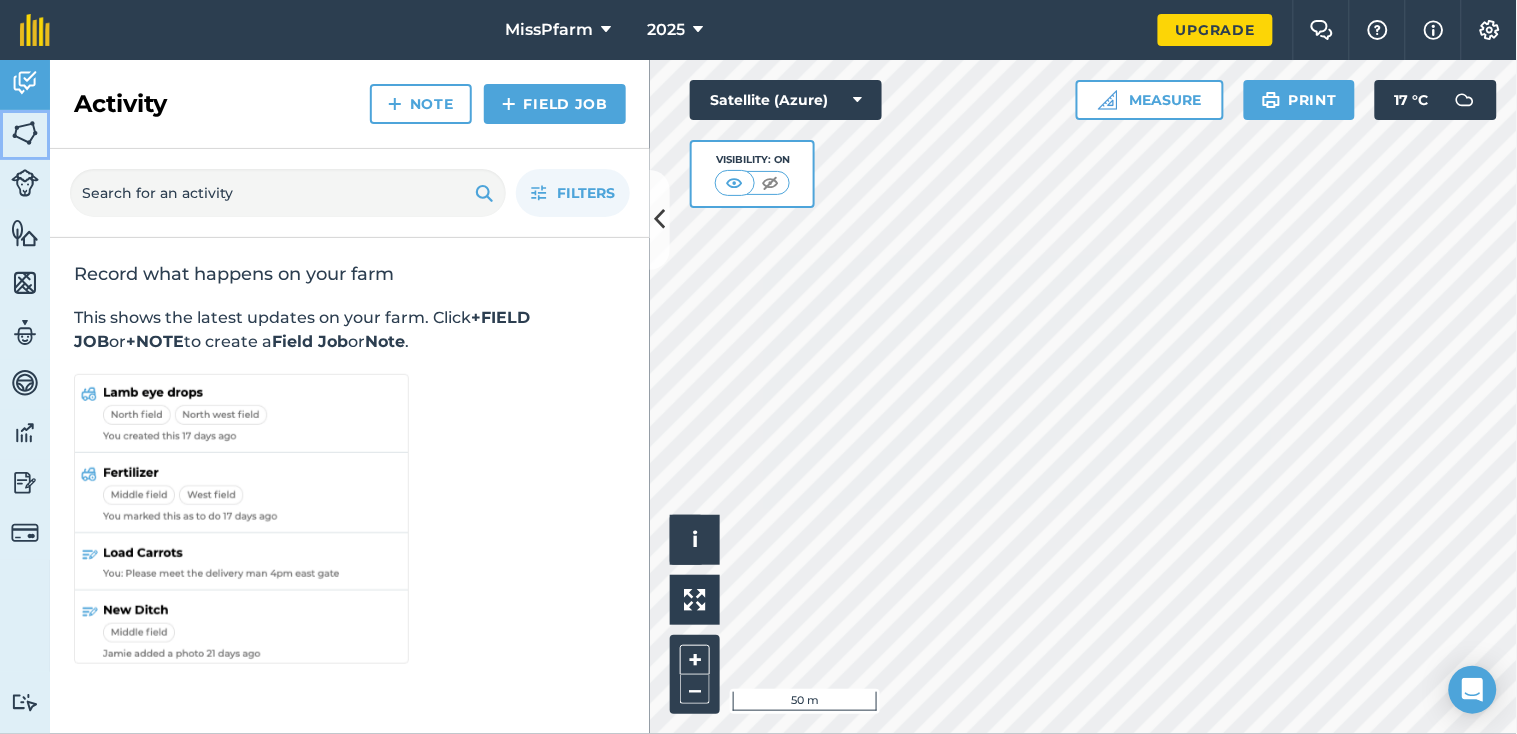 click at bounding box center (25, 133) 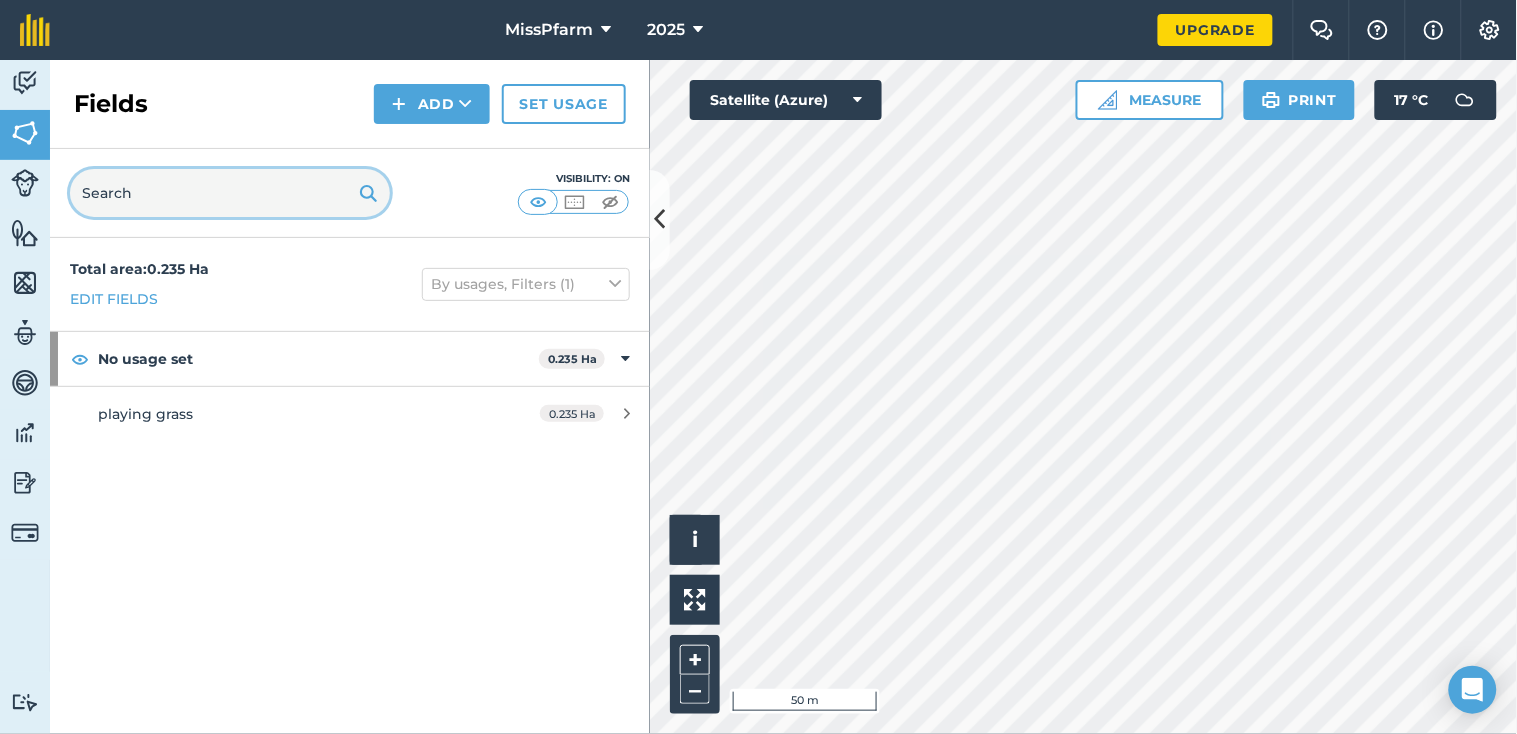 click at bounding box center [230, 193] 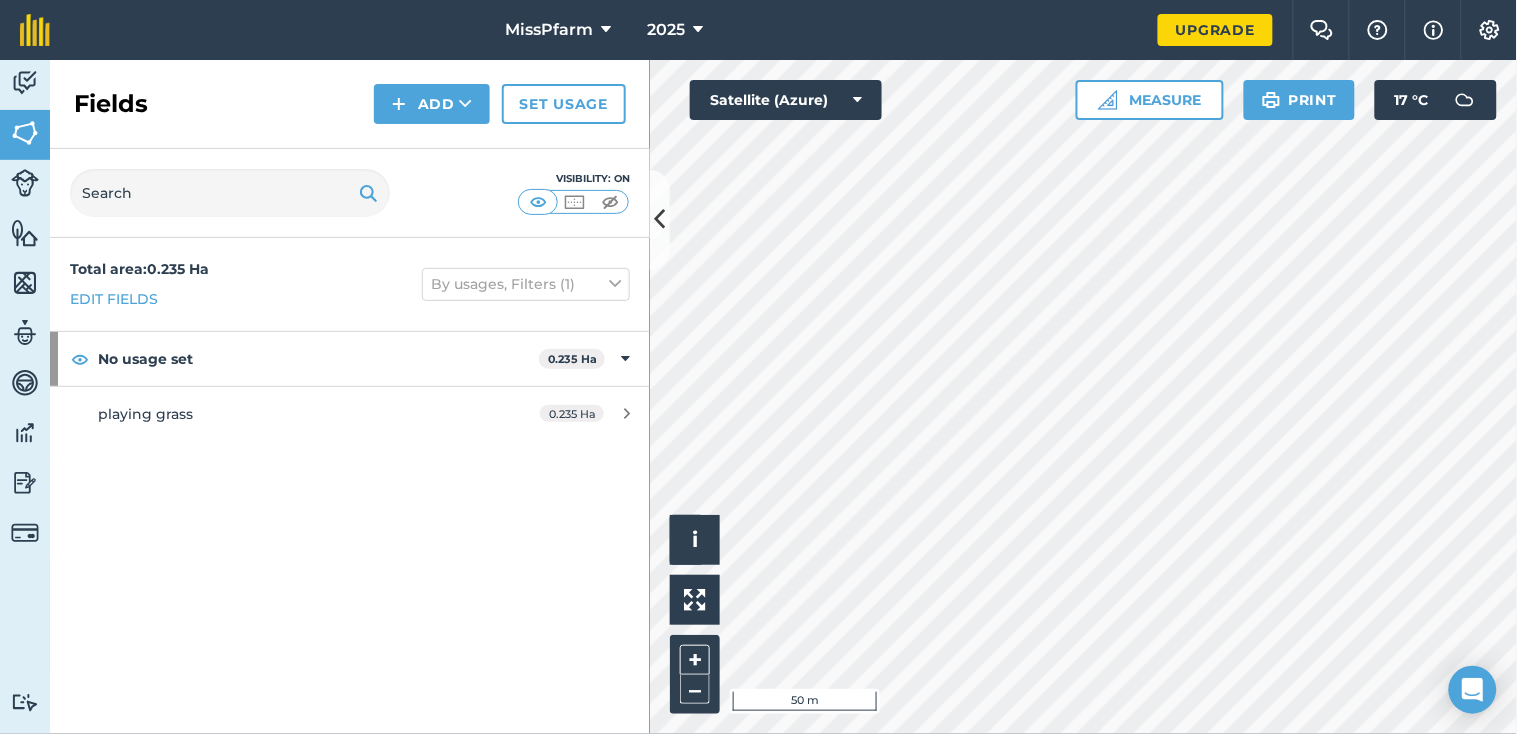 click on "Total area :  0.235   Ha Edit fields By usages, Filters (1)" at bounding box center (350, 284) 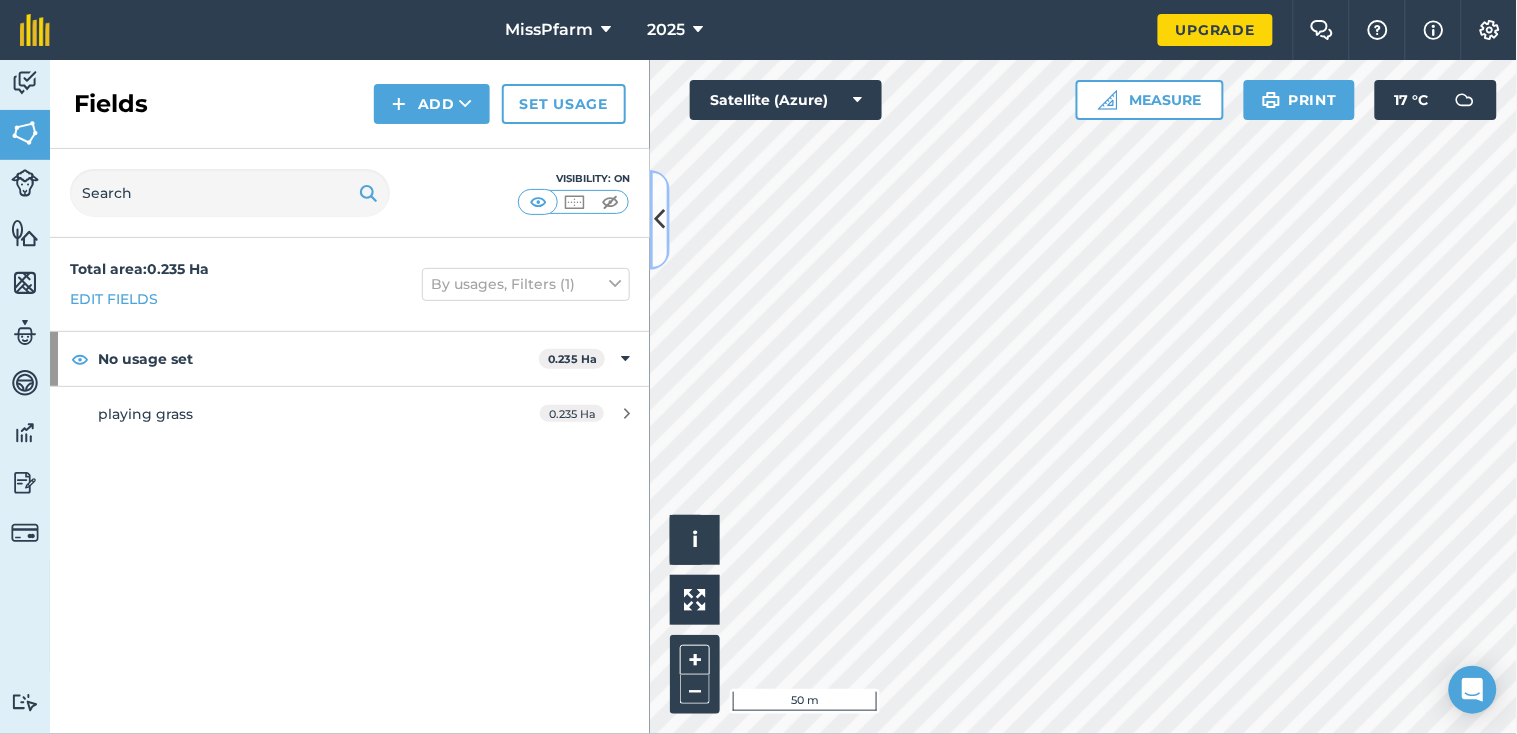 click at bounding box center (660, 219) 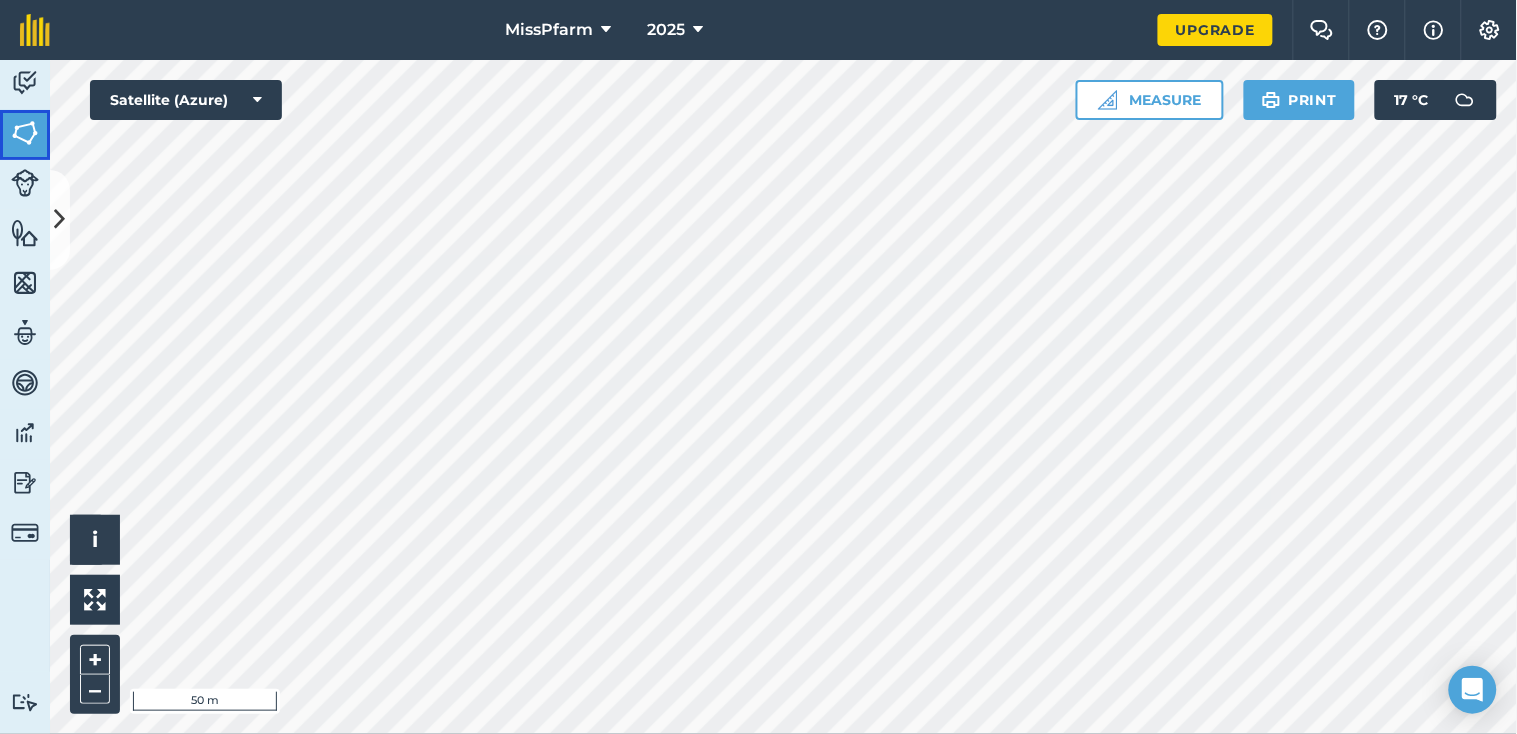 click at bounding box center (25, 133) 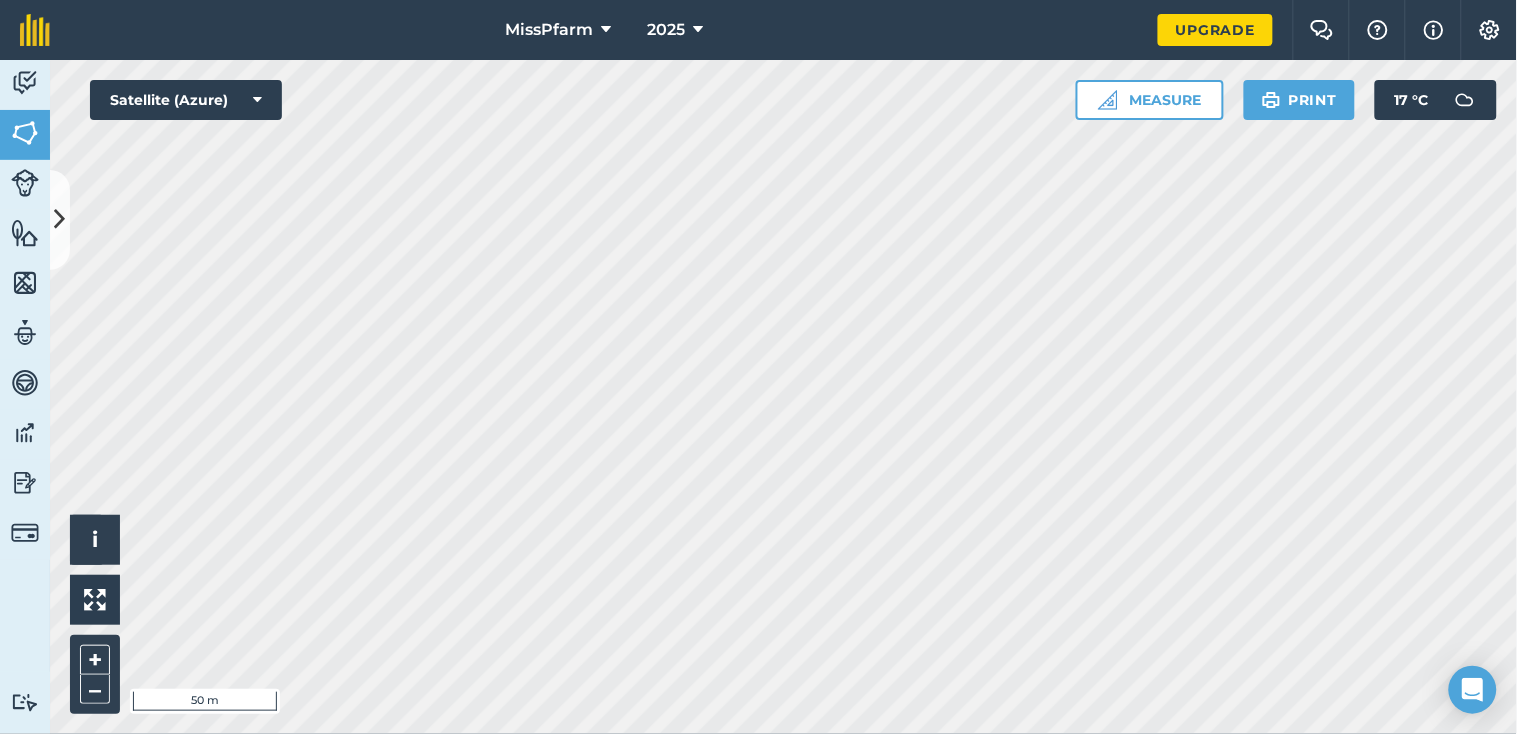 click on "MissPfarm 2025 Upgrade Farm Chat Help Info Settings Map printing is not available on our free plan Please upgrade to our Essentials, Plus or Pro plan to access this feature. Activity Fields Livestock Features Maps Team Vehicles Data Reporting Billing Tutorials Tutorials Fields   Add   Set usage Visibility: On Total area :  0.235   Ha Edit fields By usages, Filters (1) No usage set 0.235   Ha playing grass 0.235   Ha Hello i © 2025 TomTom, Microsoft 50 m + – Satellite (Azure) Measure Print 17   ° C" at bounding box center [758, 367] 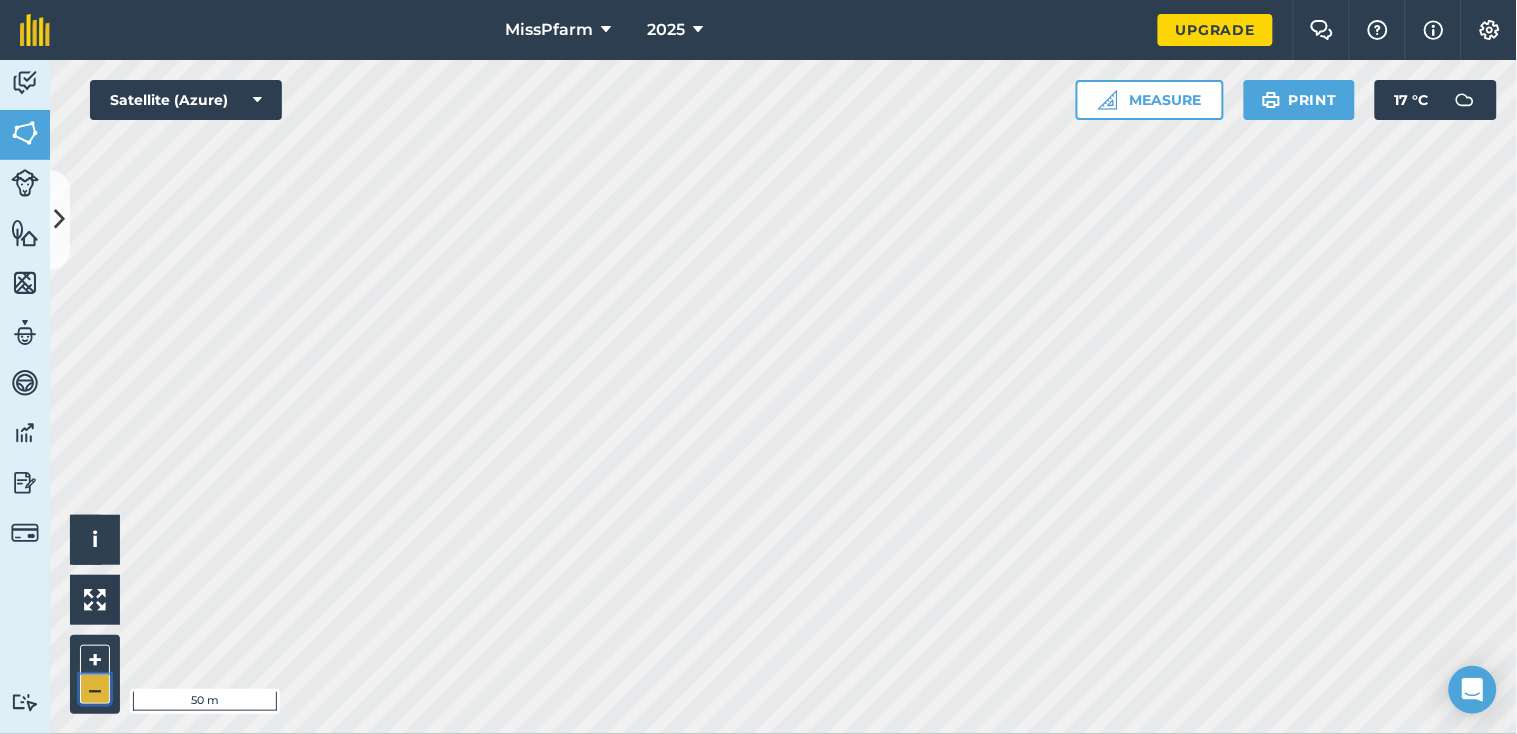 click on "–" at bounding box center (95, 689) 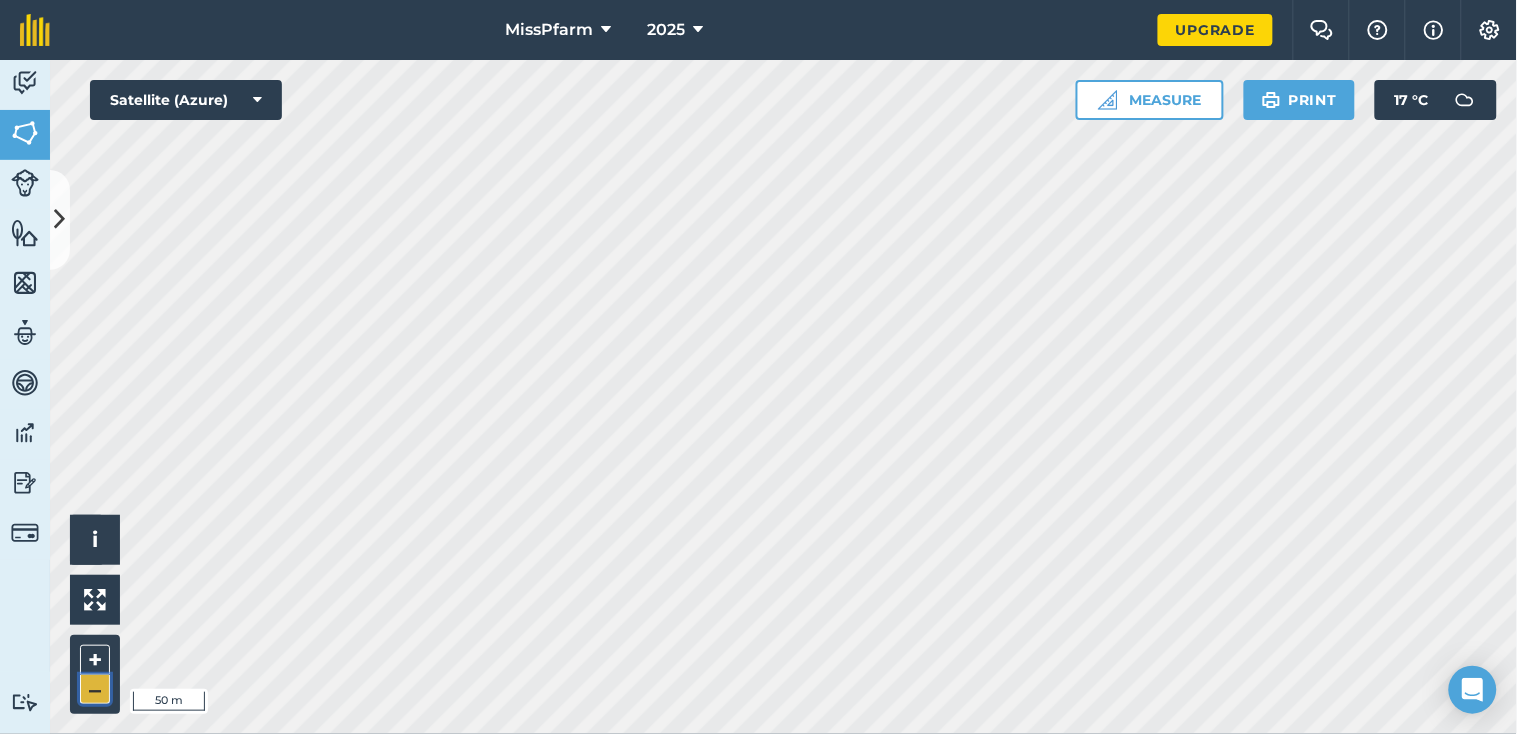 click on "–" at bounding box center [95, 689] 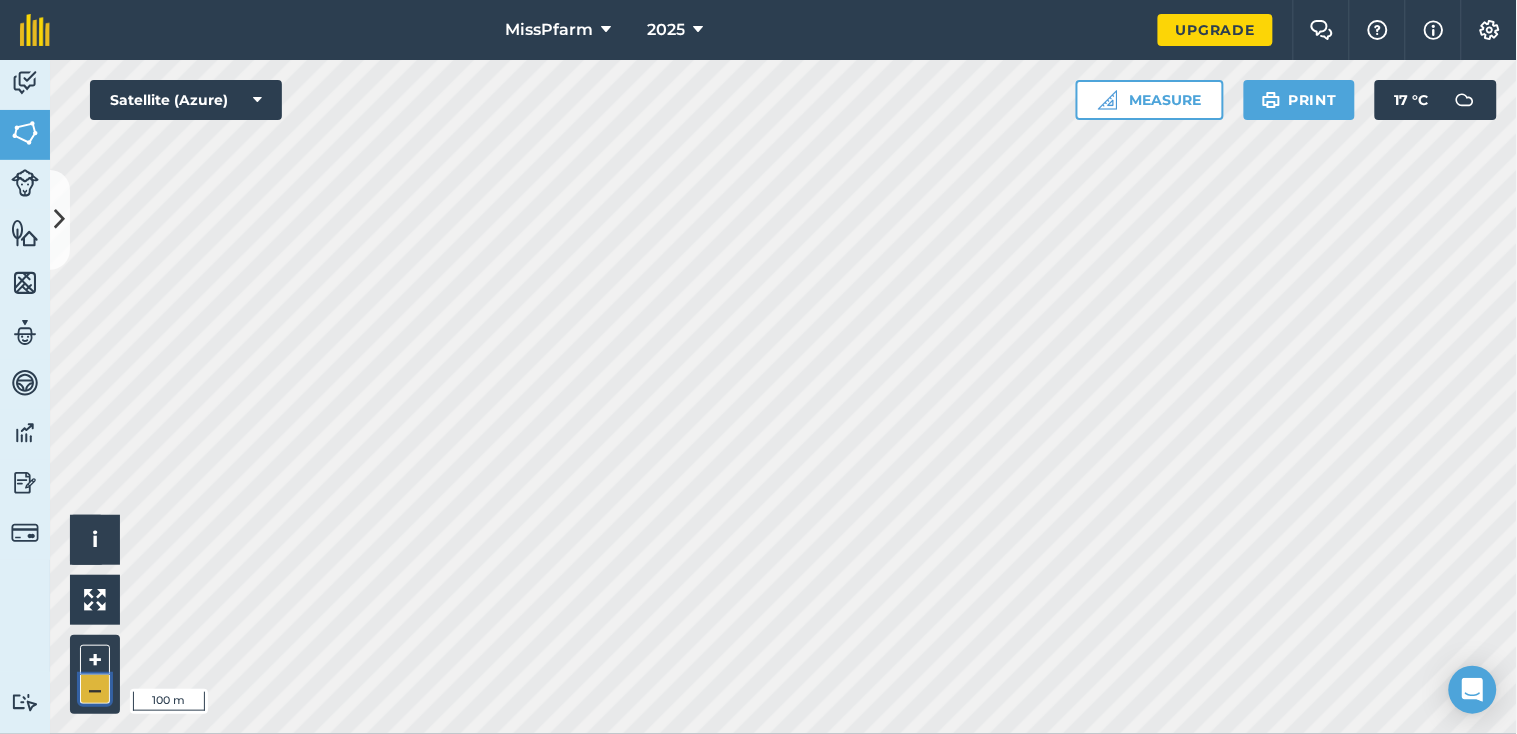 click on "–" at bounding box center (95, 689) 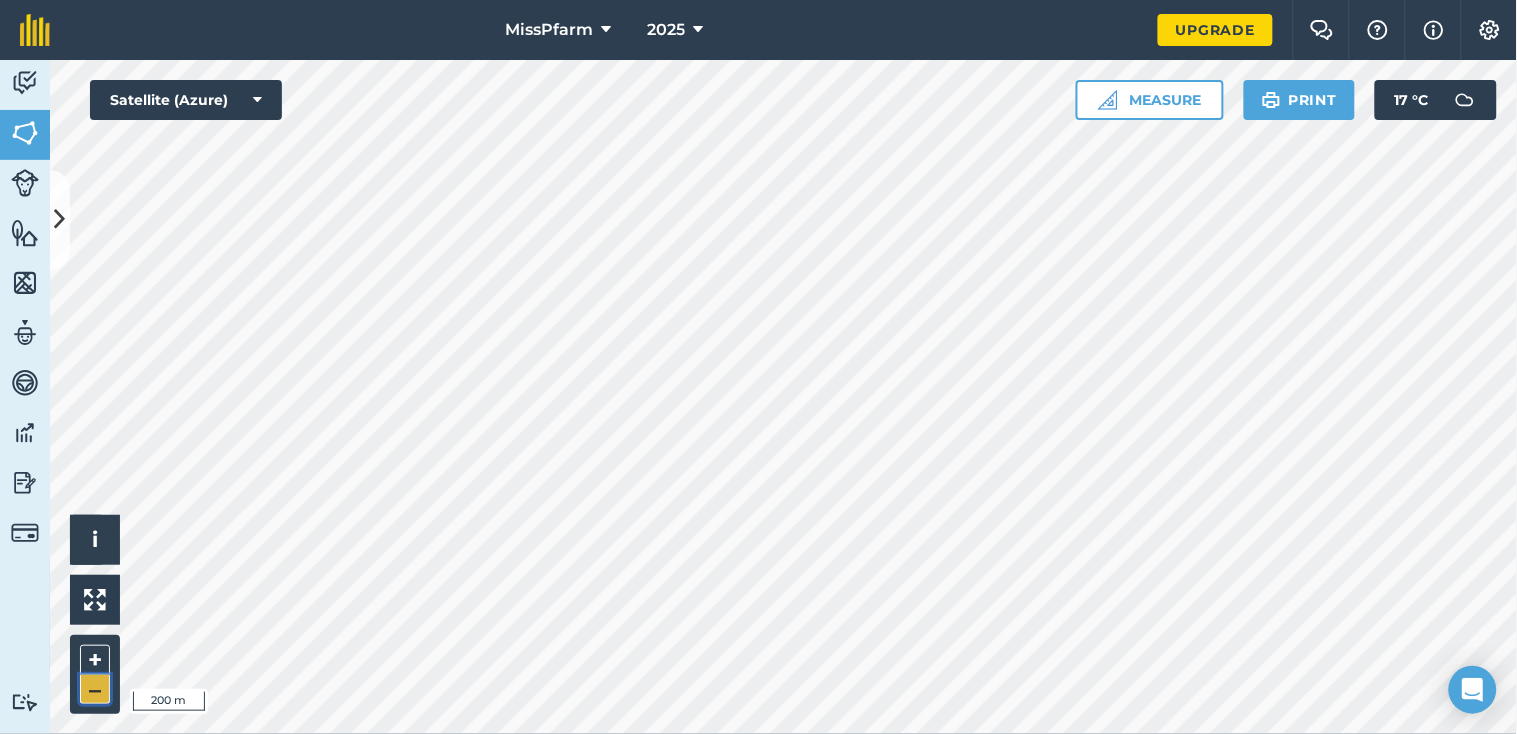 click on "–" at bounding box center (95, 689) 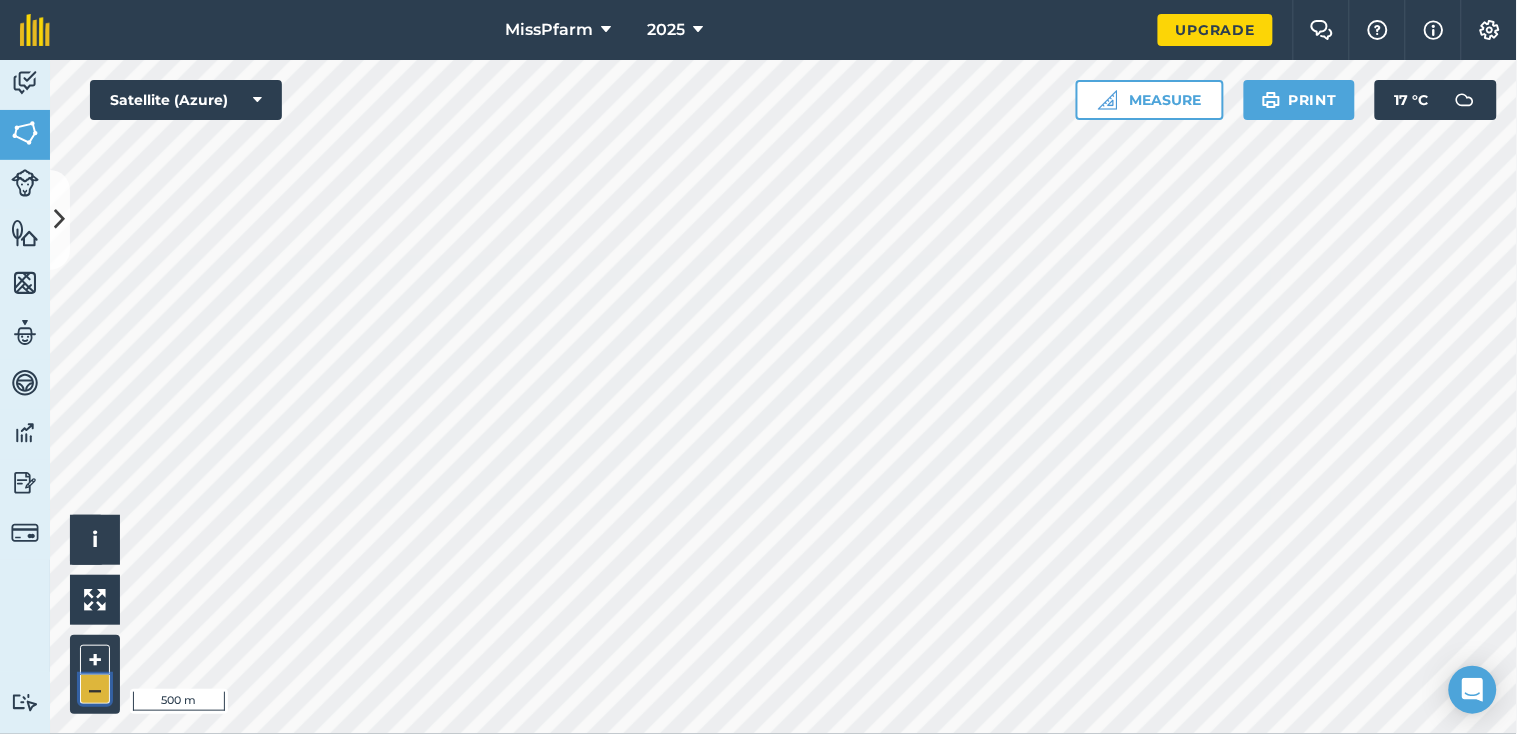 click on "–" at bounding box center (95, 689) 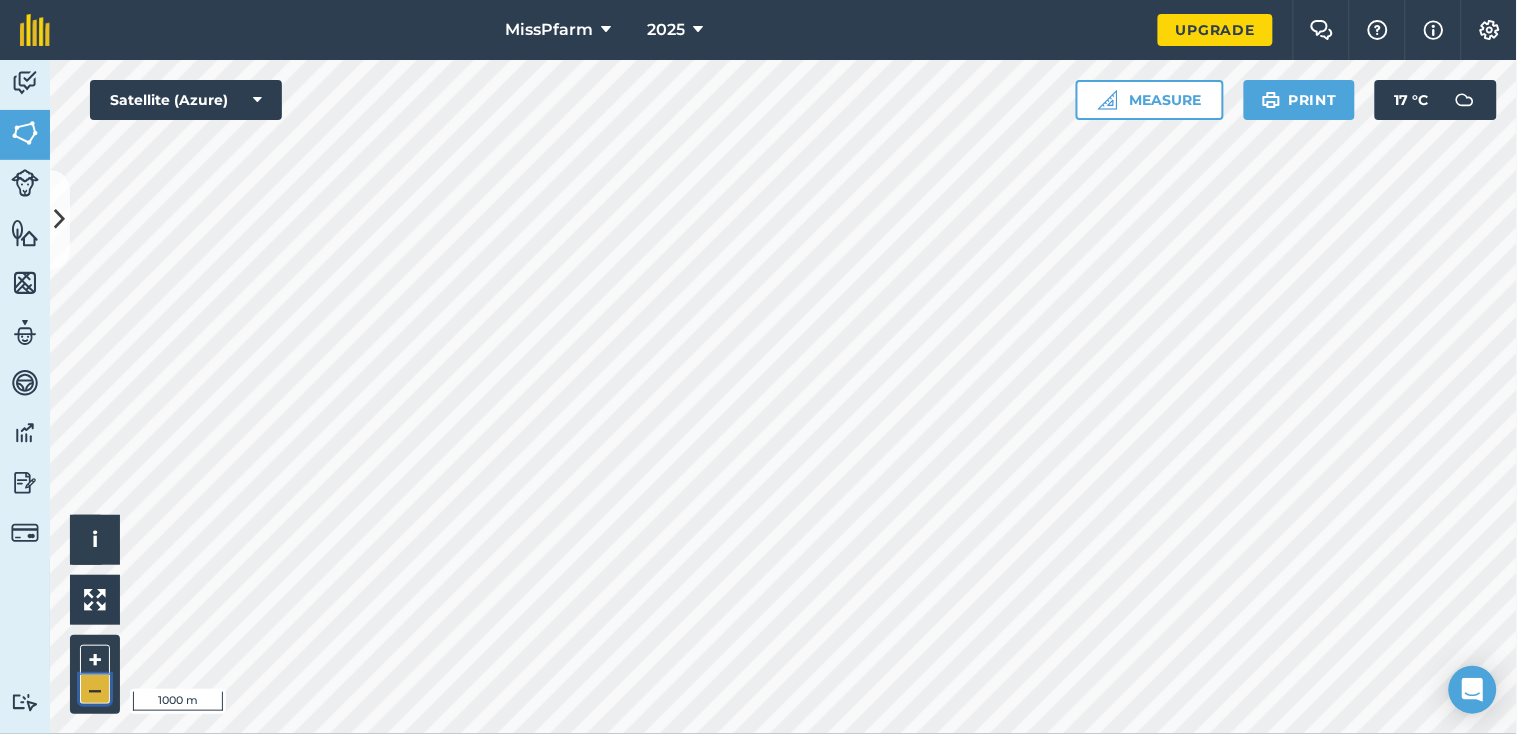 click on "–" at bounding box center (95, 689) 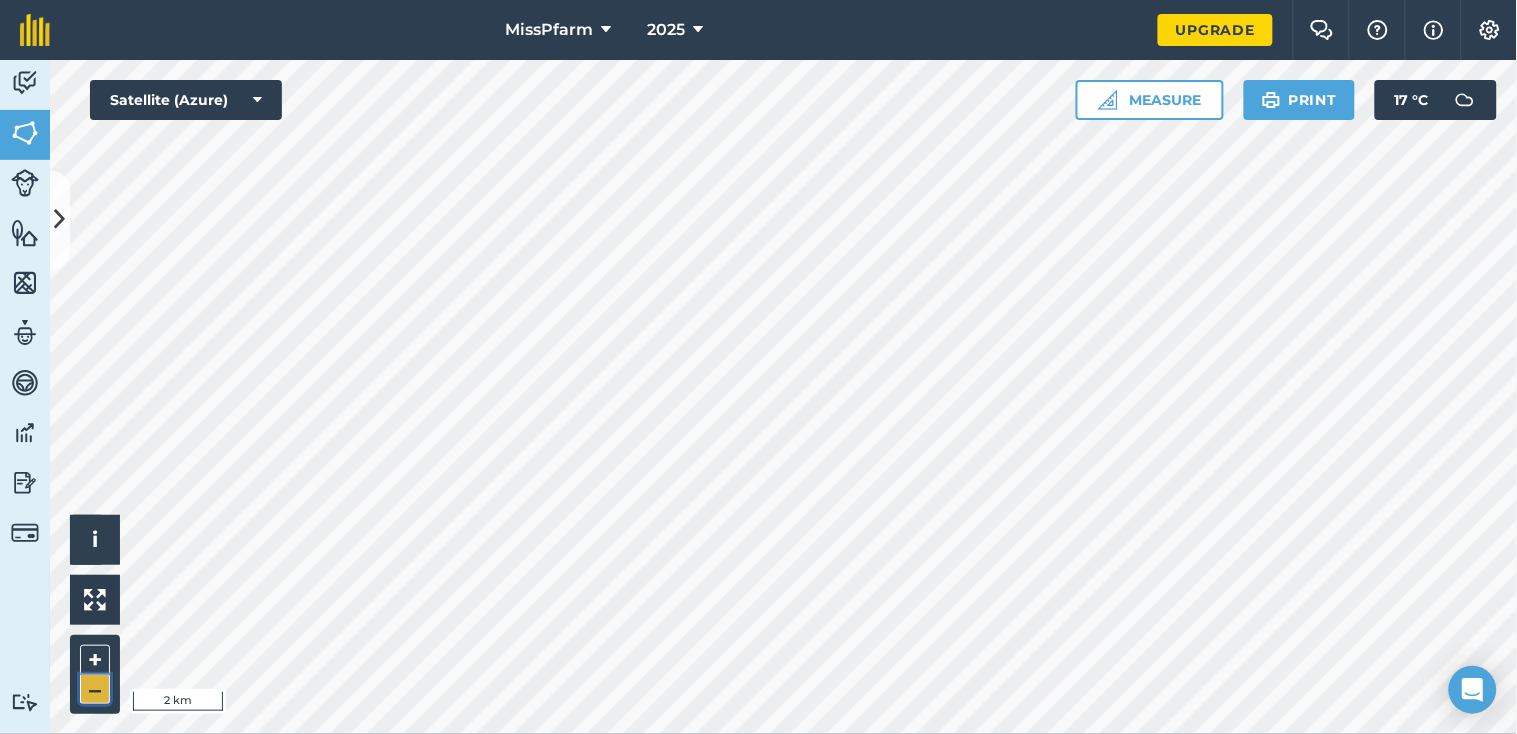 click on "–" at bounding box center [95, 689] 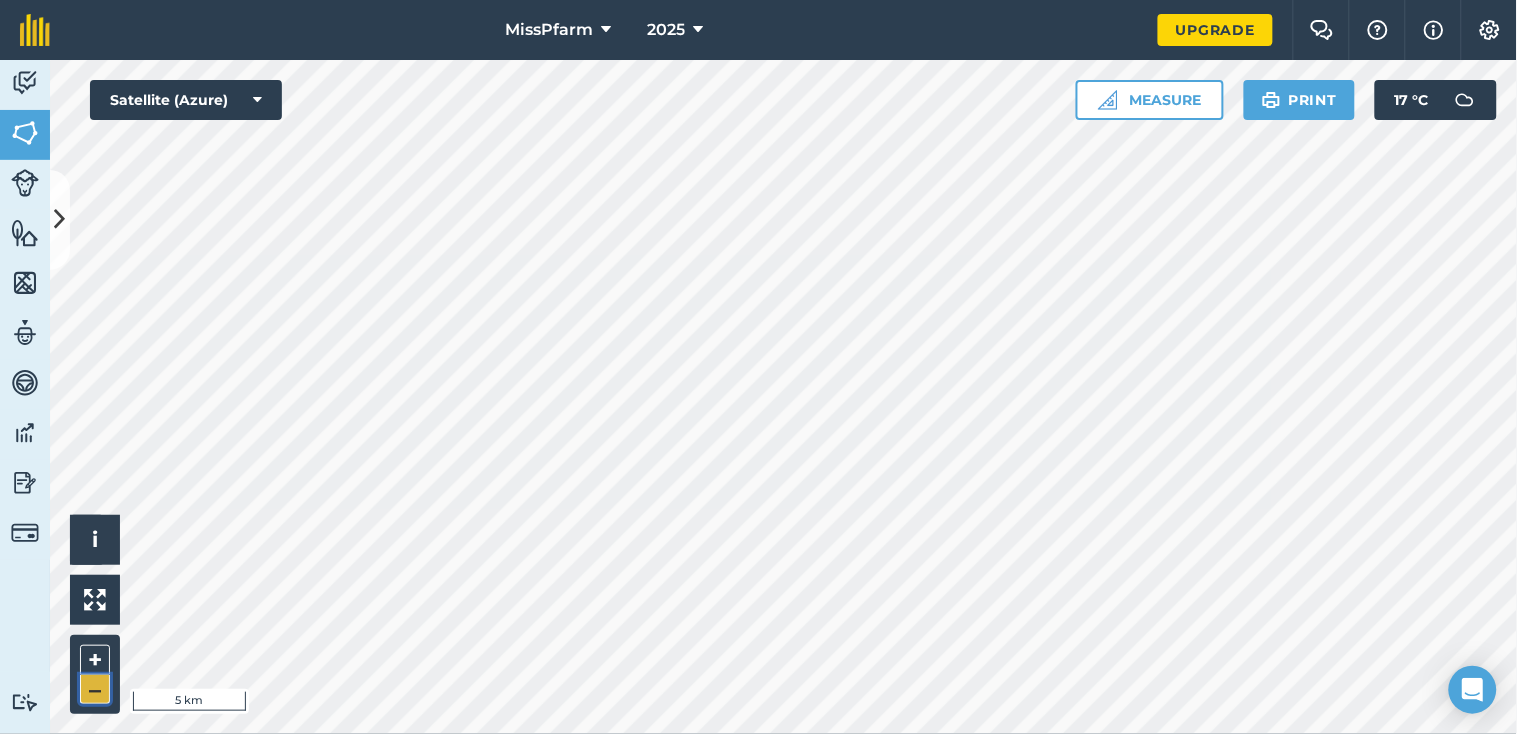 click on "–" at bounding box center (95, 689) 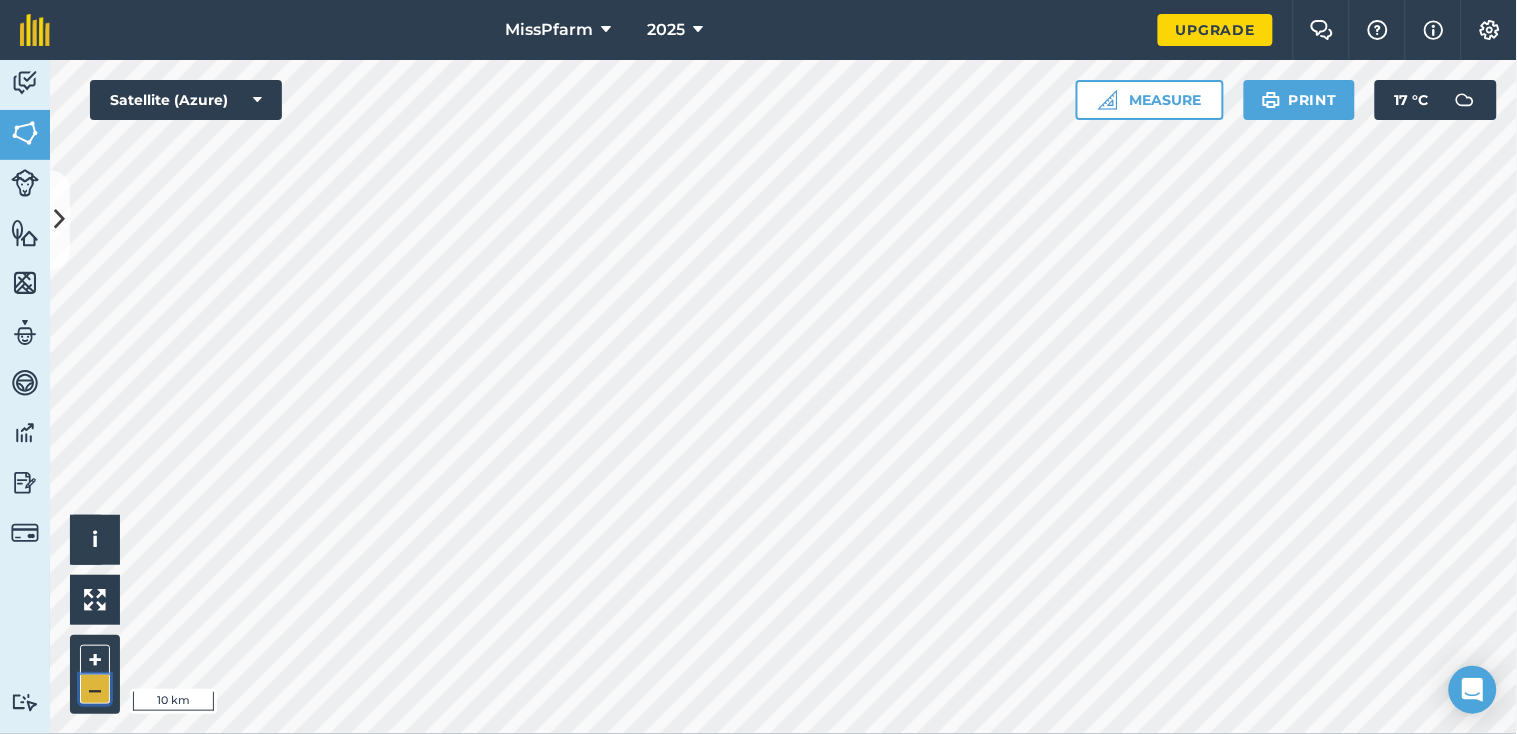 click on "–" at bounding box center [95, 689] 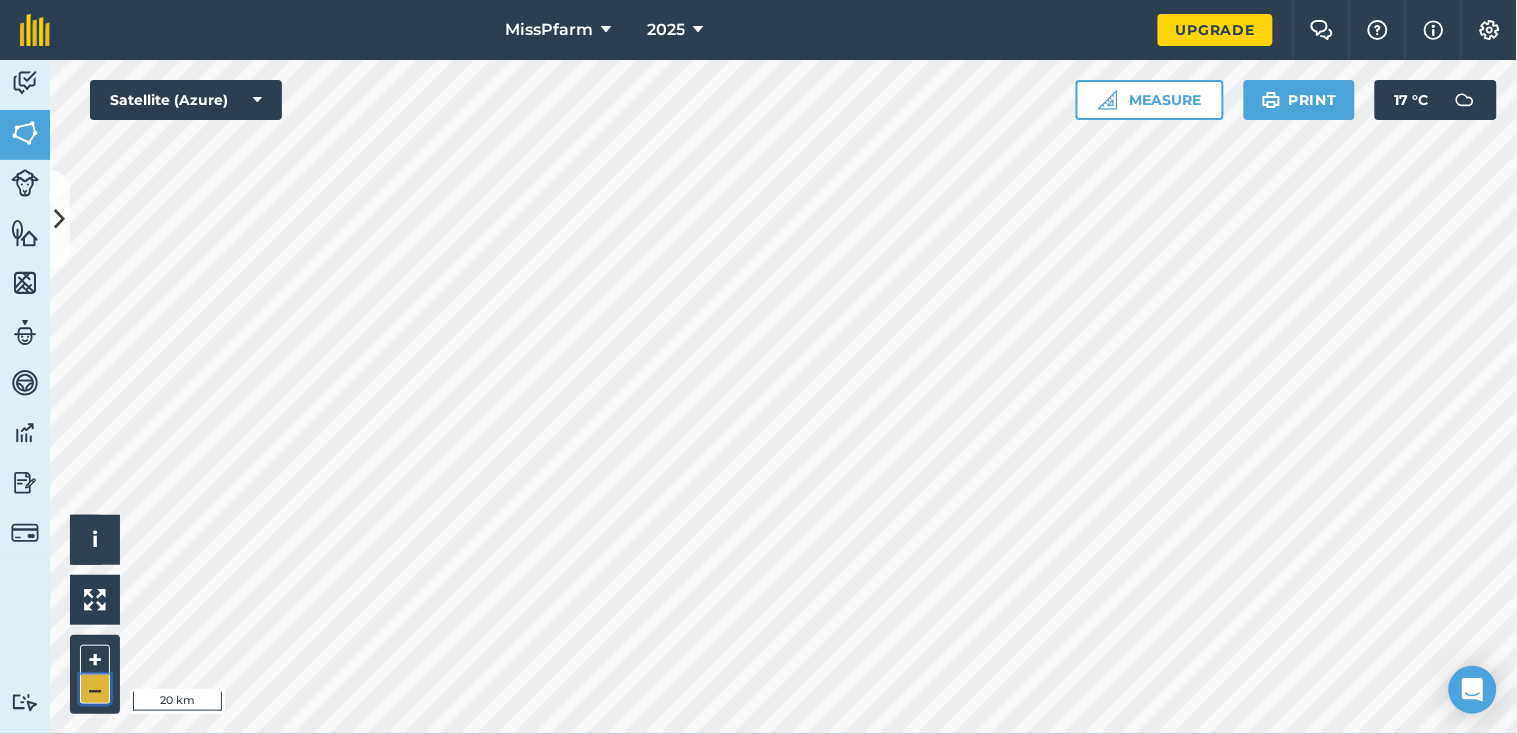 click on "–" at bounding box center [95, 689] 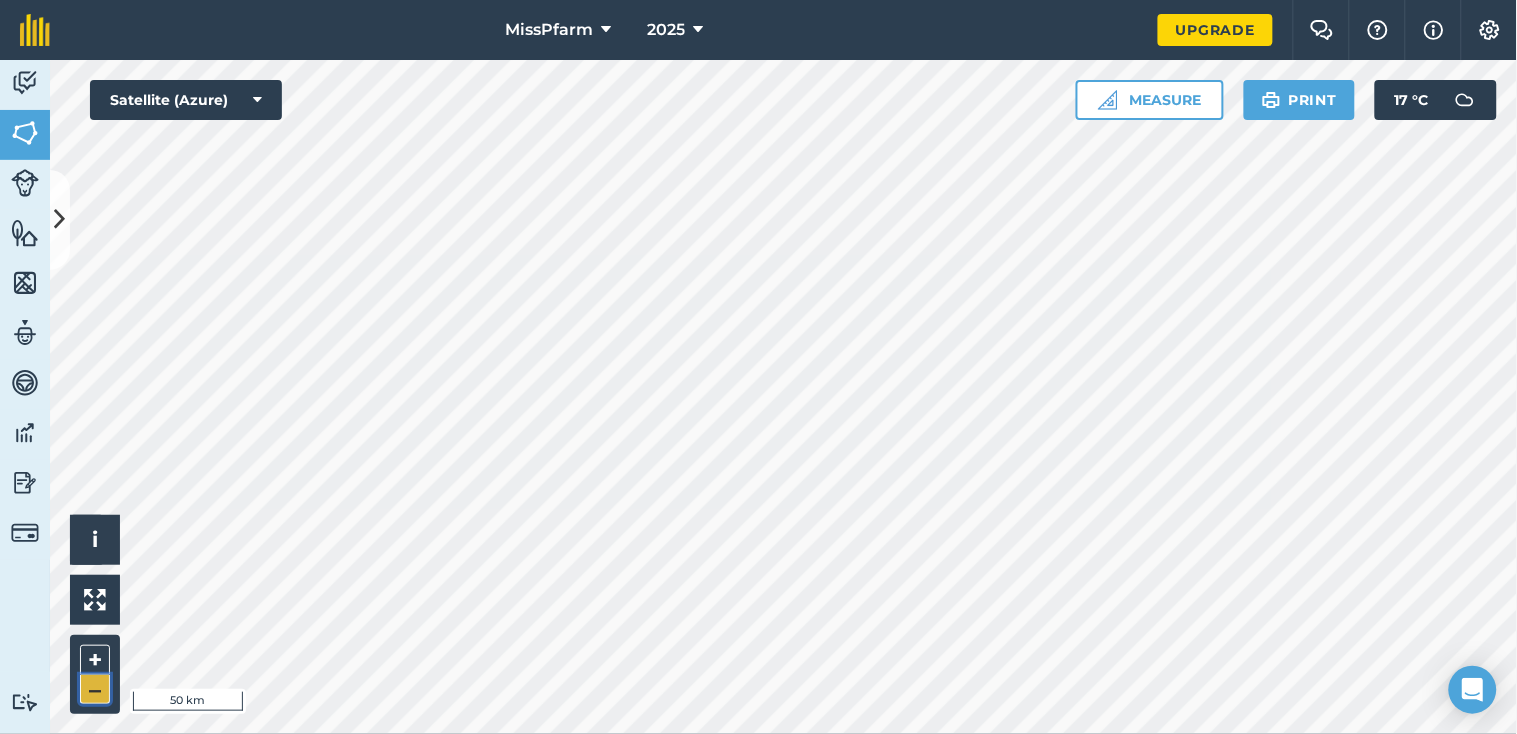 click on "–" at bounding box center (95, 689) 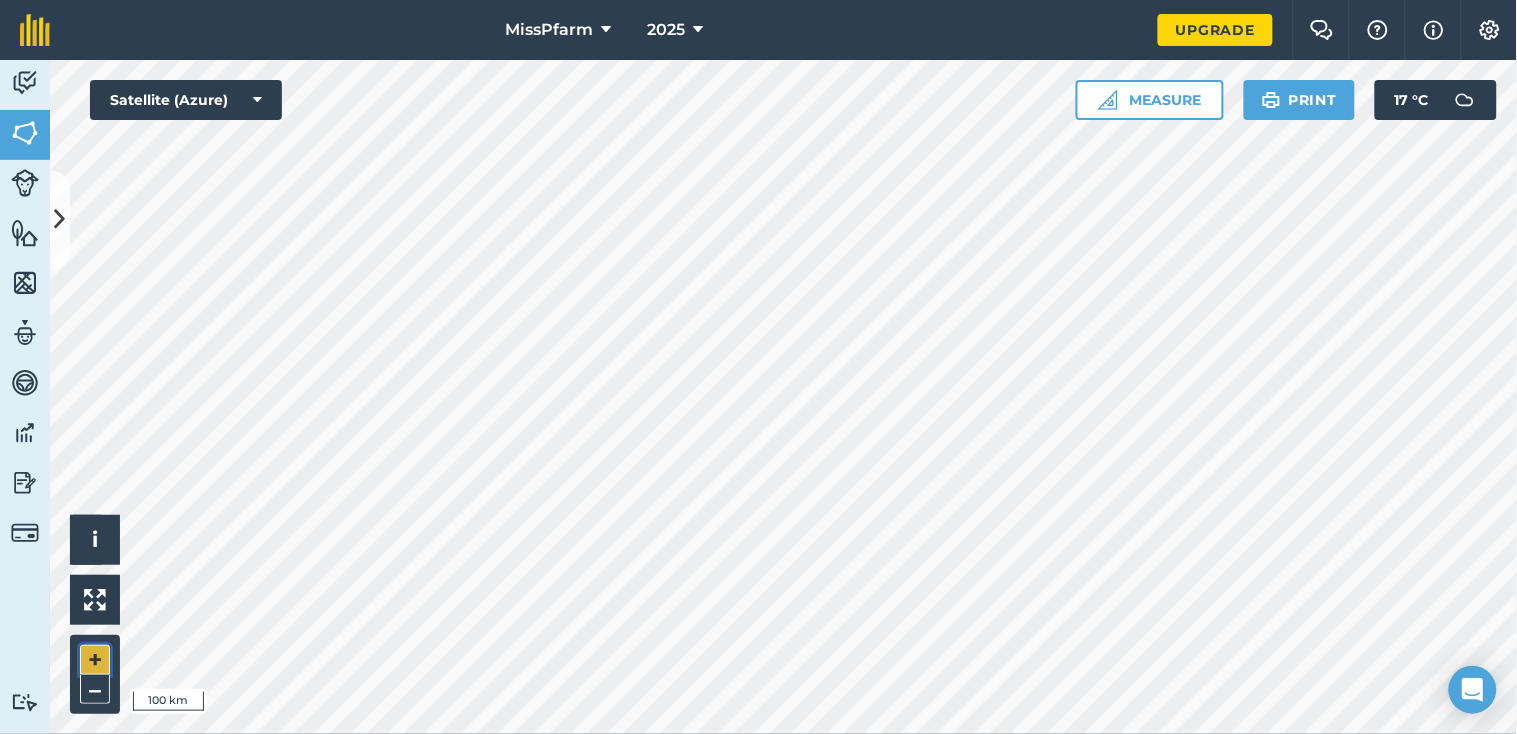 click on "+" at bounding box center (95, 660) 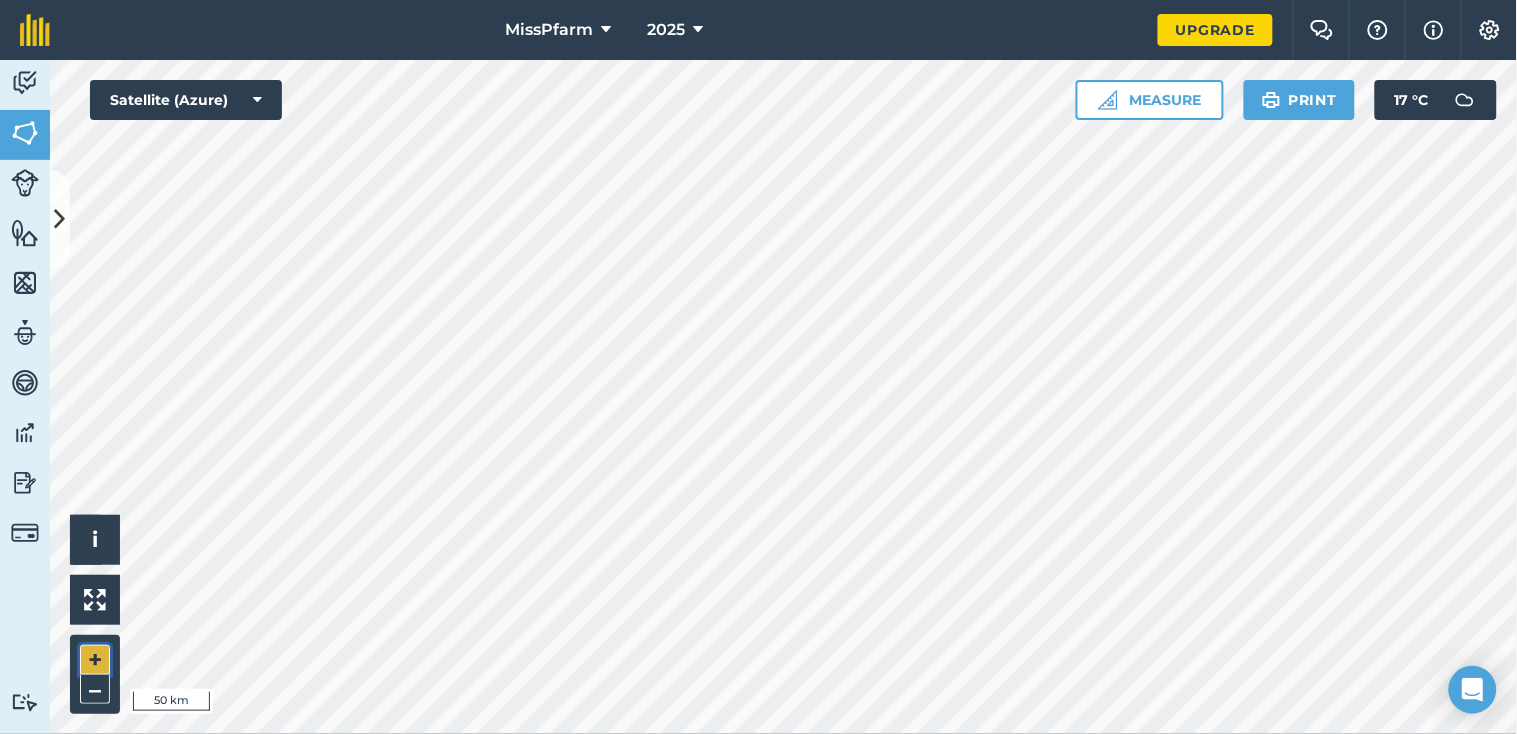 click on "+" at bounding box center (95, 660) 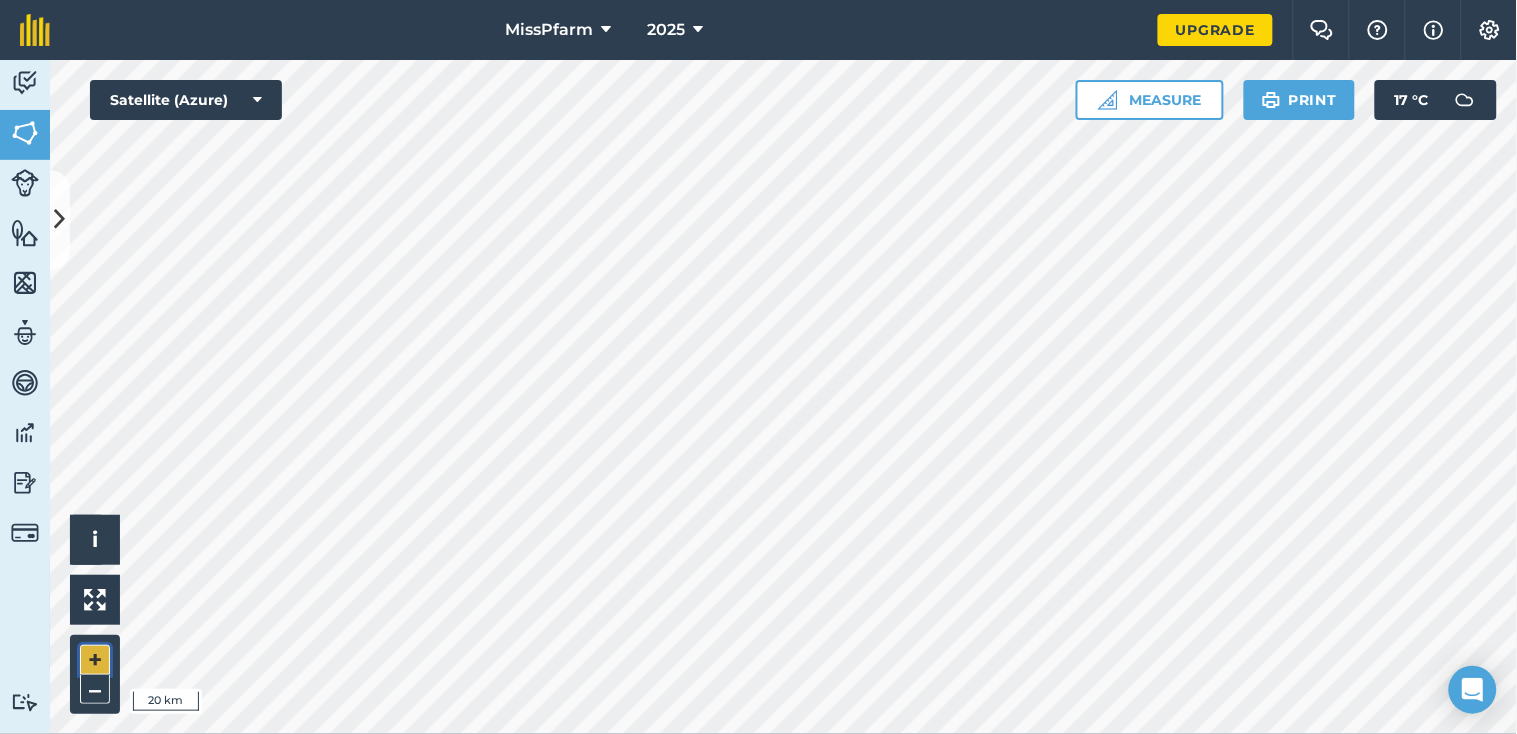 click on "+" at bounding box center (95, 660) 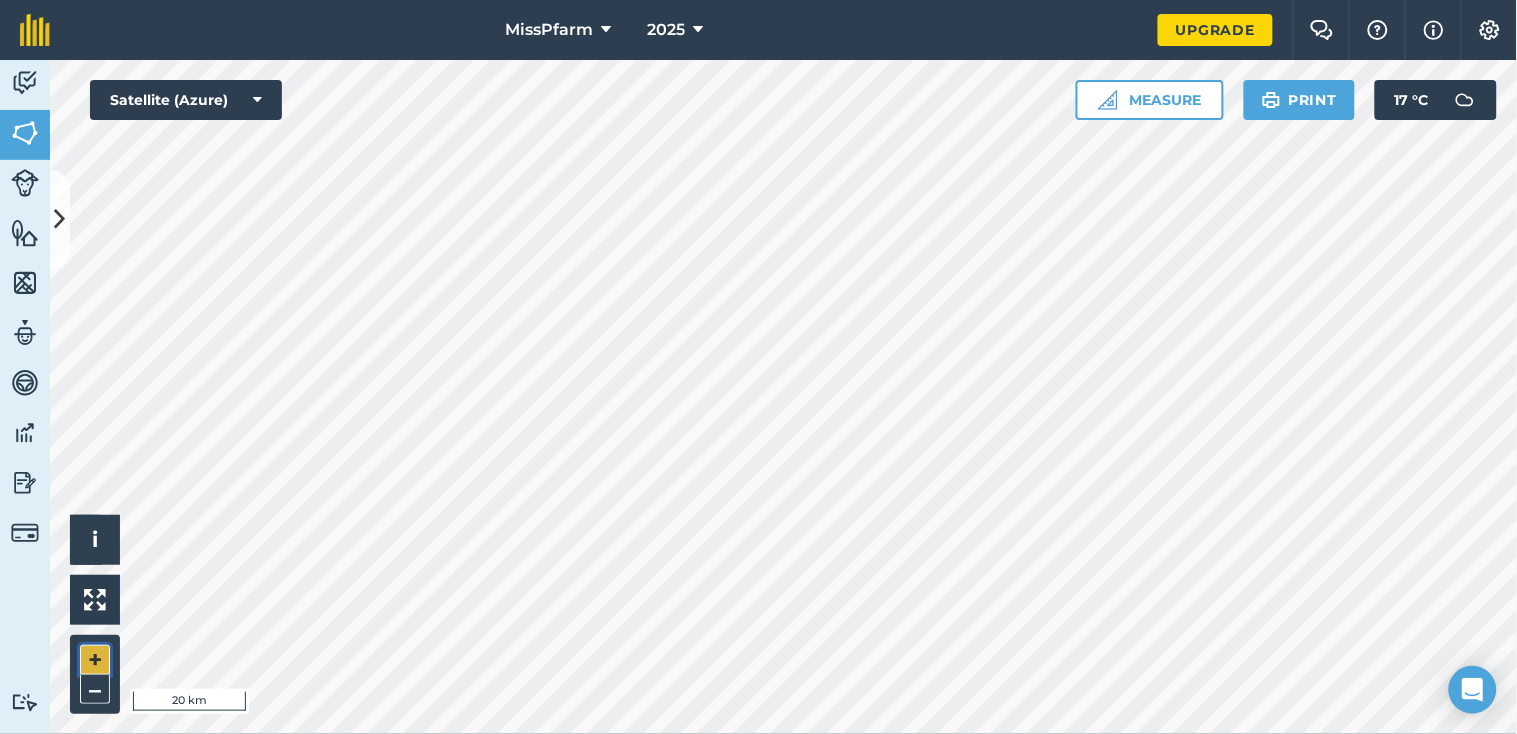 click on "+" at bounding box center [95, 660] 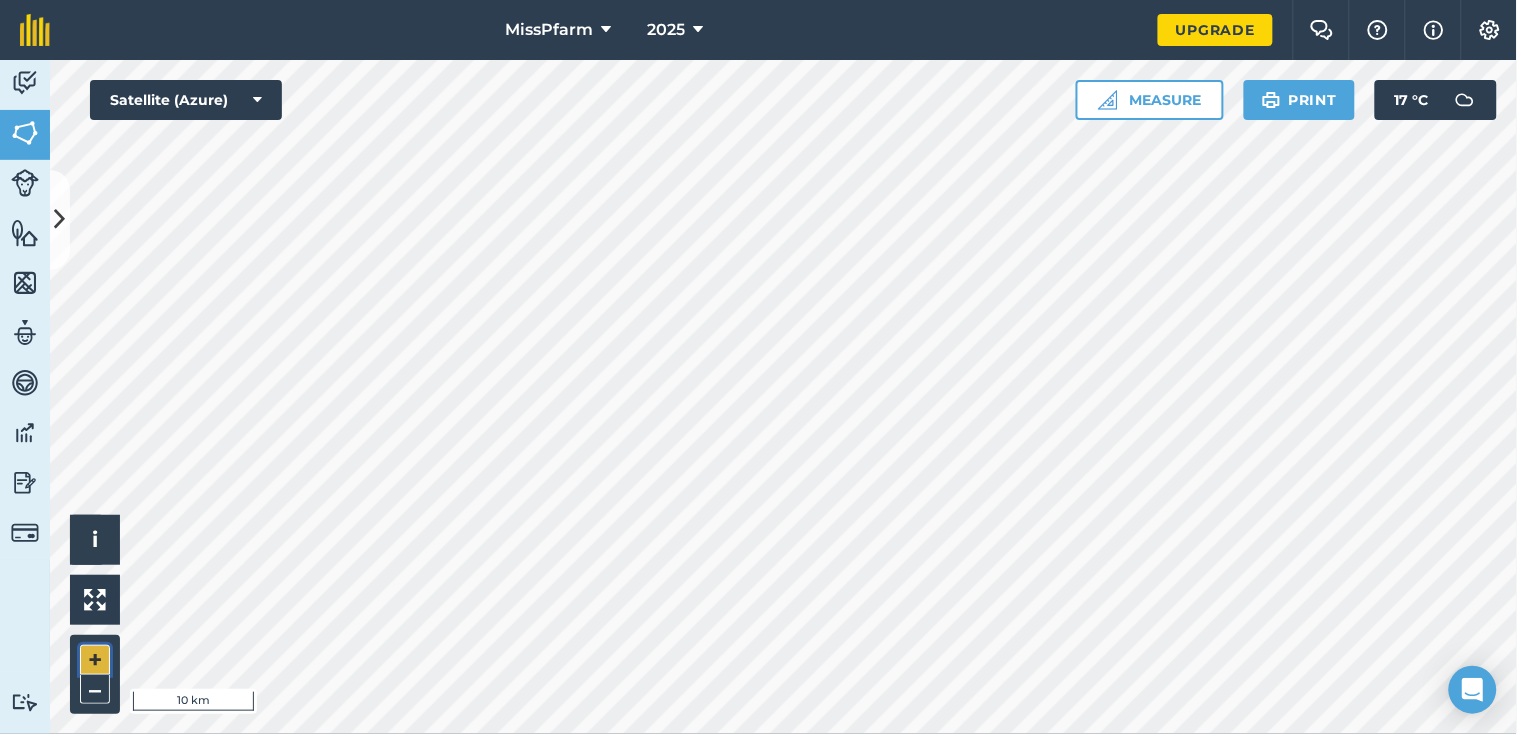 click on "+" at bounding box center (95, 660) 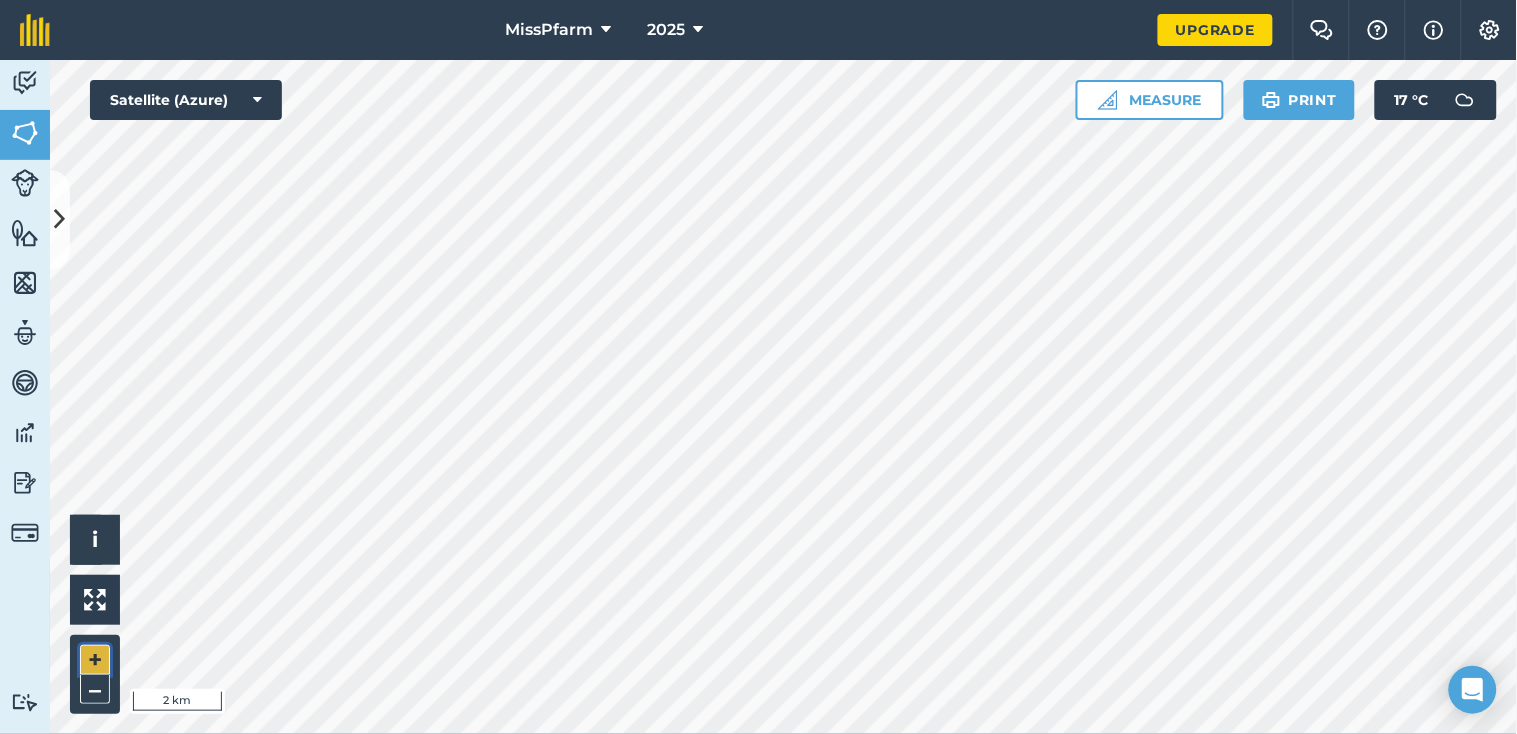 click on "+" at bounding box center [95, 660] 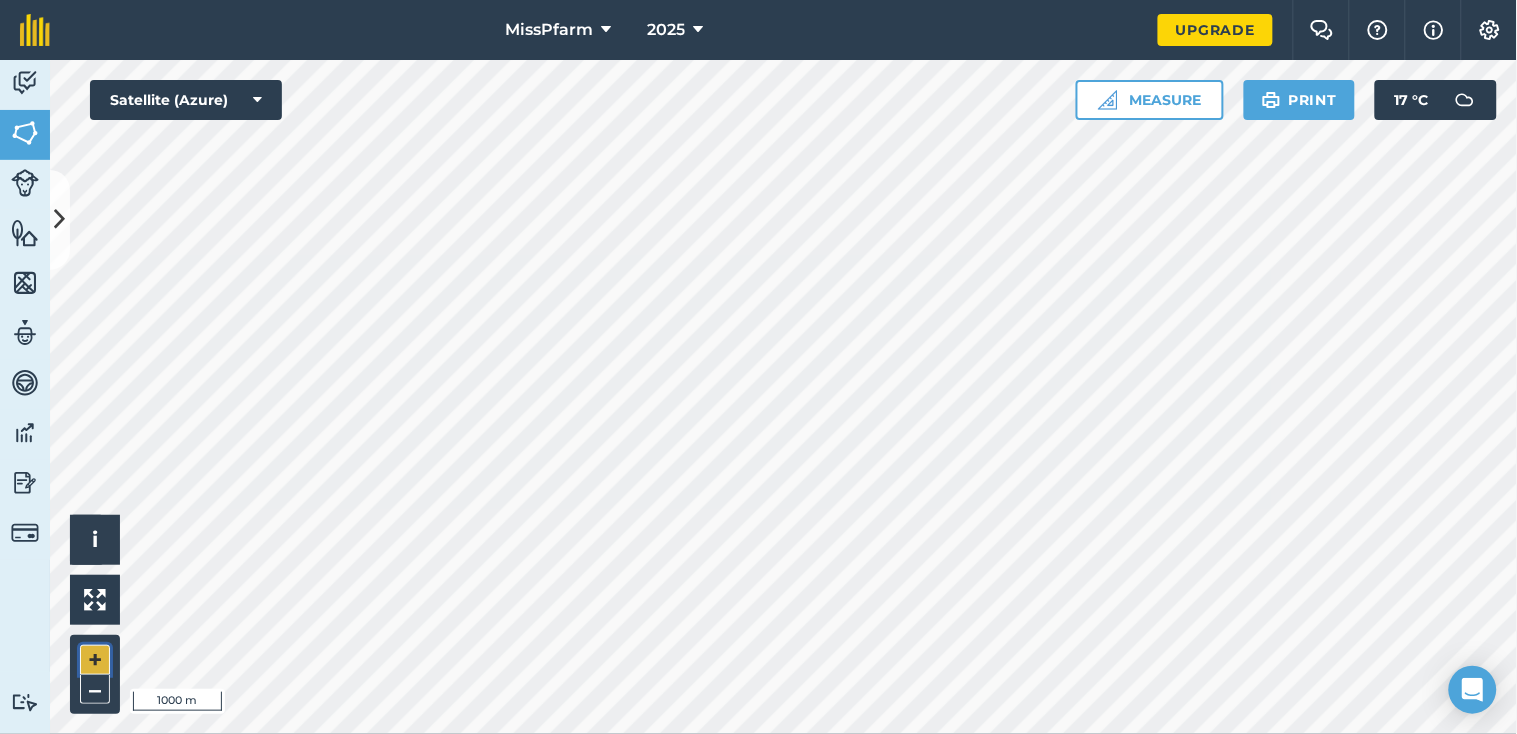 click on "+" at bounding box center [95, 660] 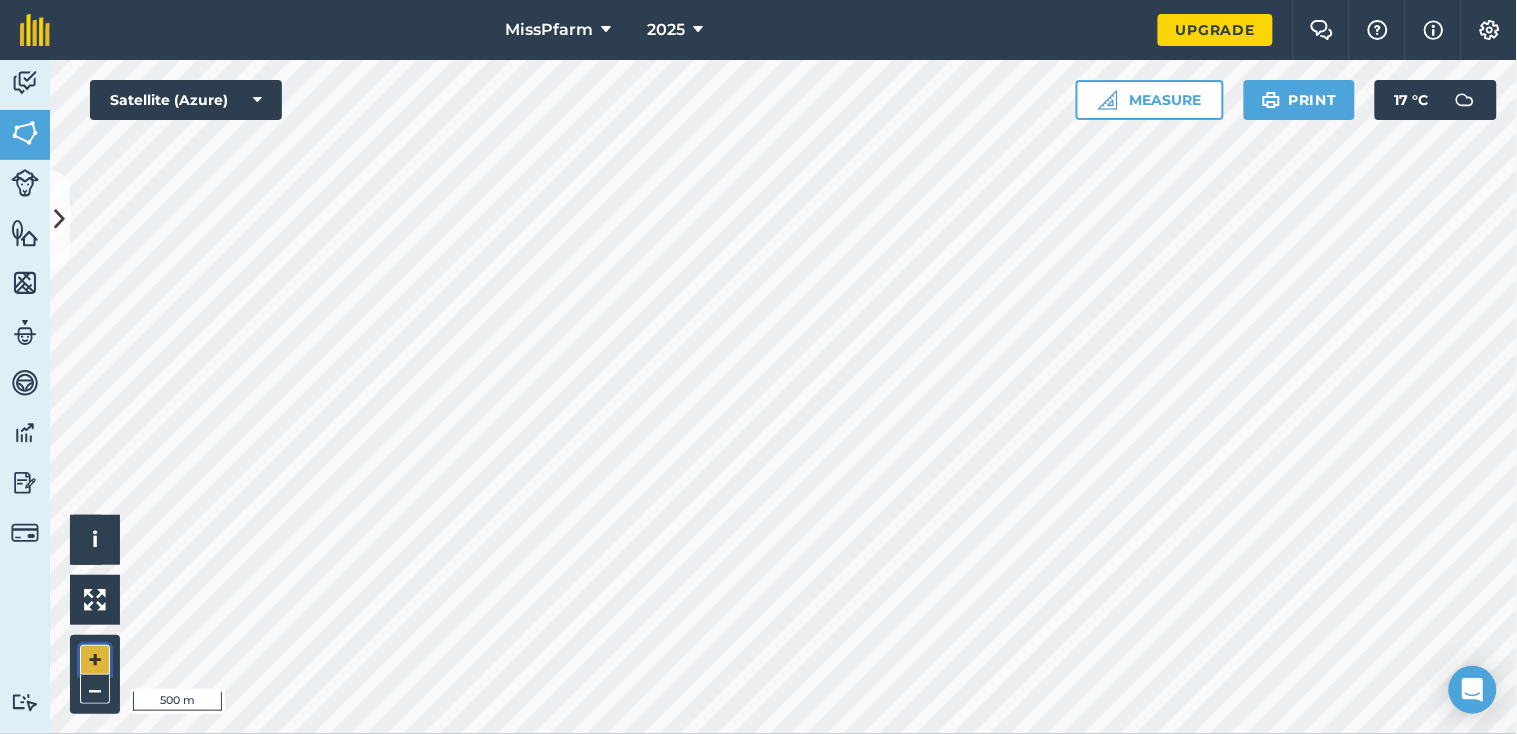 click on "+" at bounding box center (95, 660) 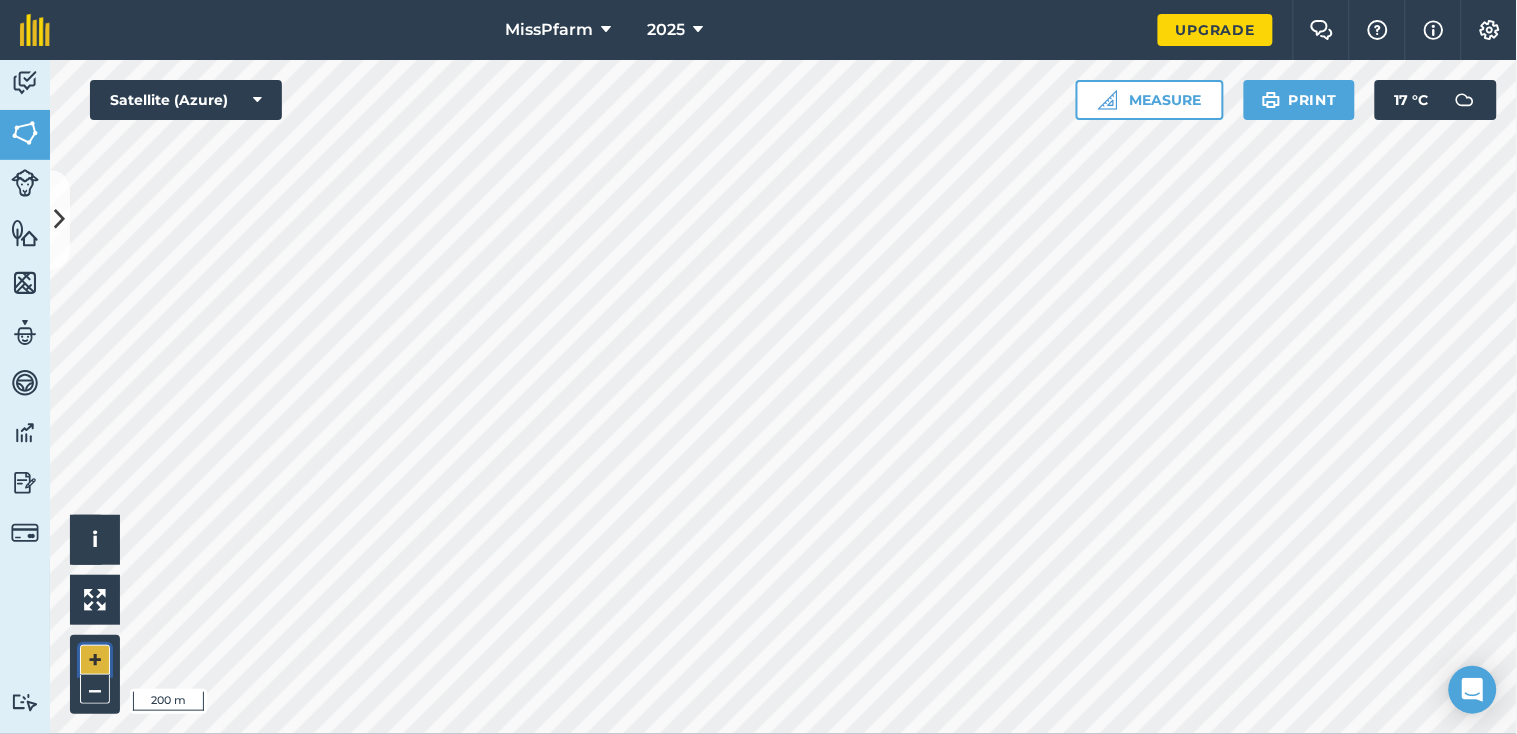click on "+" at bounding box center (95, 660) 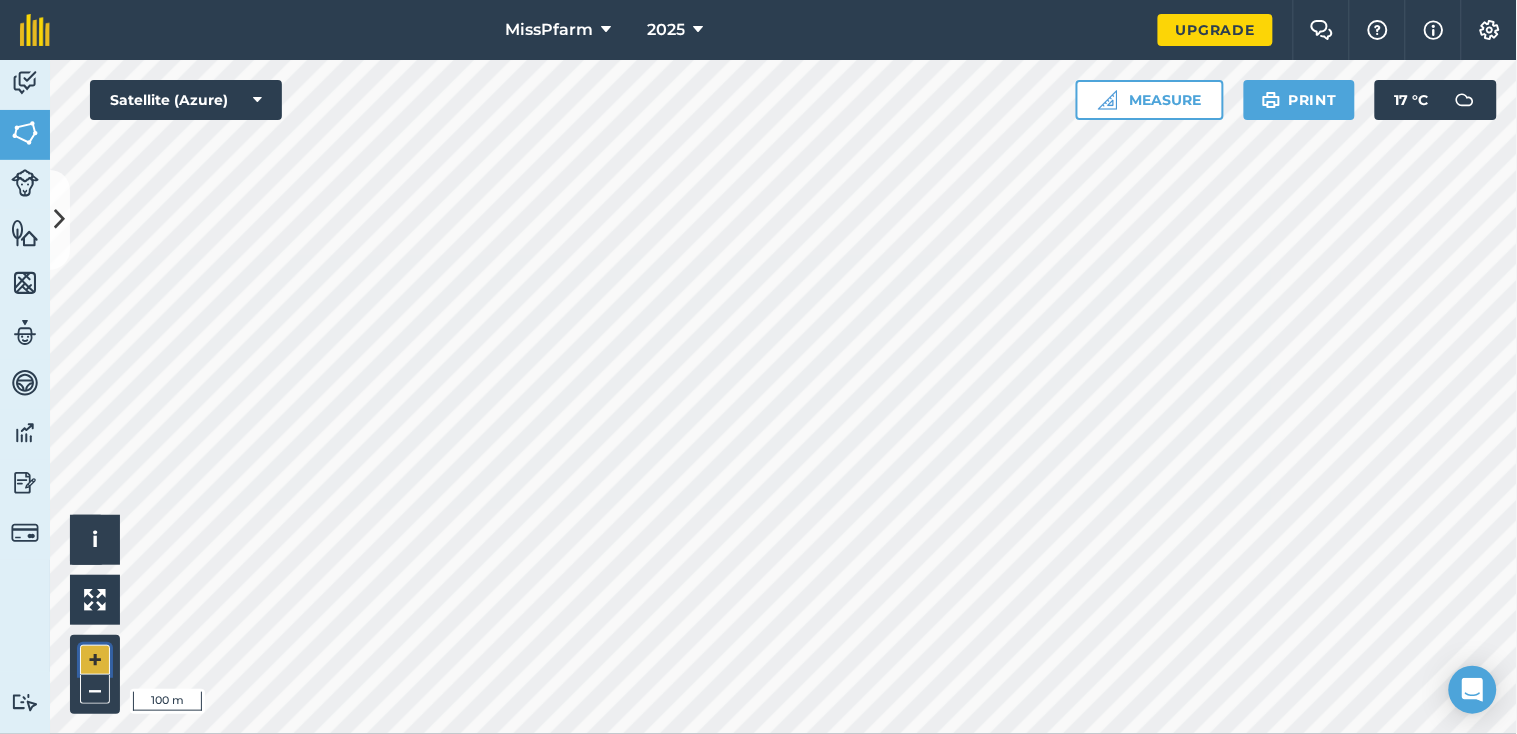 click on "+" at bounding box center [95, 660] 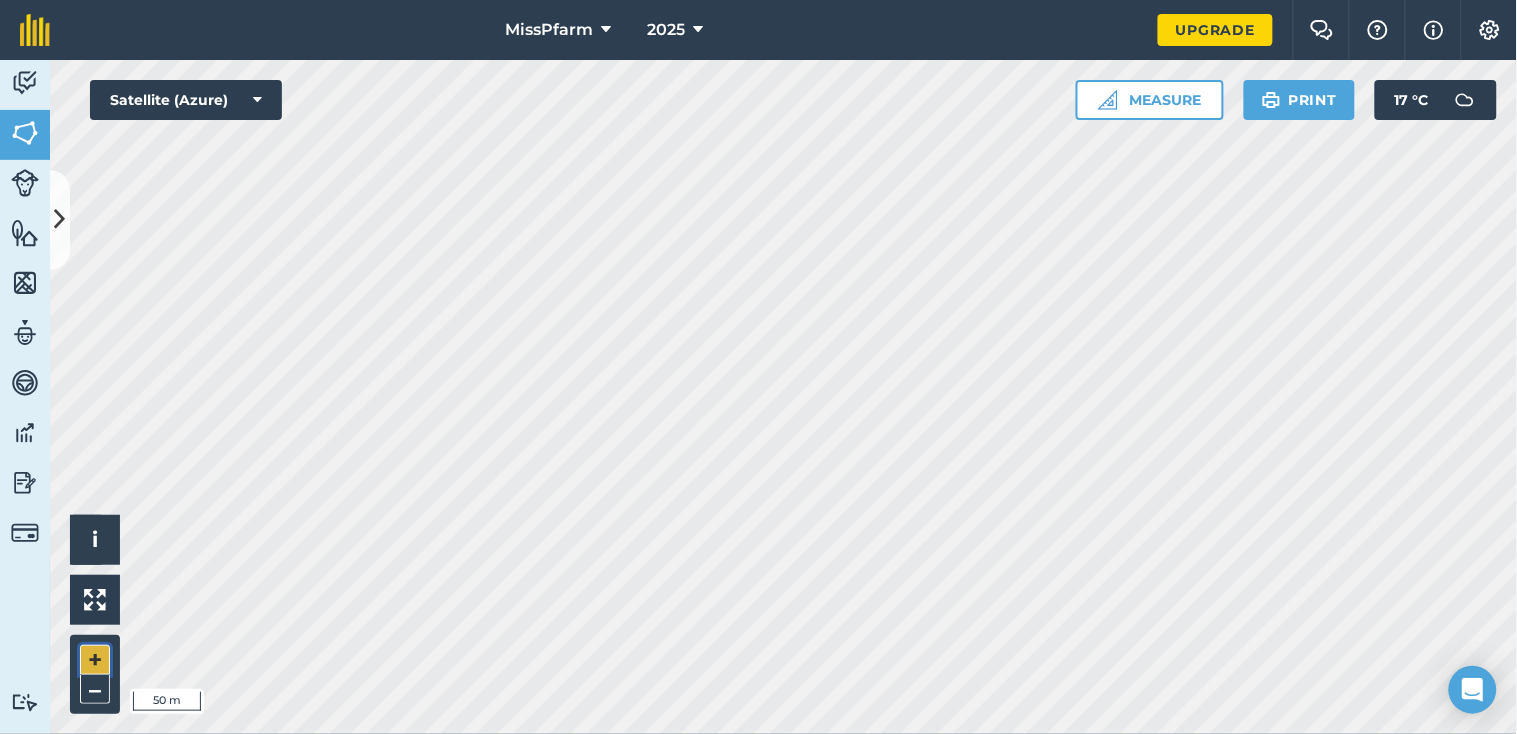 click on "+" at bounding box center (95, 660) 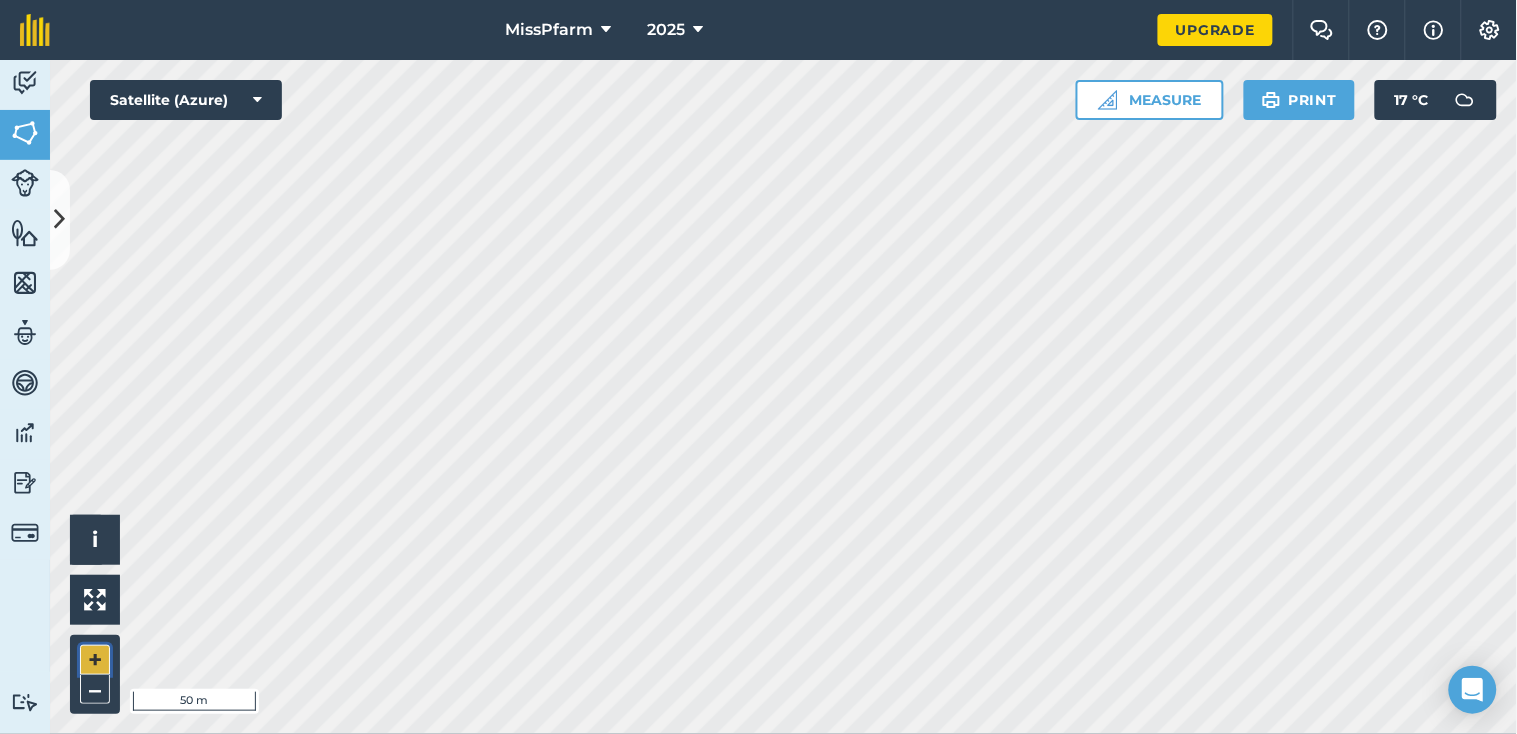 click on "+" at bounding box center [95, 660] 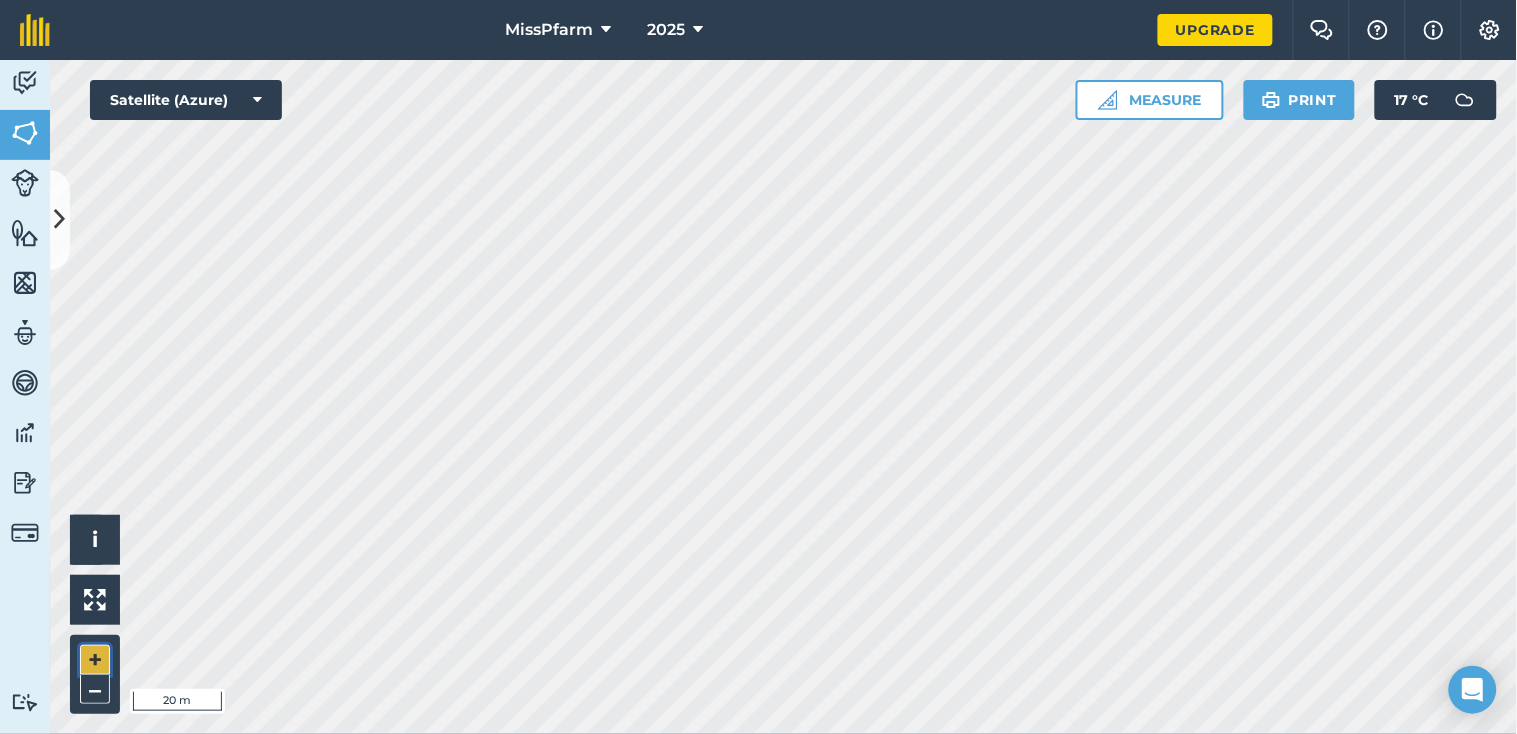 click on "+" at bounding box center (95, 660) 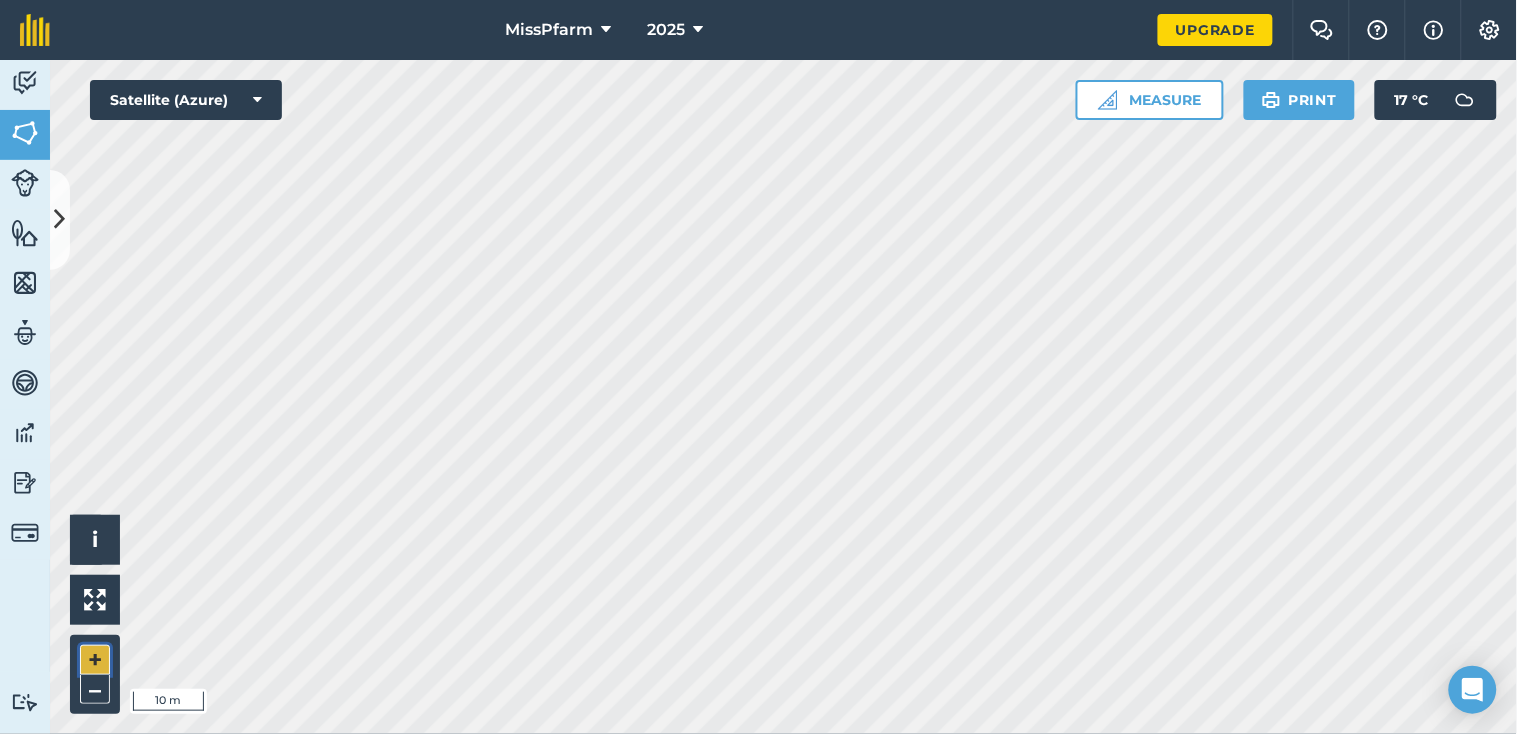 click on "+" at bounding box center [95, 660] 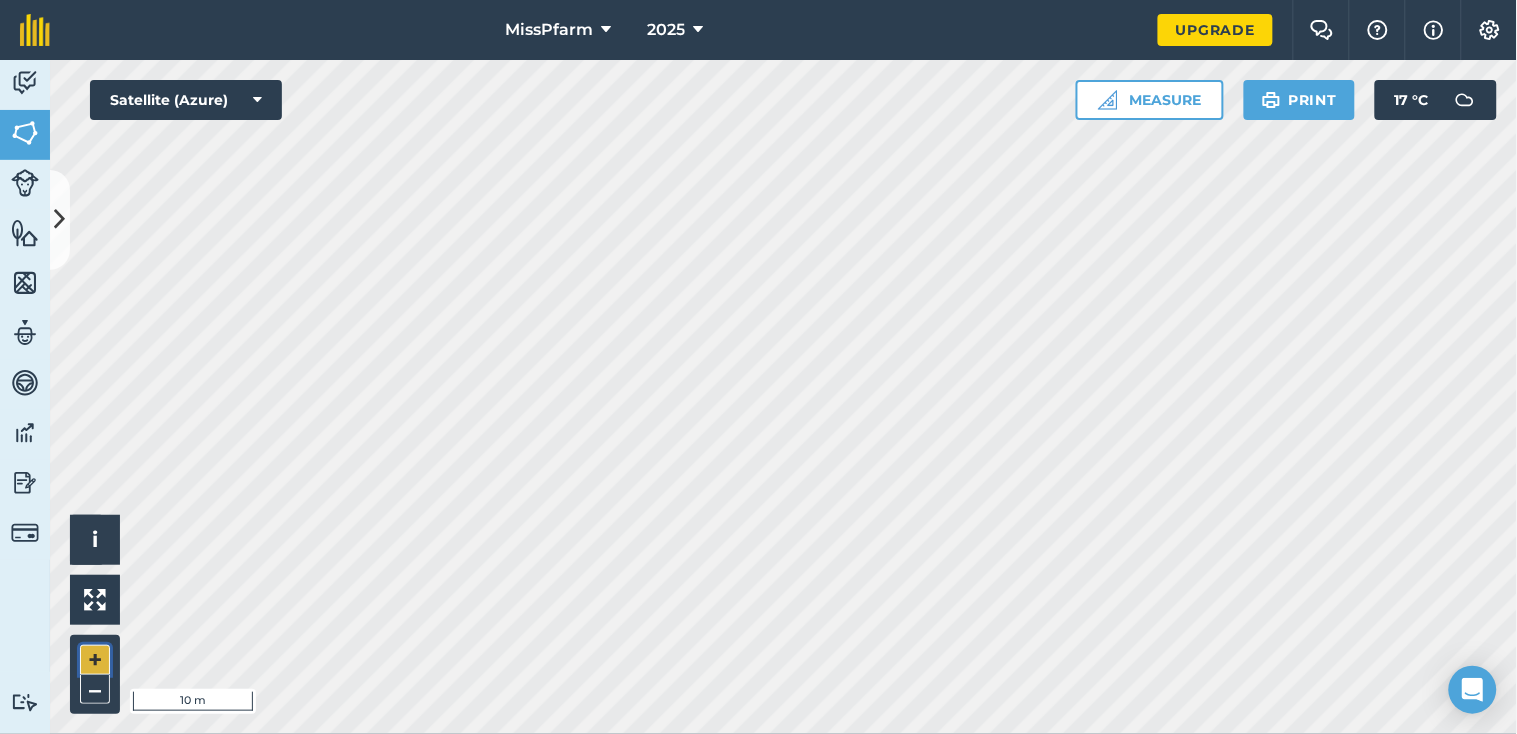 click on "+" at bounding box center [95, 660] 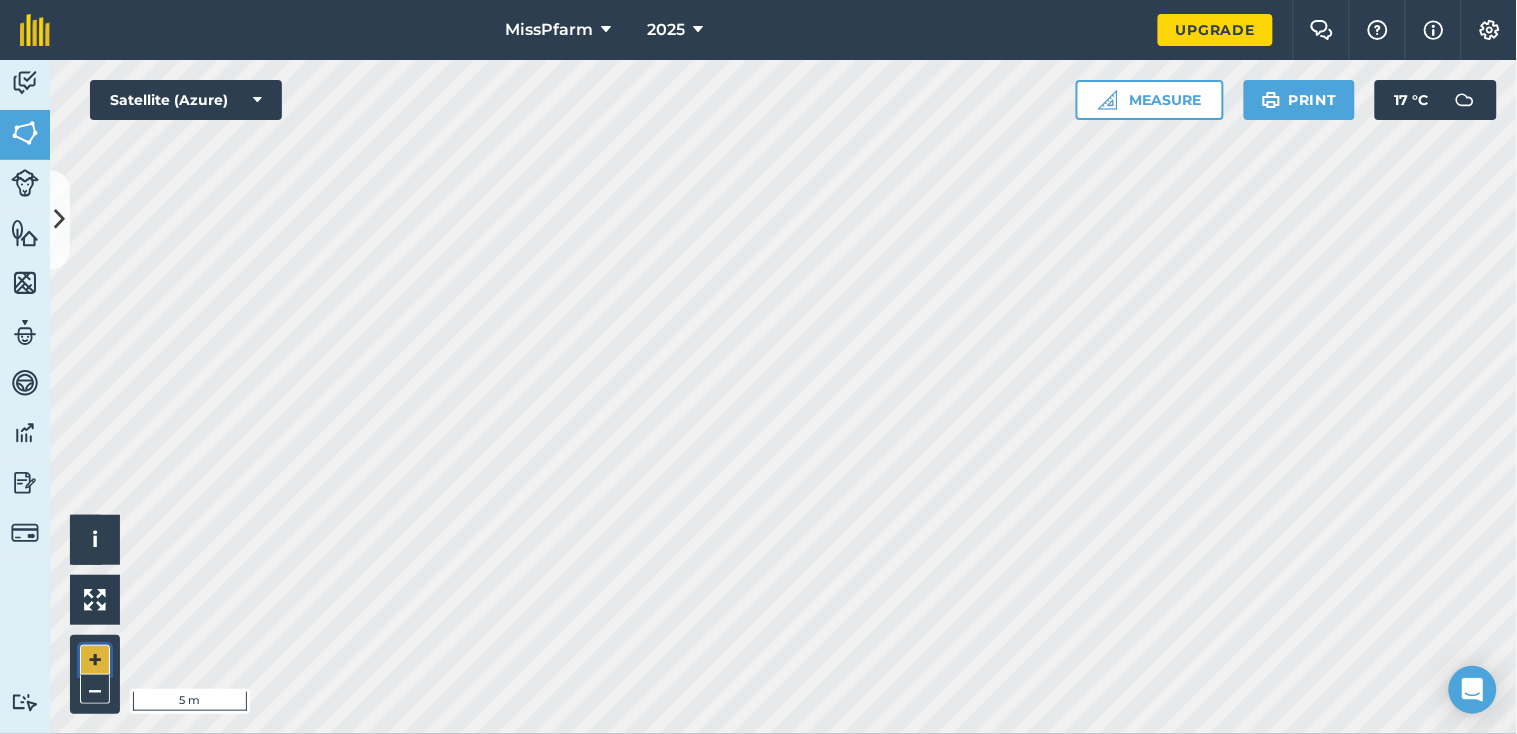 click on "+" at bounding box center [95, 660] 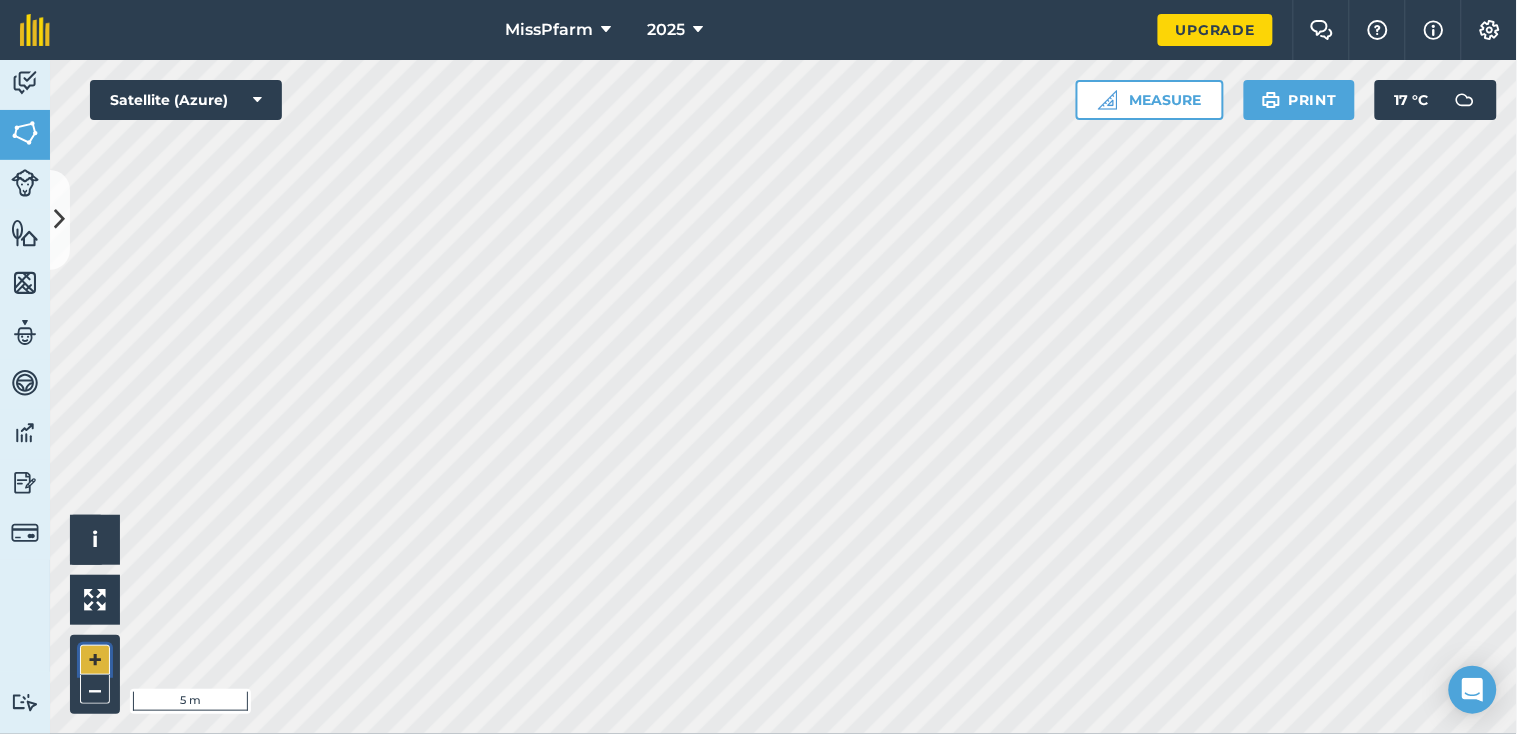 click on "+" at bounding box center (95, 660) 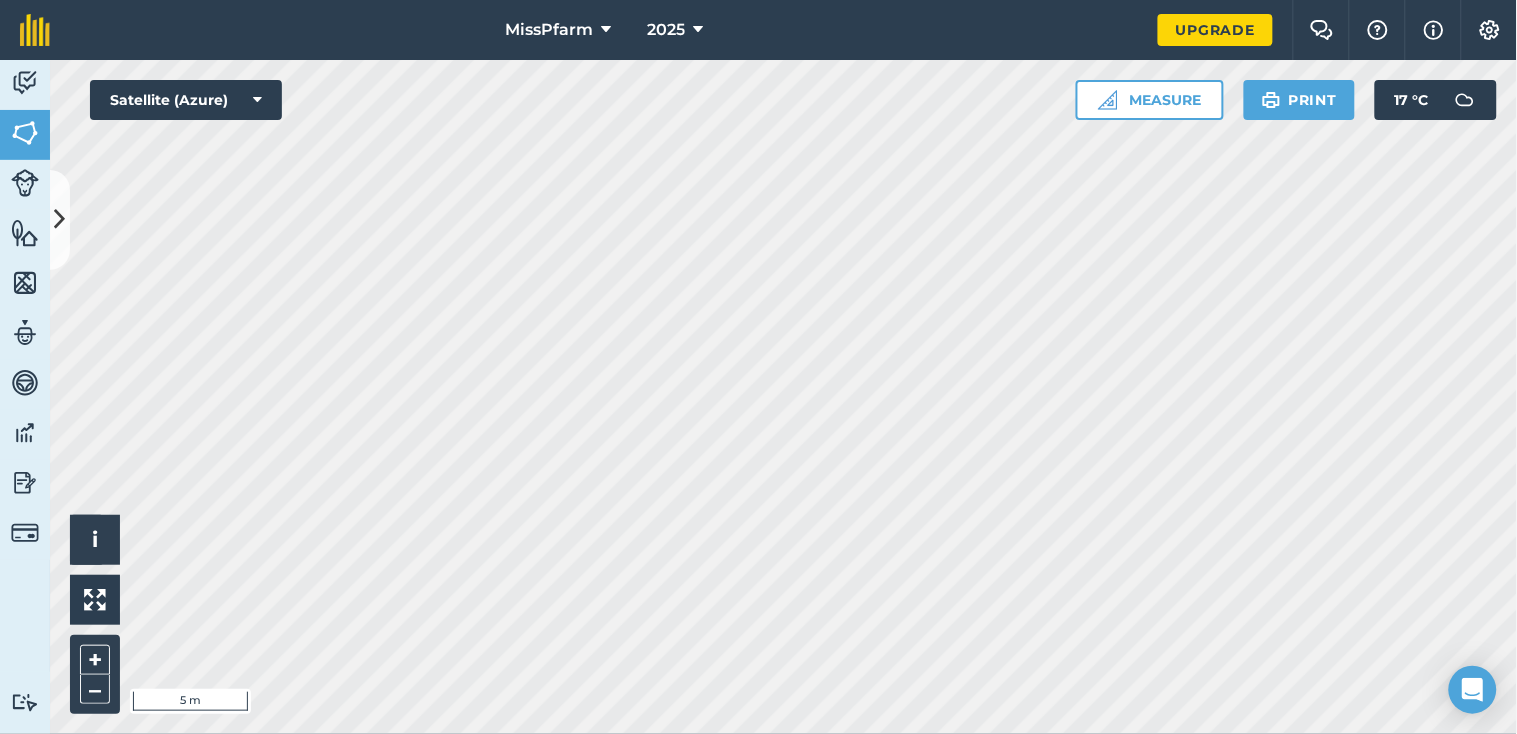 click on "MissPfarm 2025 Upgrade Farm Chat Help Info Settings Map printing is not available on our free plan Please upgrade to our Essentials, Plus or Pro plan to access this feature. Activity Fields Livestock Features Maps Team Vehicles Data Reporting Billing Tutorials Tutorials   Back   More EDIT playing grass EDIT Description Add extra information about your field EDIT Field usage Not set EDIT Boundary   Mapped Area :  0.235   Ha Perimeter :   195.9   m   View on map EDIT Worked area 0.235   Ha Sub-fields   Divide your fields into sections, e.g. for multiple crops or grazing blocks   Add sub-fields Add field job Add note   Field Health To-Do Field History Reports There are no outstanding tasks for this field. Hello i © 2025 TomTom, Microsoft 5 m + – Satellite (Azure) Measure Print 17   ° C" at bounding box center [758, 367] 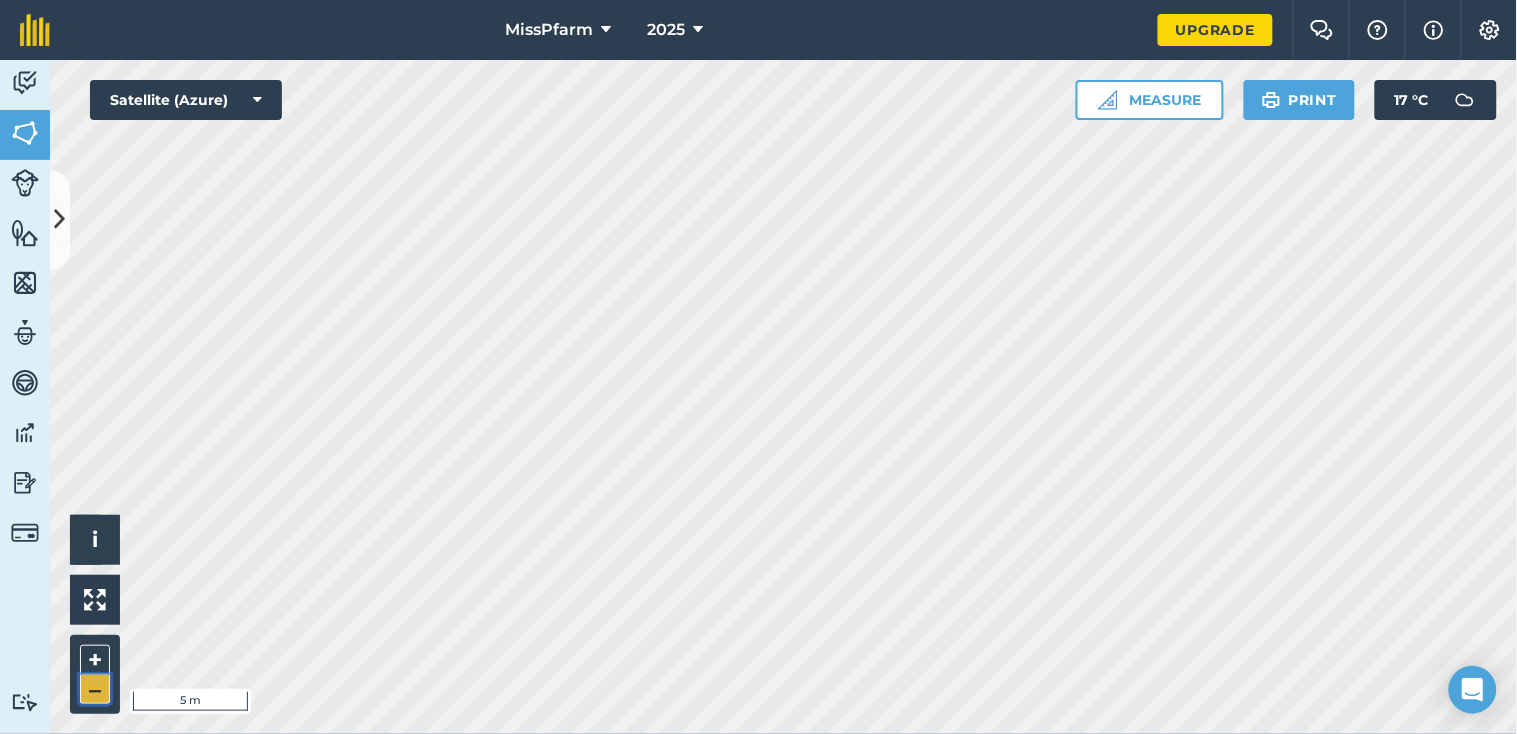 click on "–" at bounding box center (95, 689) 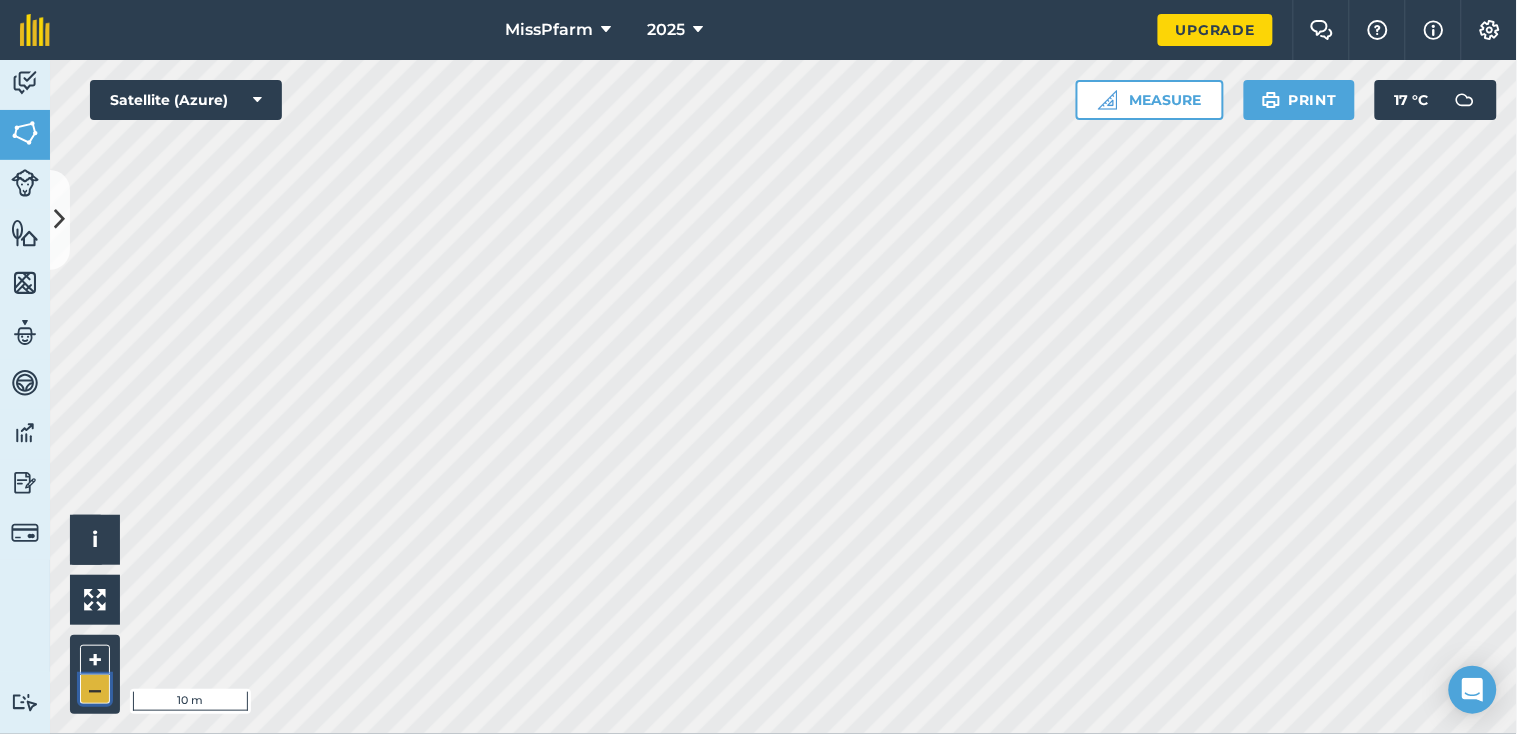 click on "–" at bounding box center (95, 689) 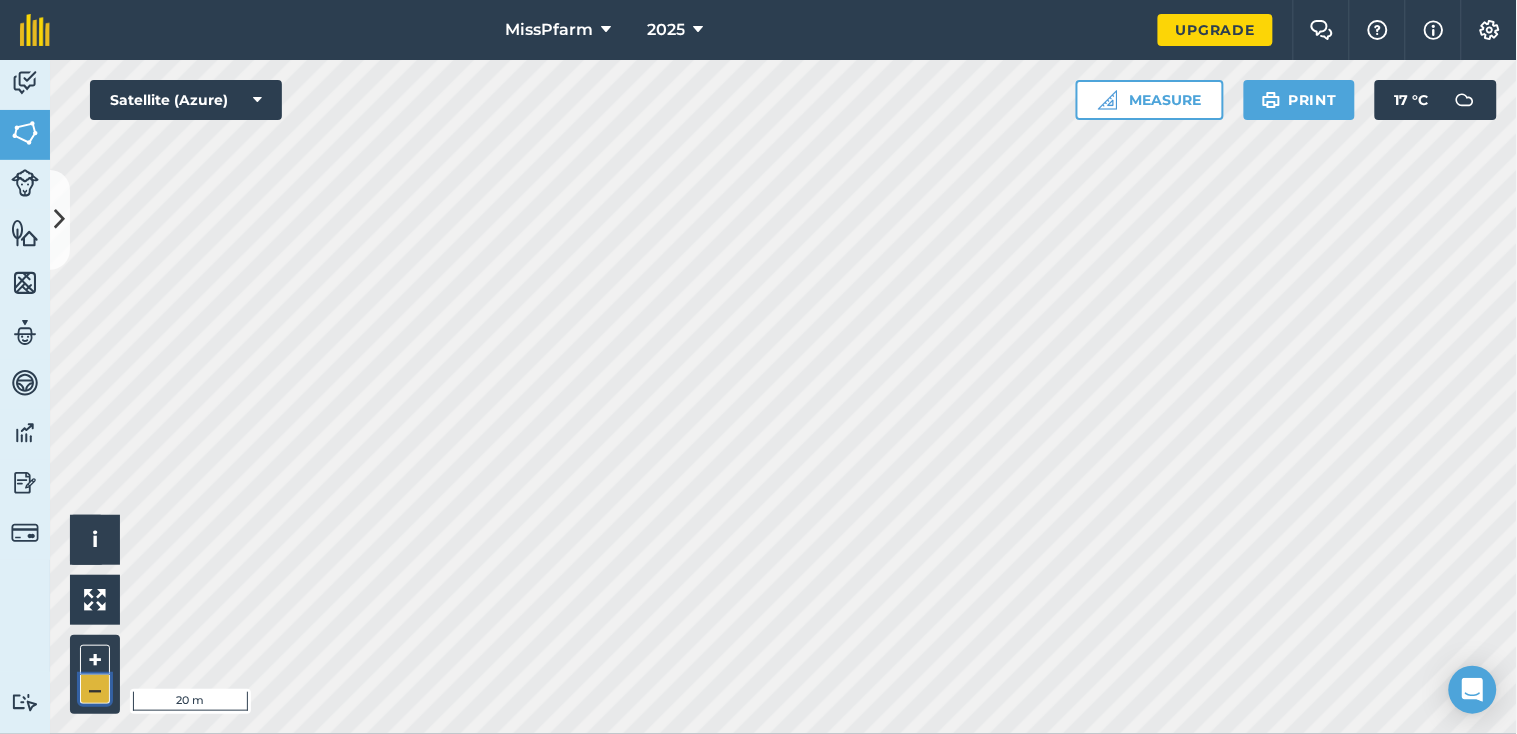 click on "–" at bounding box center (95, 689) 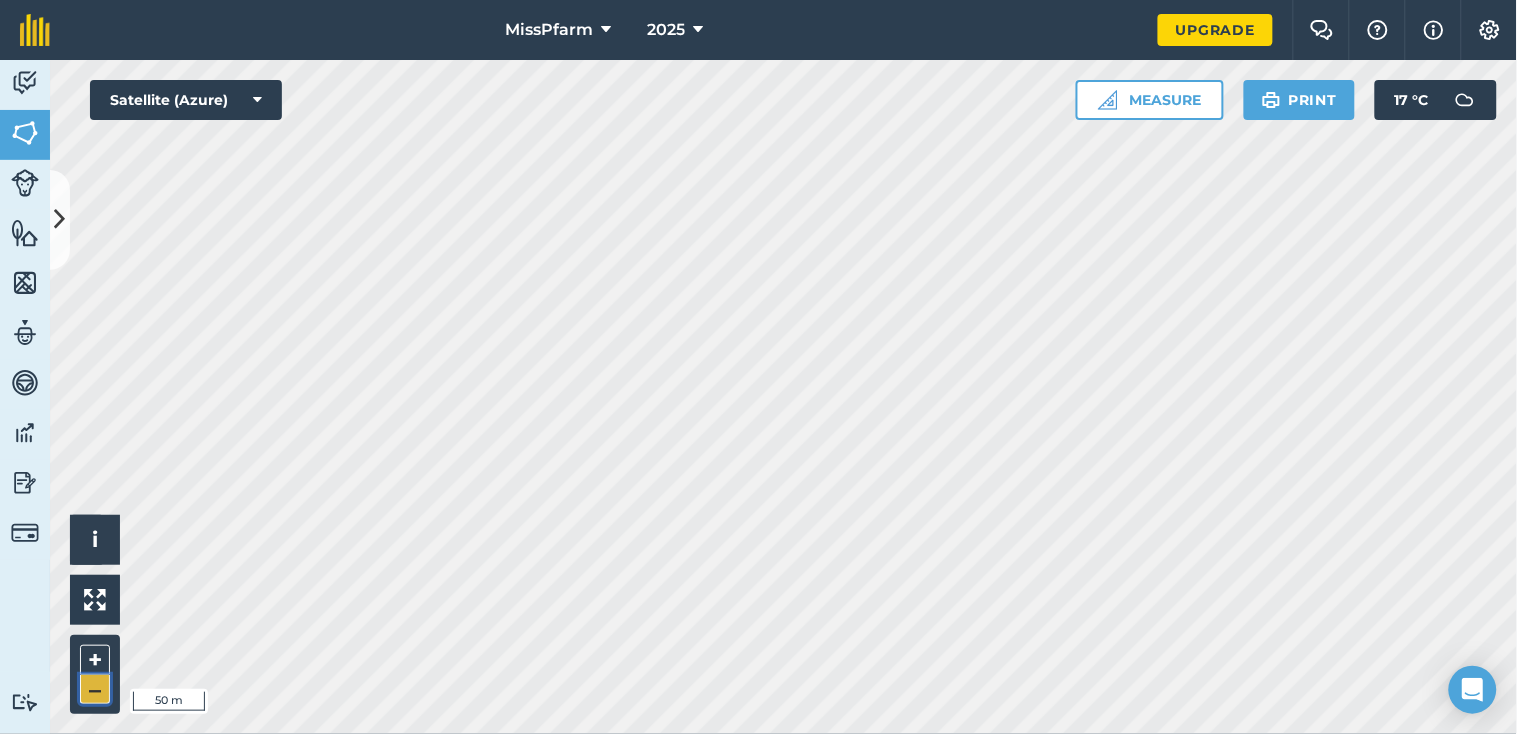 click on "–" at bounding box center (95, 689) 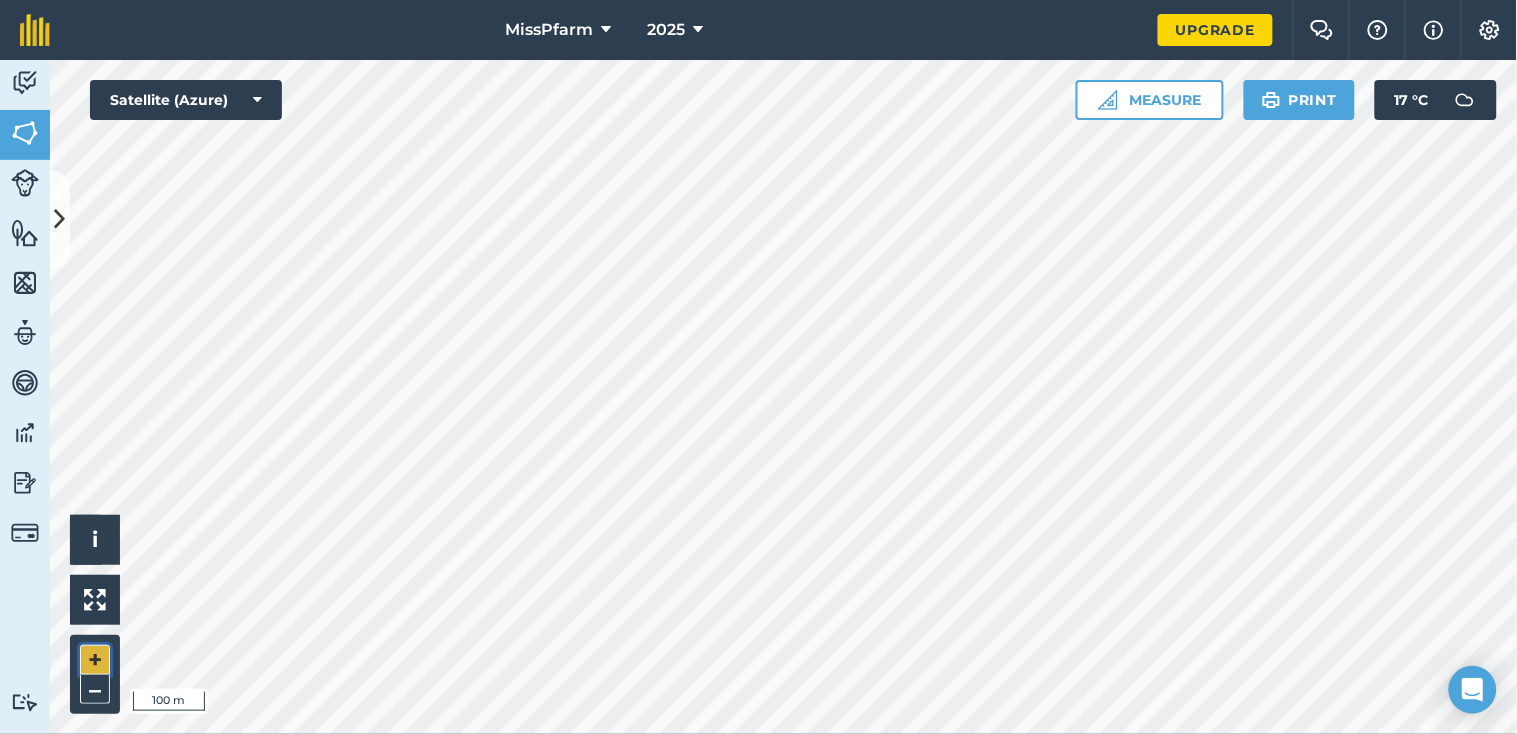 click on "+" at bounding box center (95, 660) 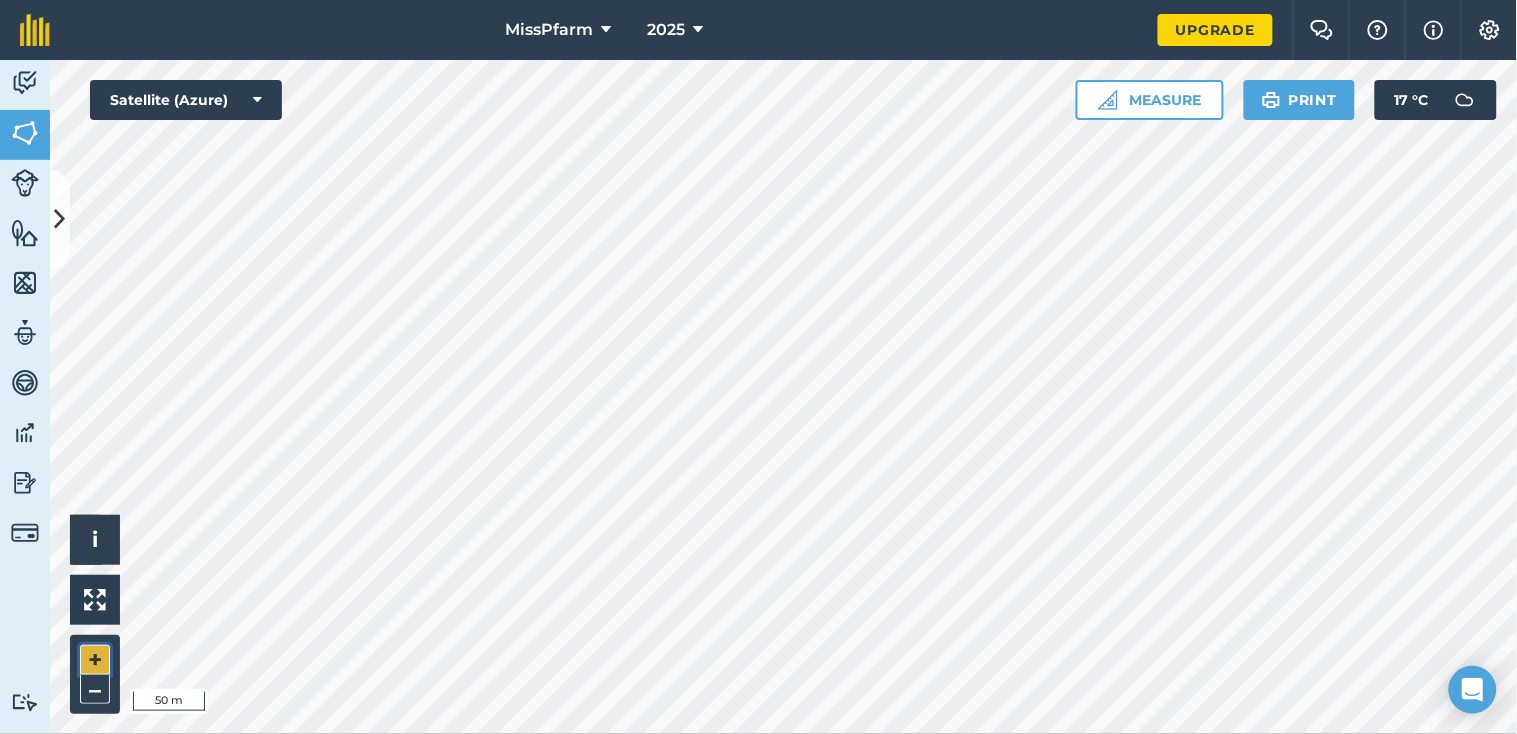 click on "+" at bounding box center (95, 660) 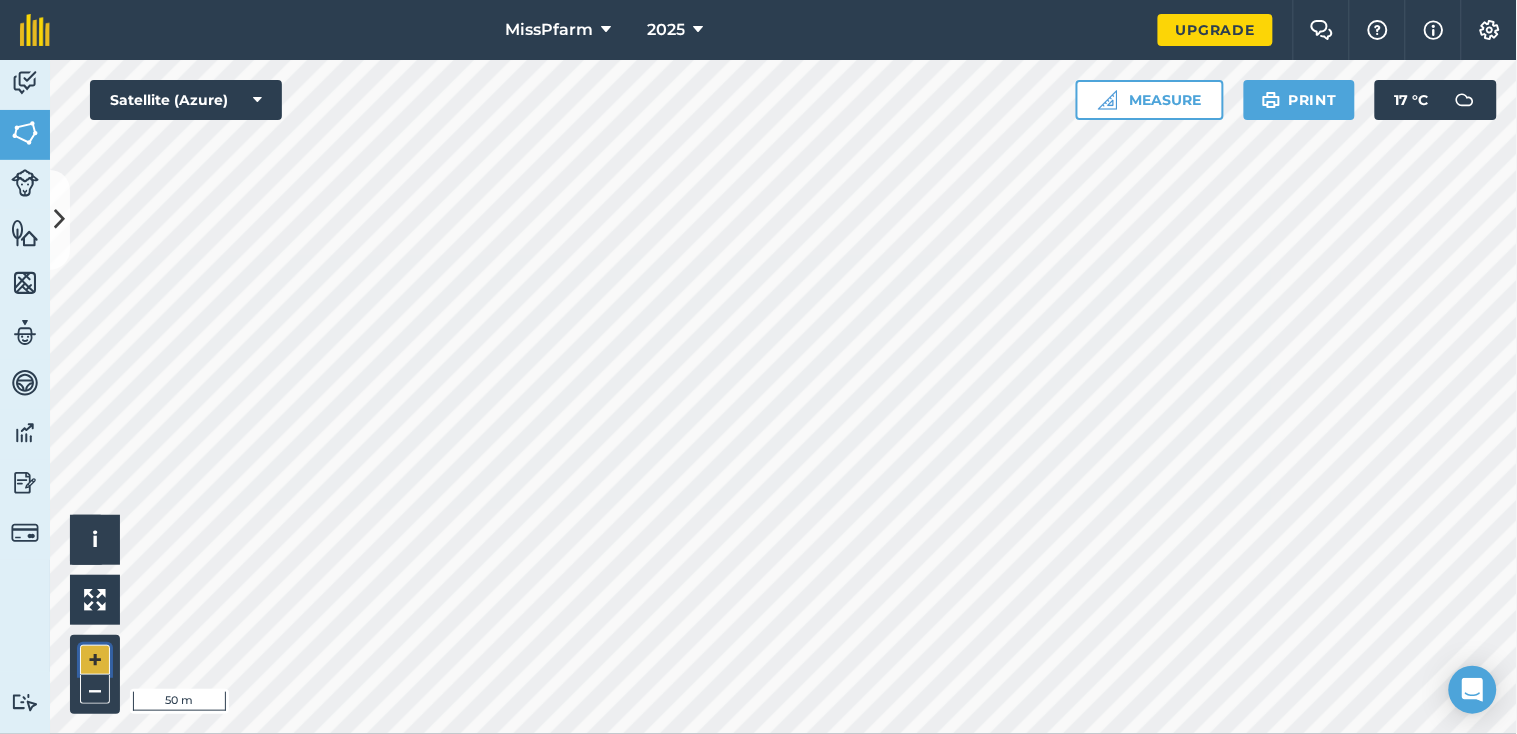 click on "+" at bounding box center [95, 660] 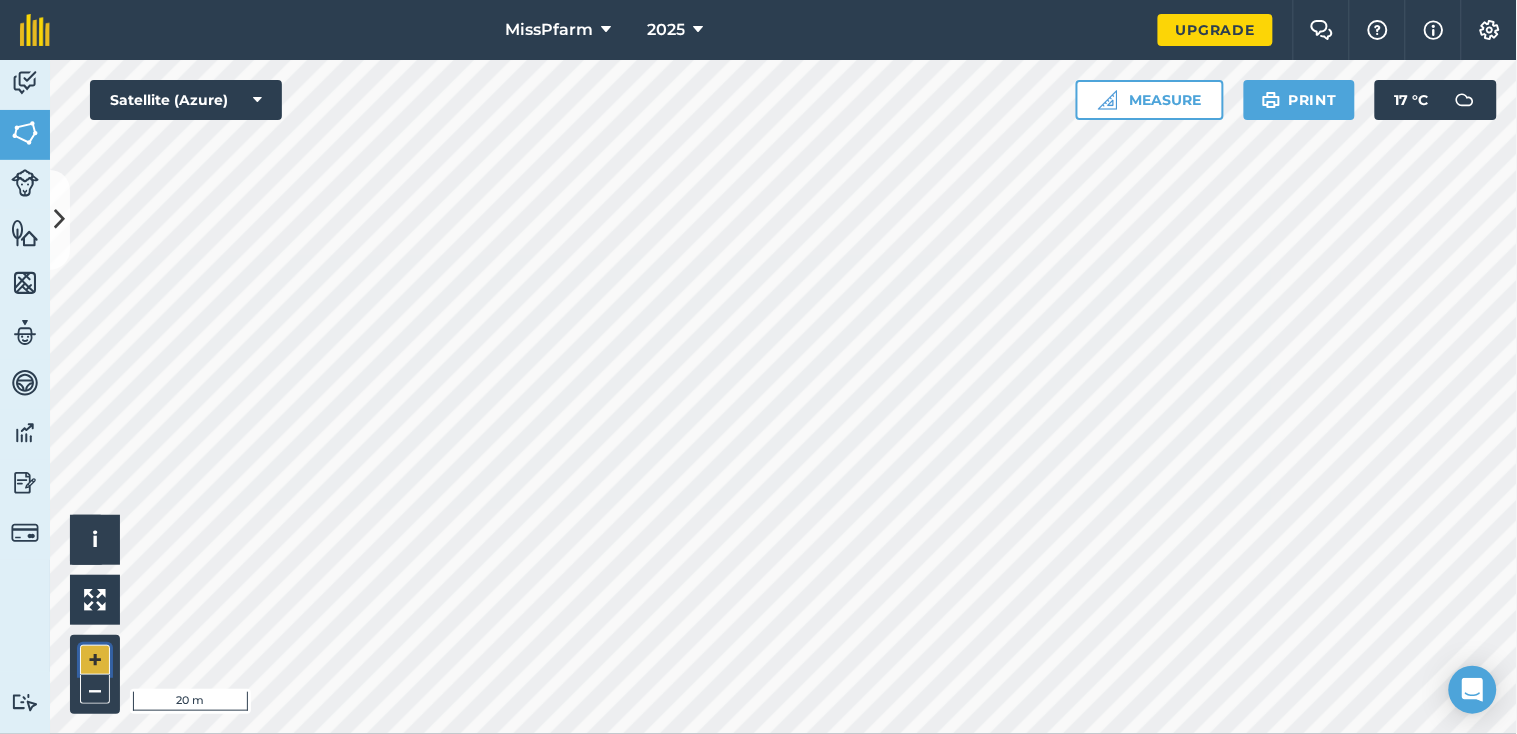 type 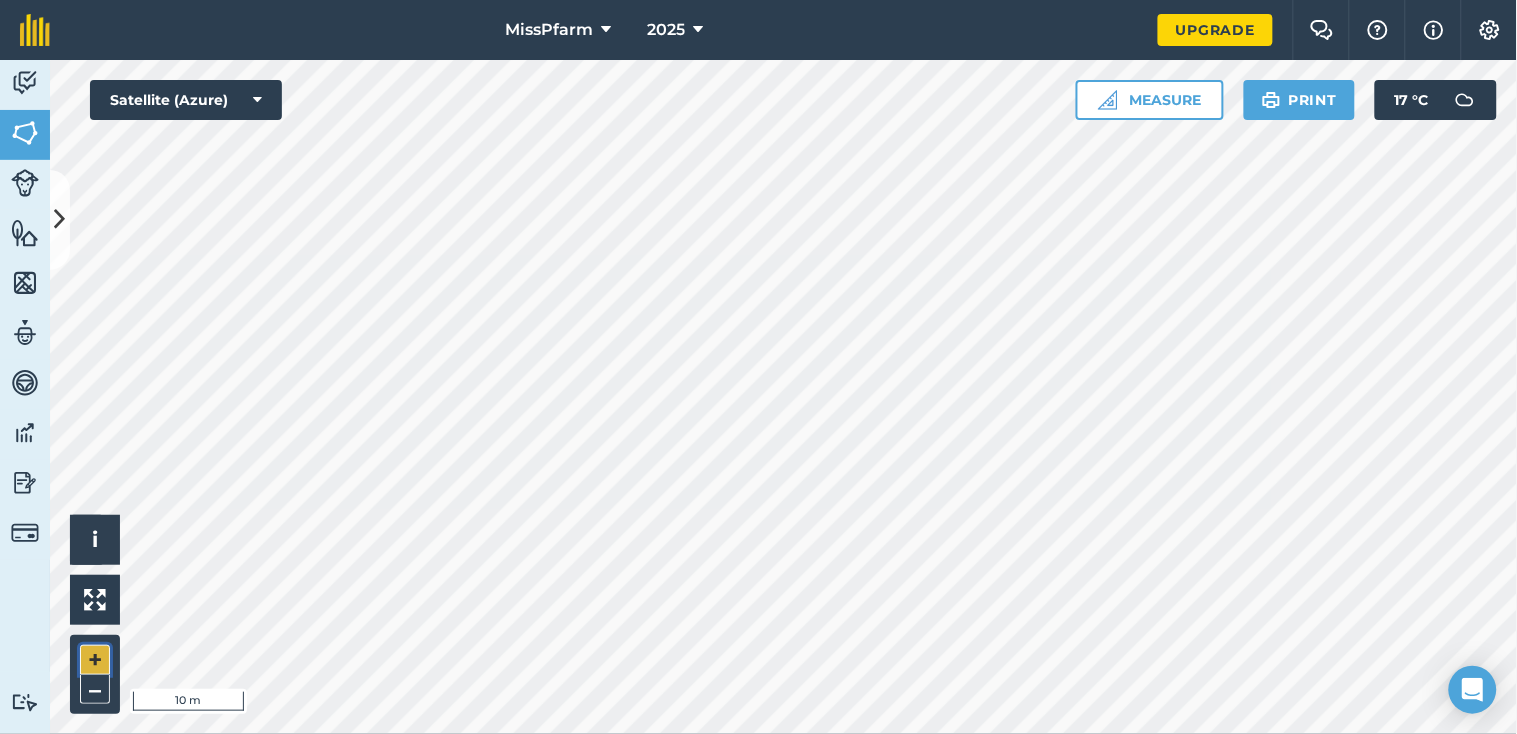 click on "+" at bounding box center (95, 660) 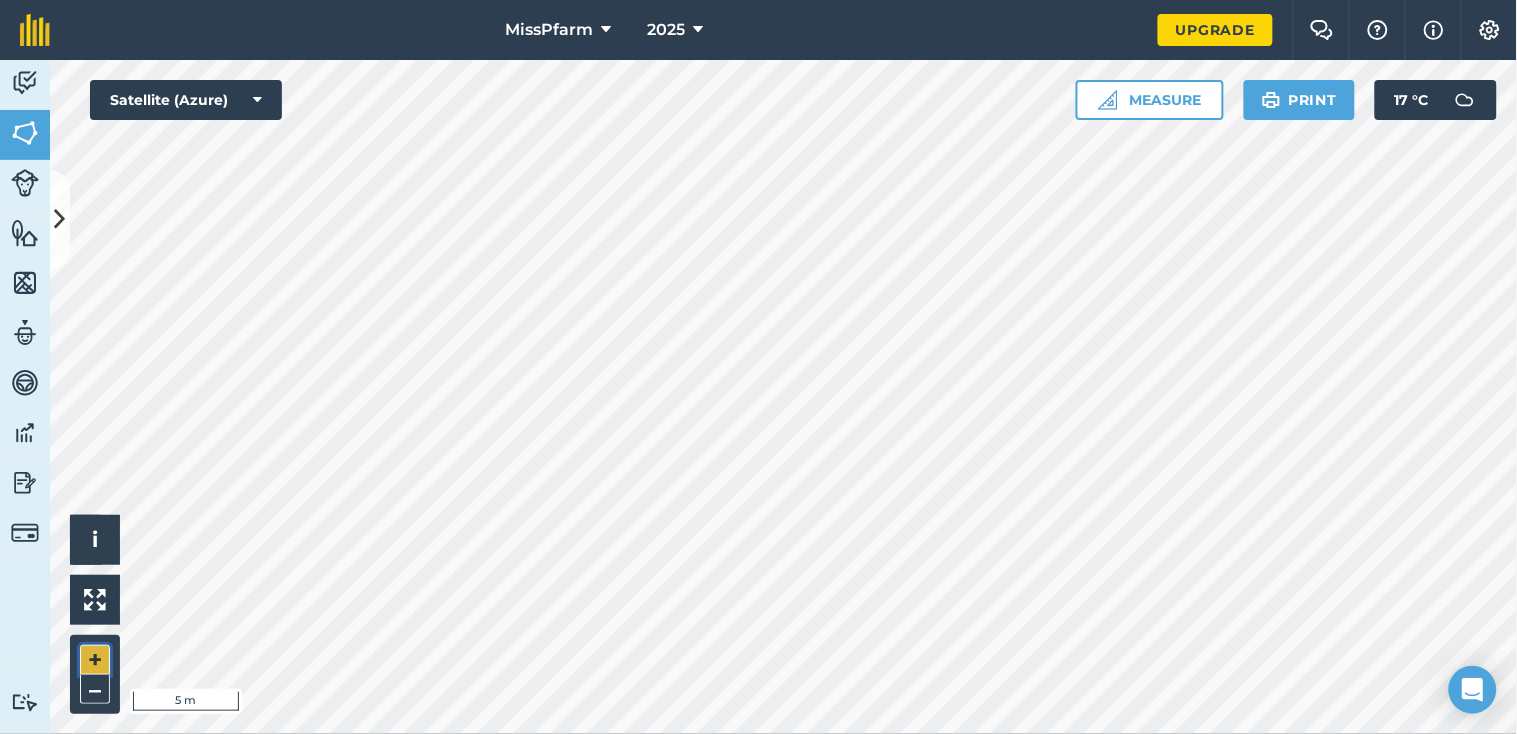 click on "+" at bounding box center [95, 660] 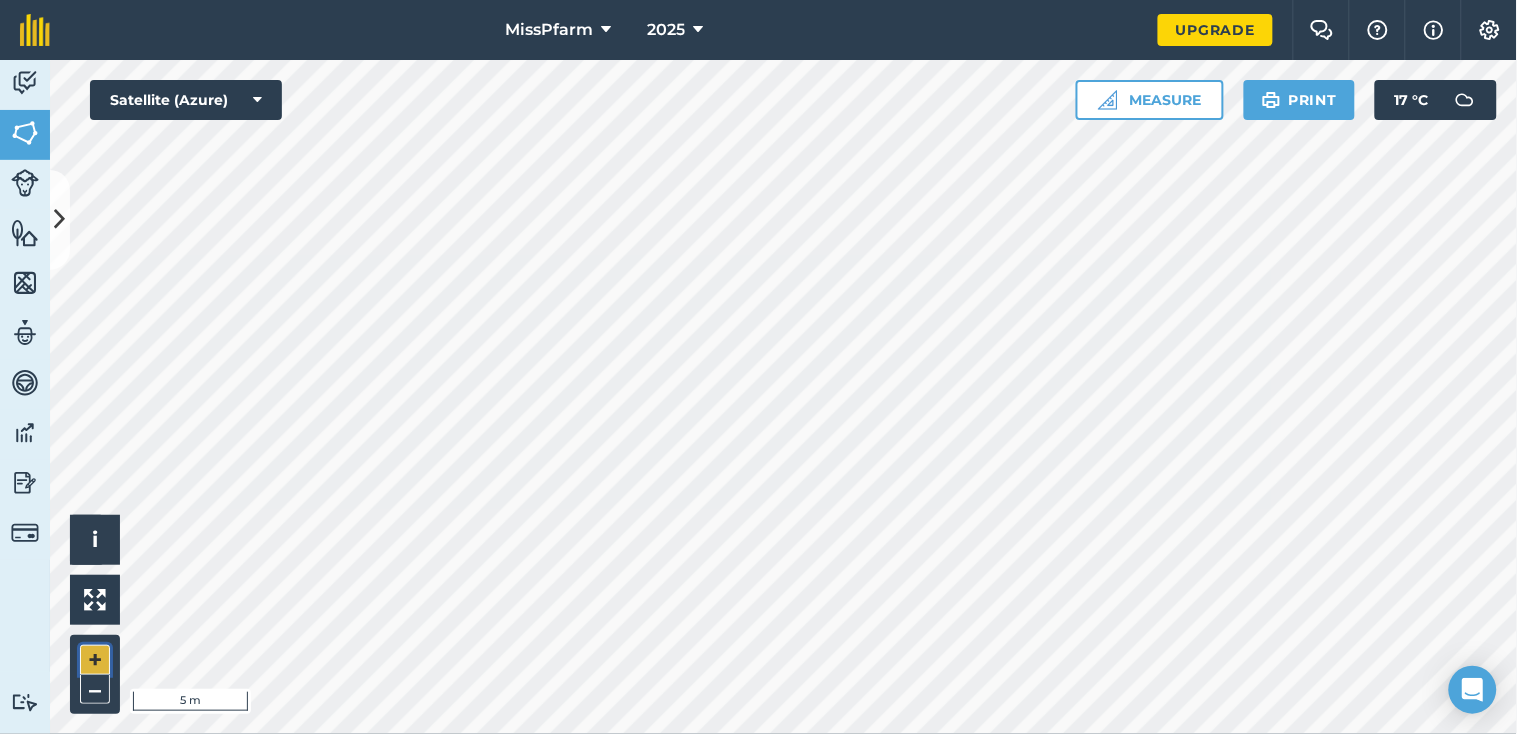 click on "+" at bounding box center (95, 660) 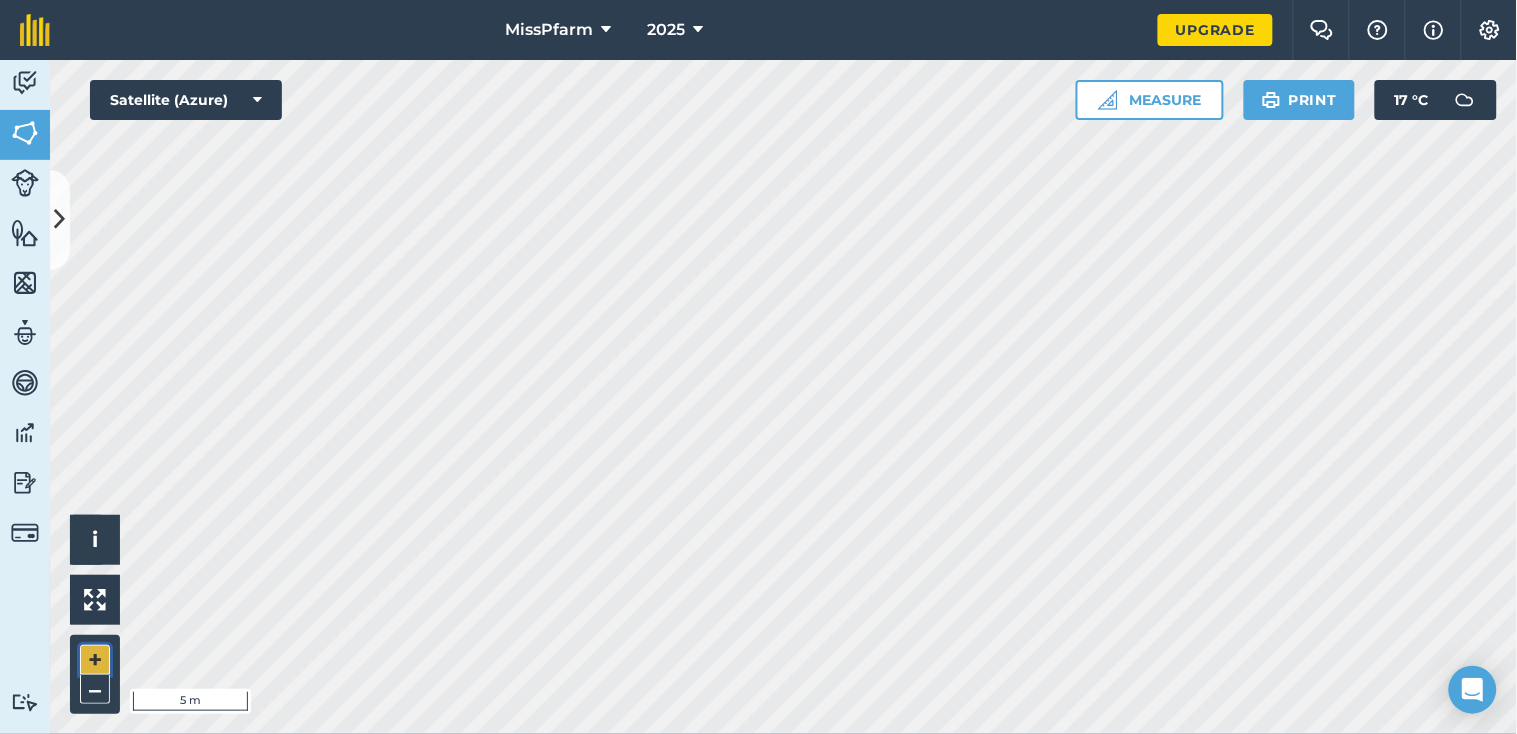 click on "+" at bounding box center (95, 660) 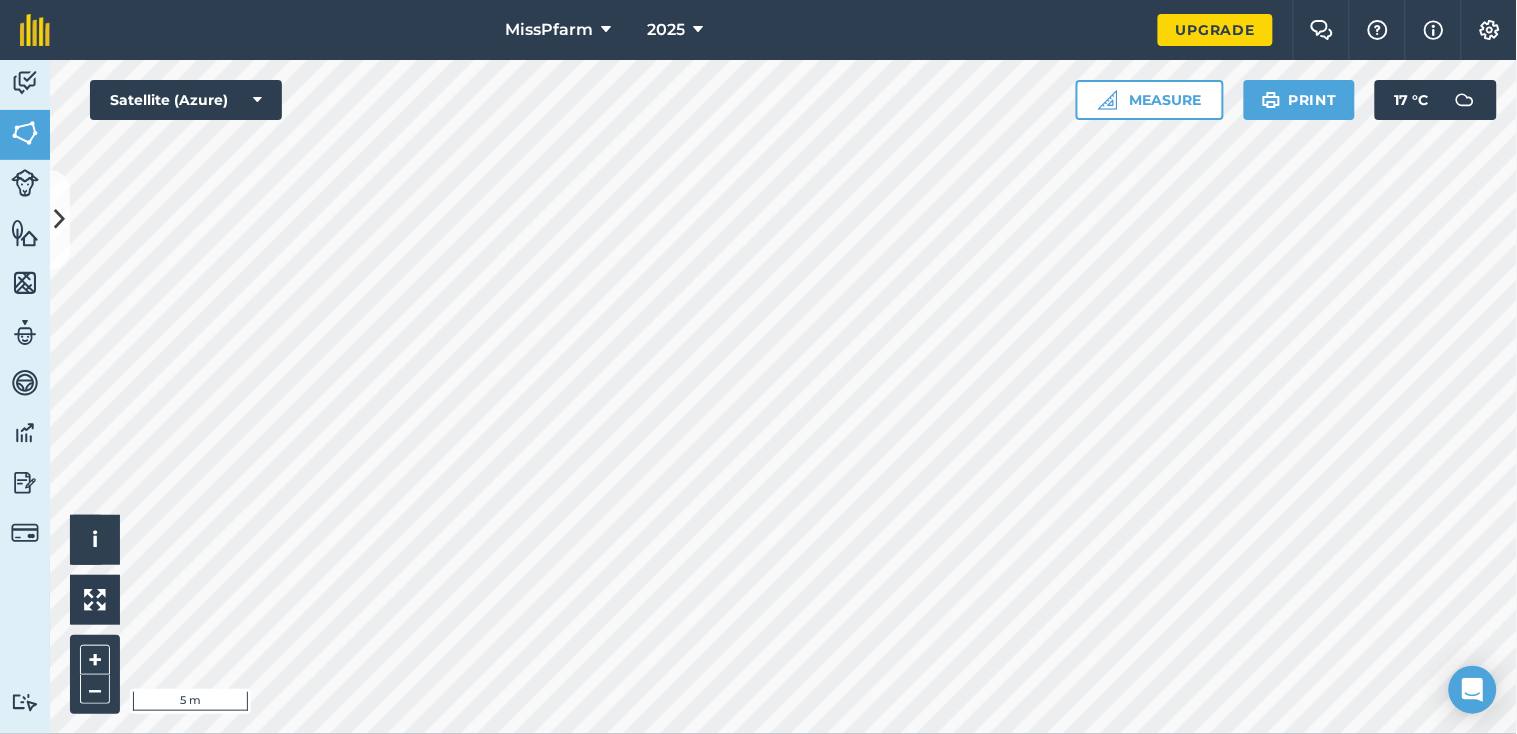 click on "MissPfarm 2025 Upgrade Farm Chat Help Info Settings Map printing is not available on our free plan Please upgrade to our Essentials, Plus or Pro plan to access this feature. Activity Fields Livestock Features Maps Team Vehicles Data Reporting Billing Tutorials Tutorials Fields   Add   Set usage Visibility: On Total area :  0.235   Ha Edit fields By usages, Filters (1) No usage set 0.235   Ha playing grass 0.235   Ha Hello i © 2025 TomTom, Microsoft 5 m + – Satellite (Azure) Measure Print 17   ° C" at bounding box center (758, 367) 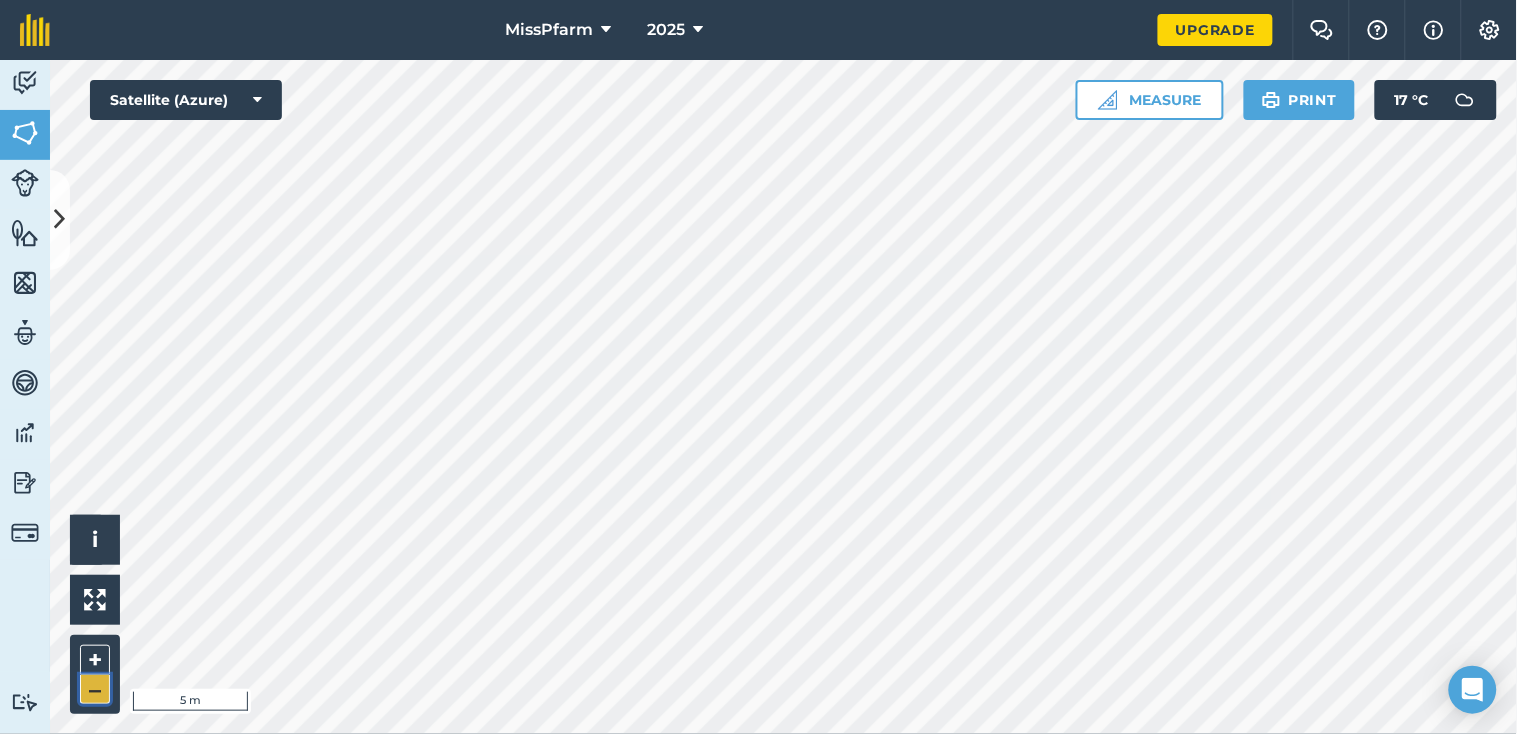 click on "–" at bounding box center (95, 689) 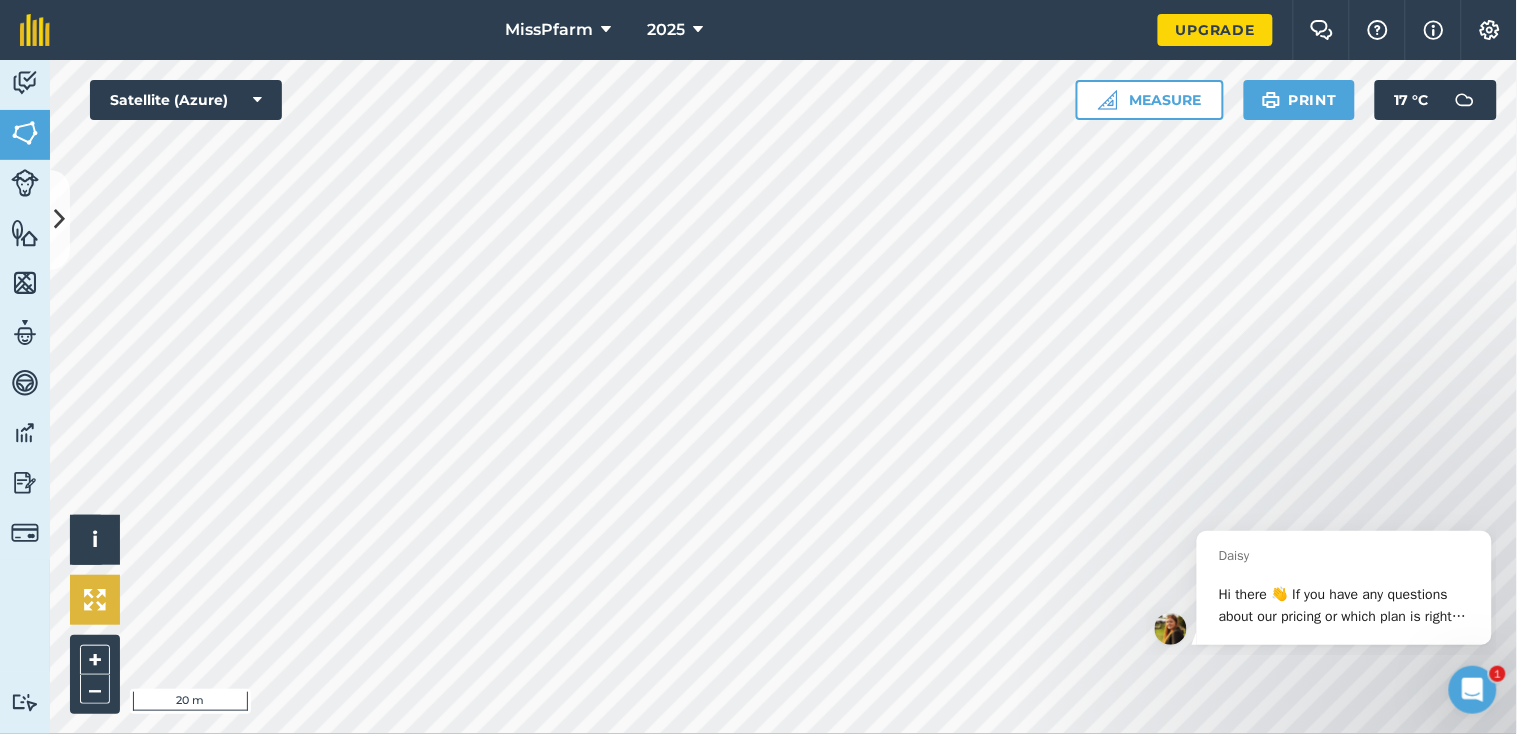 scroll, scrollTop: 0, scrollLeft: 0, axis: both 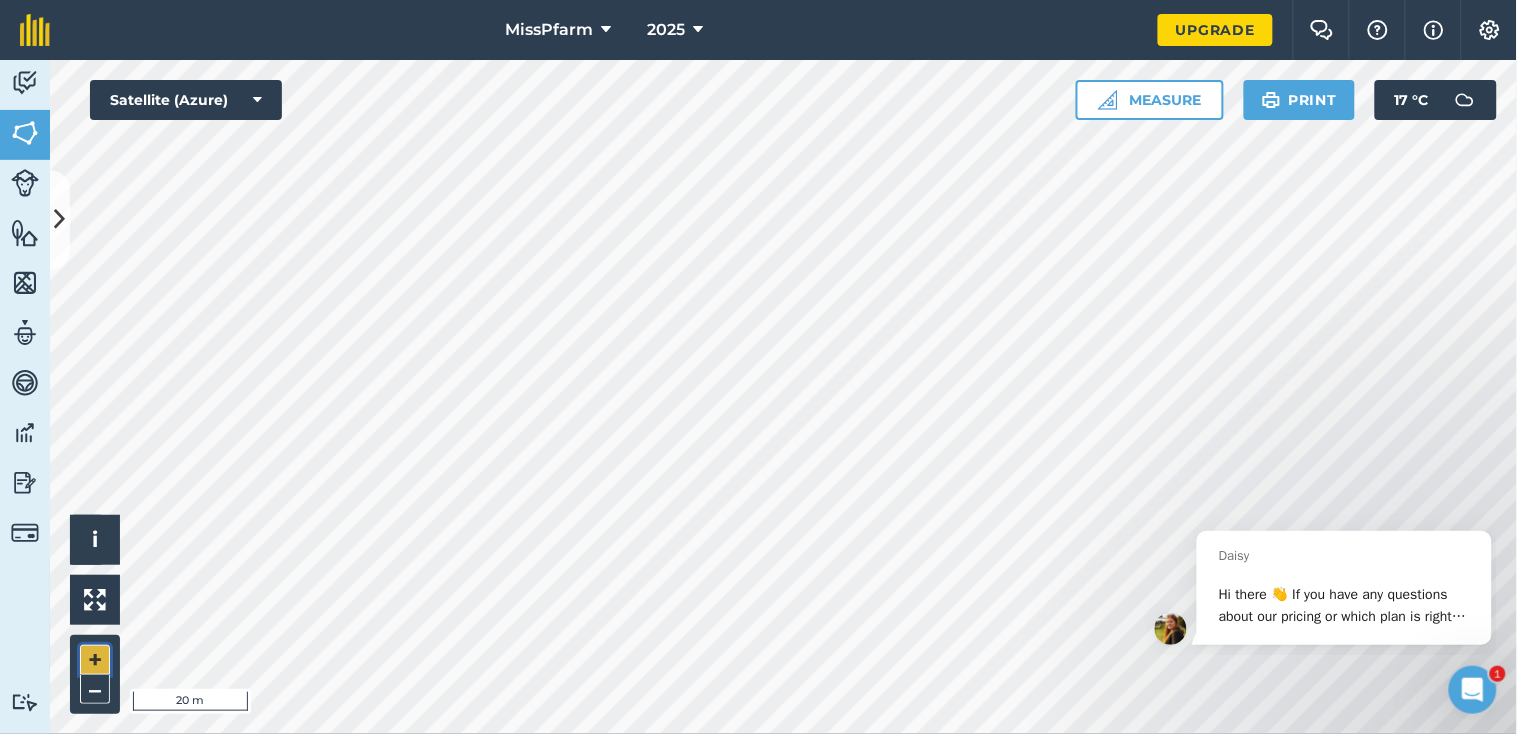 click on "+" at bounding box center [95, 660] 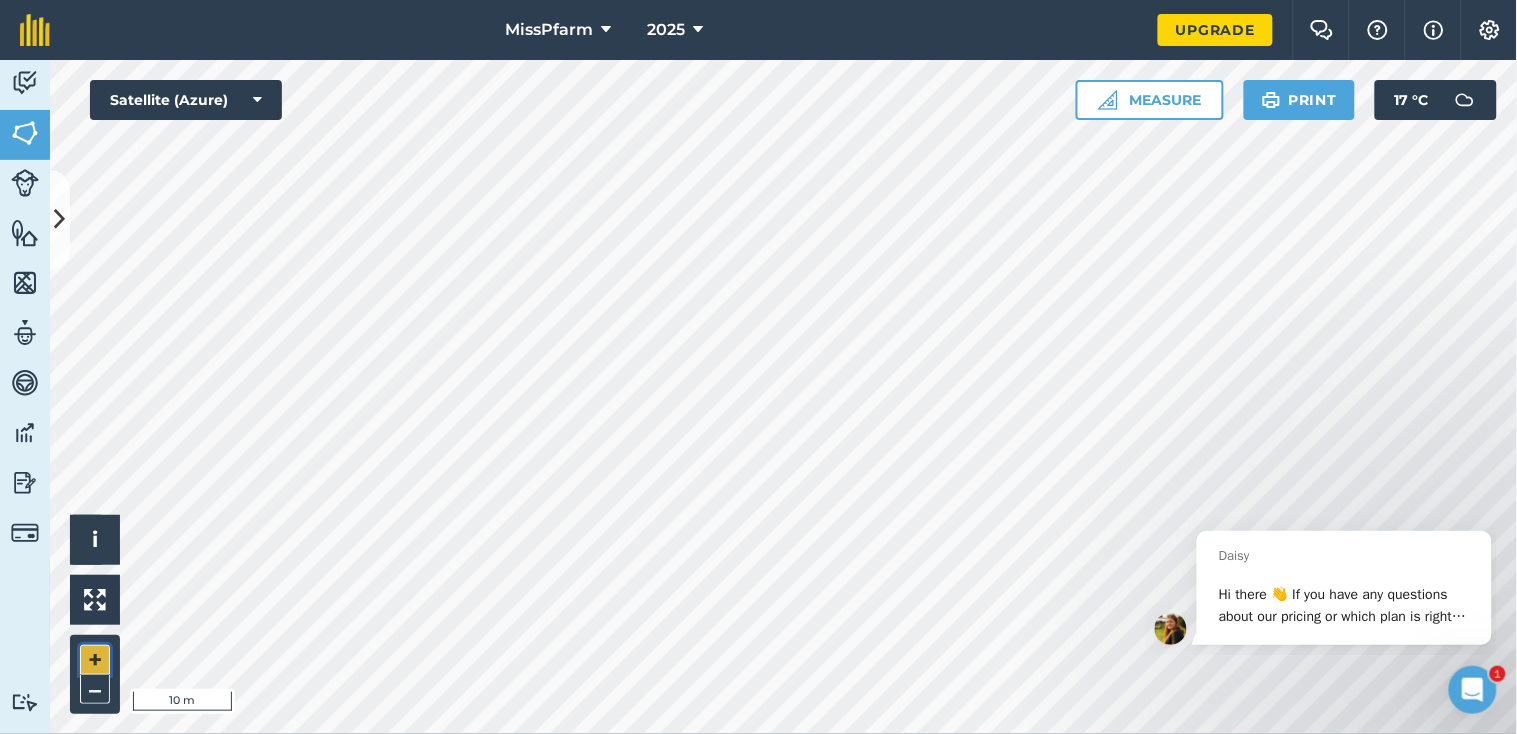 click on "+" at bounding box center [95, 660] 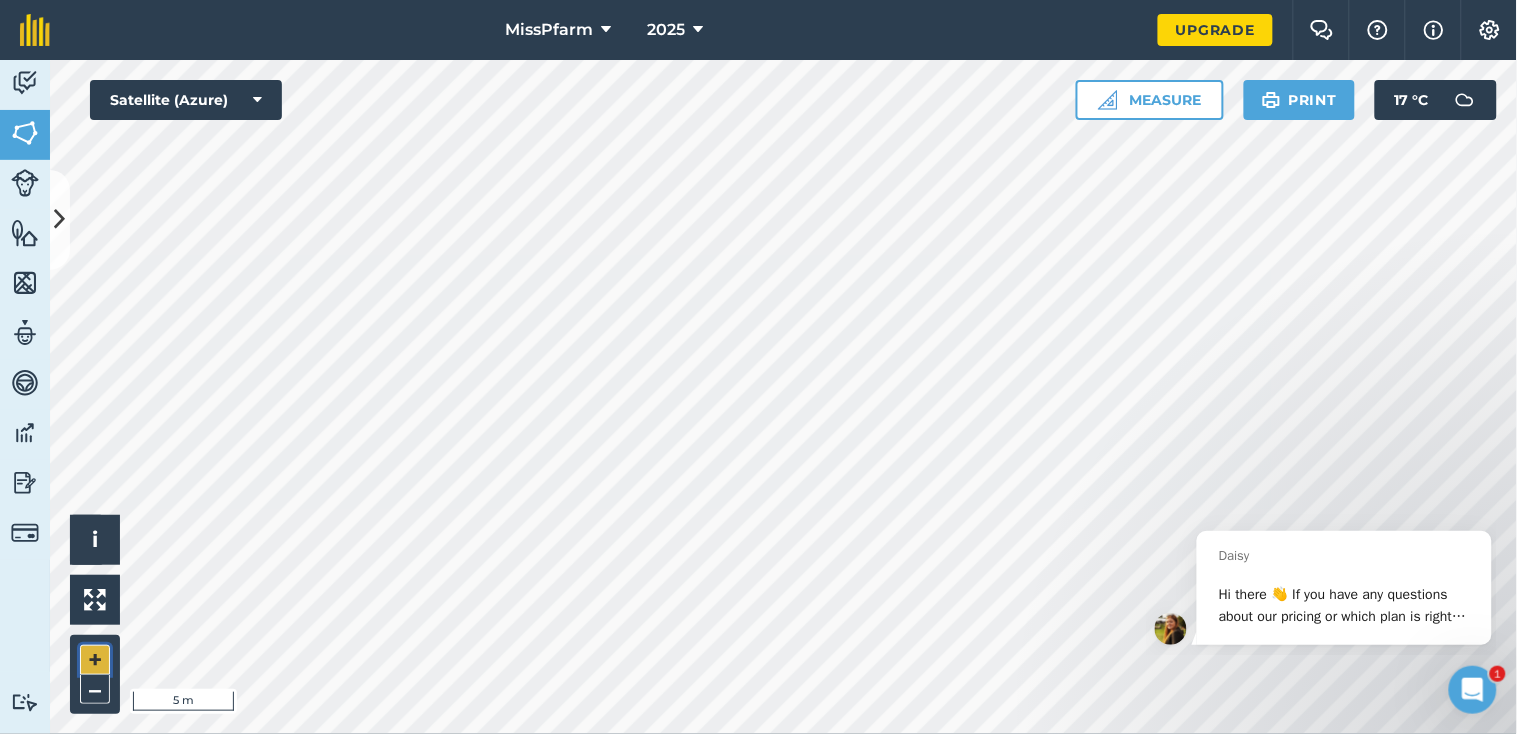 click on "+" at bounding box center [95, 660] 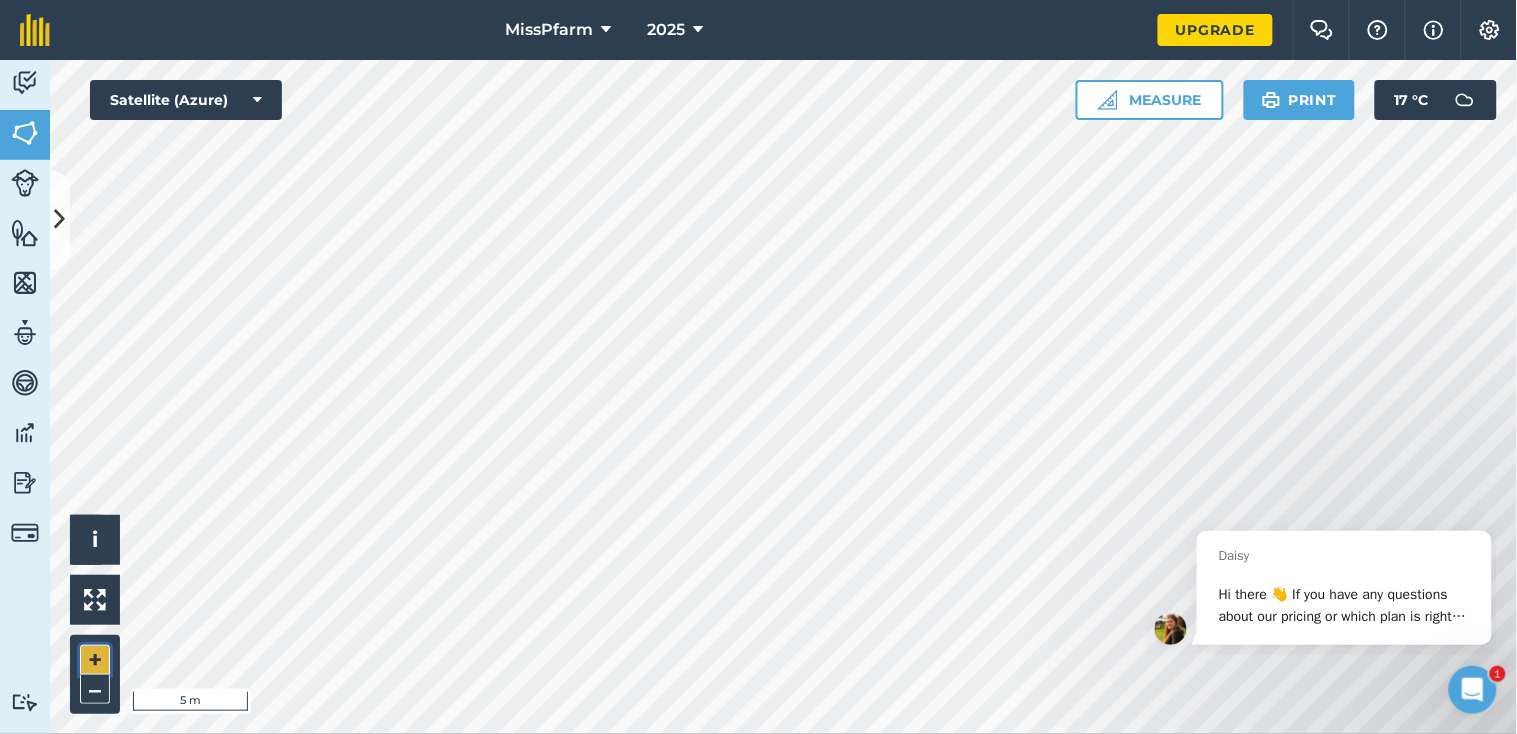 click on "+" at bounding box center [95, 660] 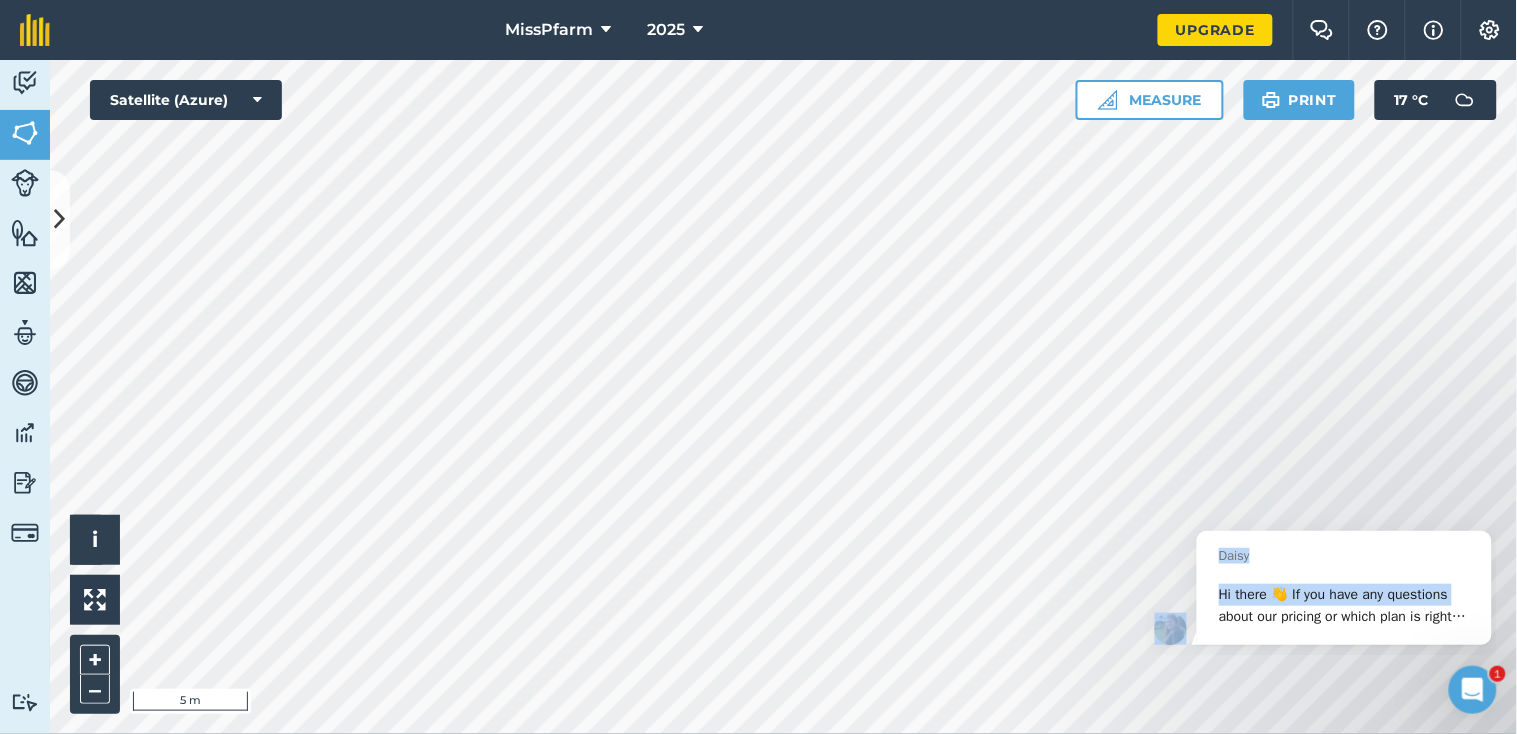 drag, startPoint x: 2351, startPoint y: 1094, endPoint x: 1510, endPoint y: 774, distance: 899.82275 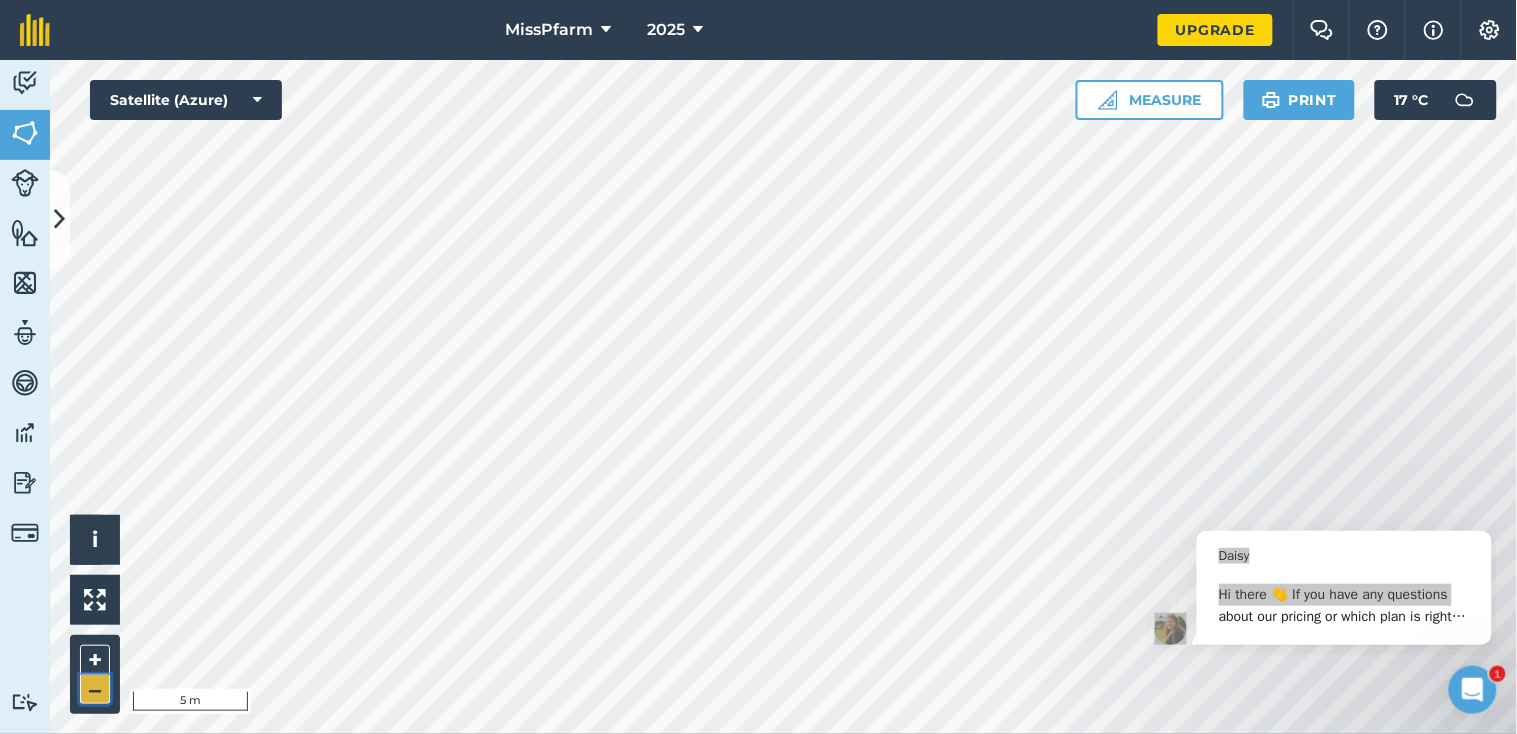 click on "–" at bounding box center (95, 689) 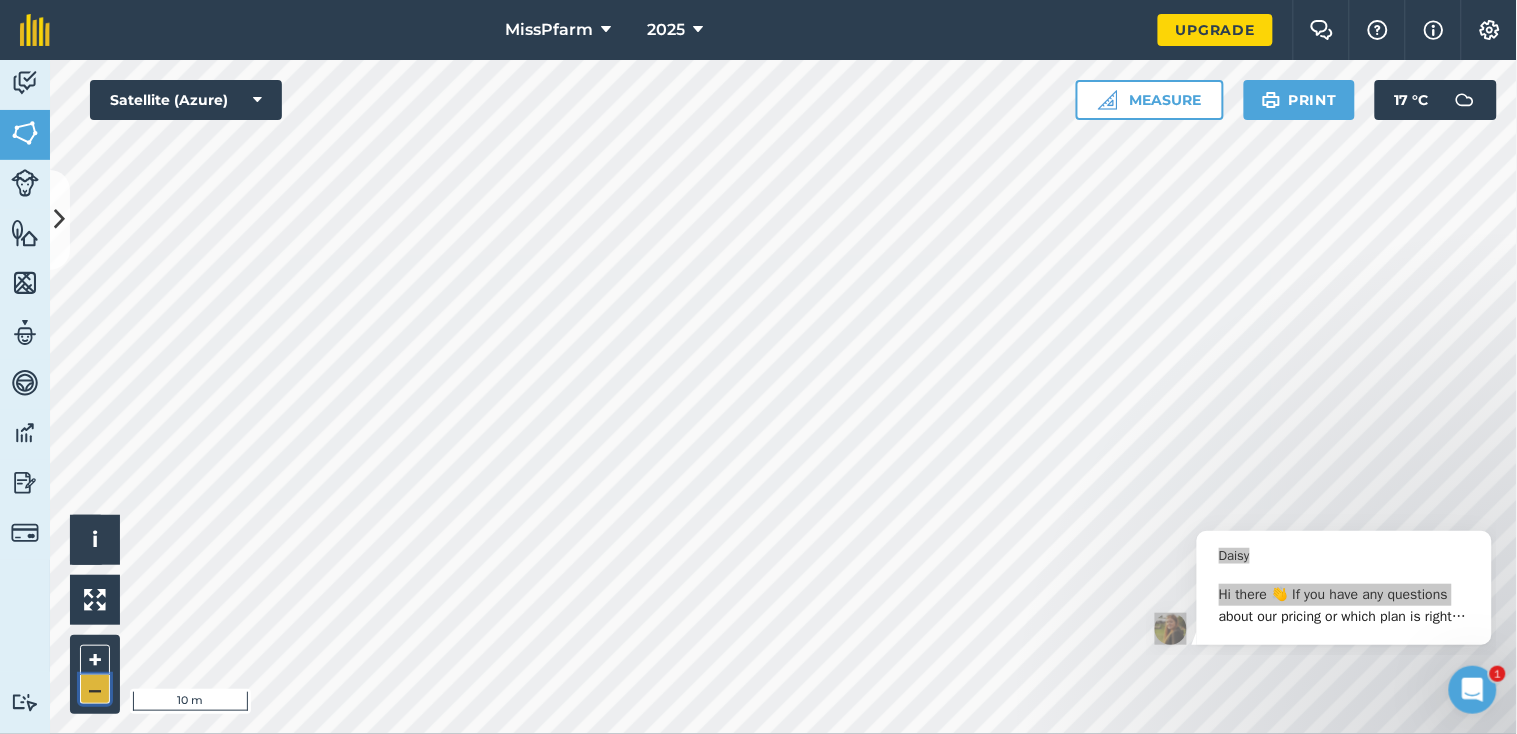 click on "–" at bounding box center [95, 689] 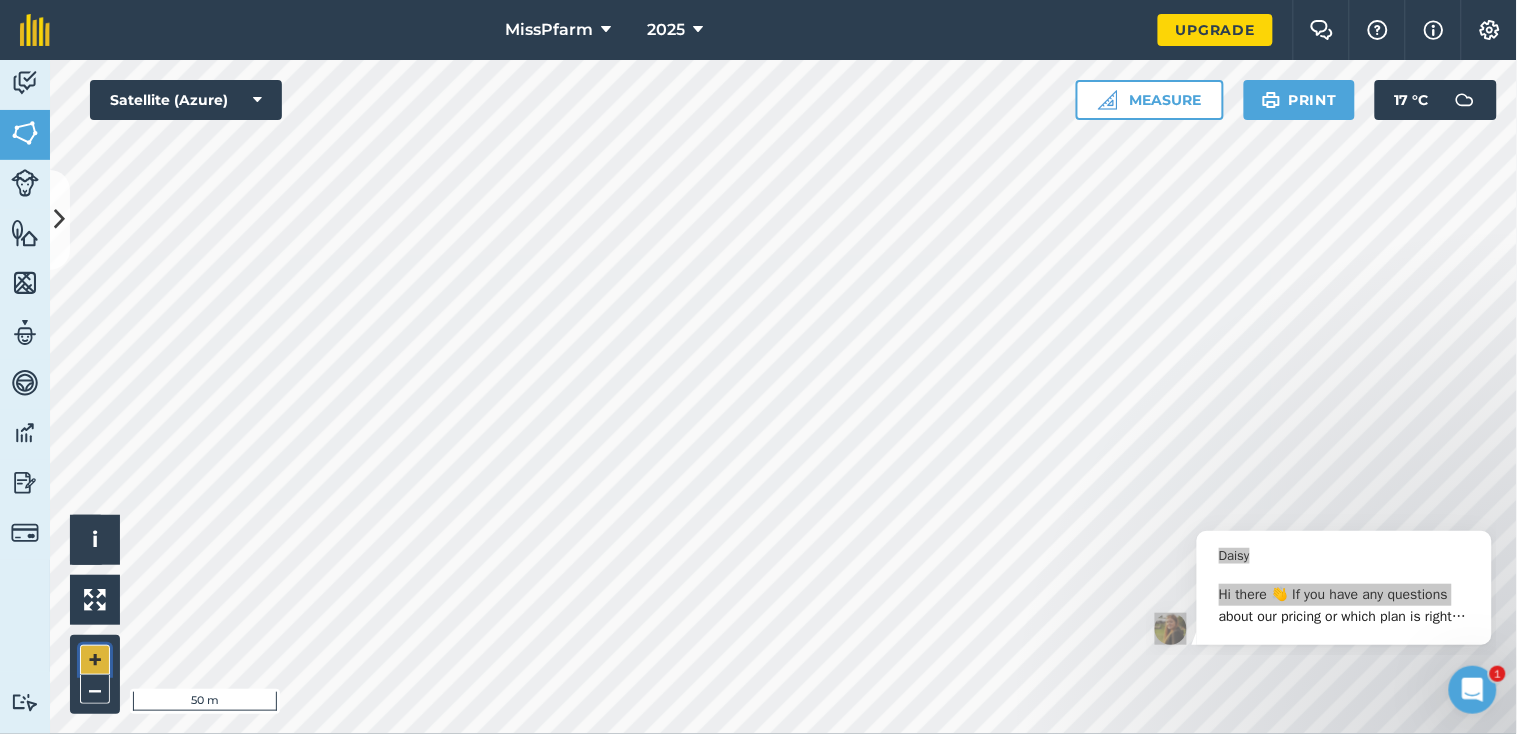 click on "+" at bounding box center [95, 660] 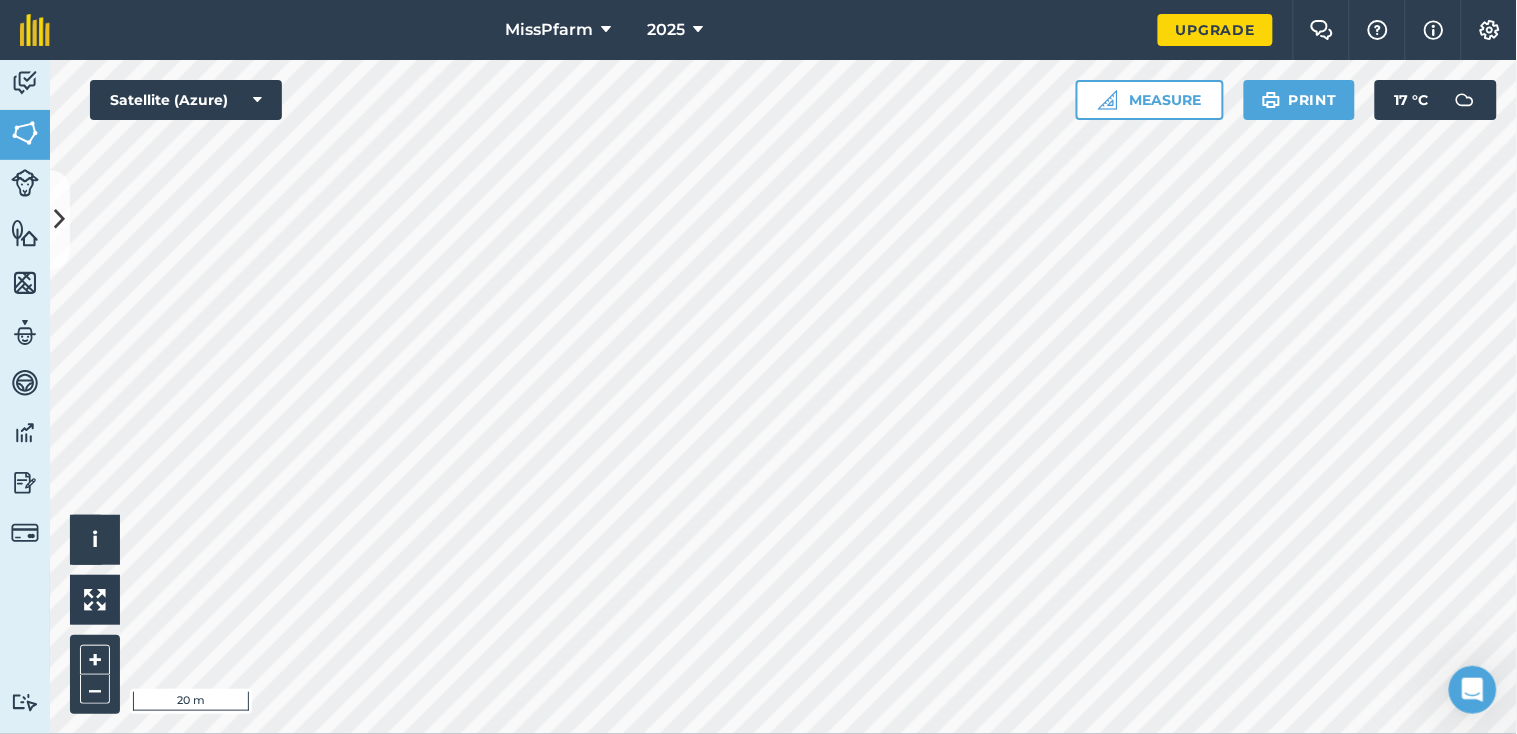 click on "Activity Fields Livestock Features Maps Team Vehicles Data Reporting Billing Tutorials Tutorials Fields   Add   Set usage Visibility: On Total area :  0.235   Ha Edit fields By usages, Filters (1) No usage set 0.235   Ha playing grass 0.235   Ha Hello i © 2025 TomTom, Microsoft 20 m + – Satellite (Azure) Measure Print 17   ° C" at bounding box center (758, 397) 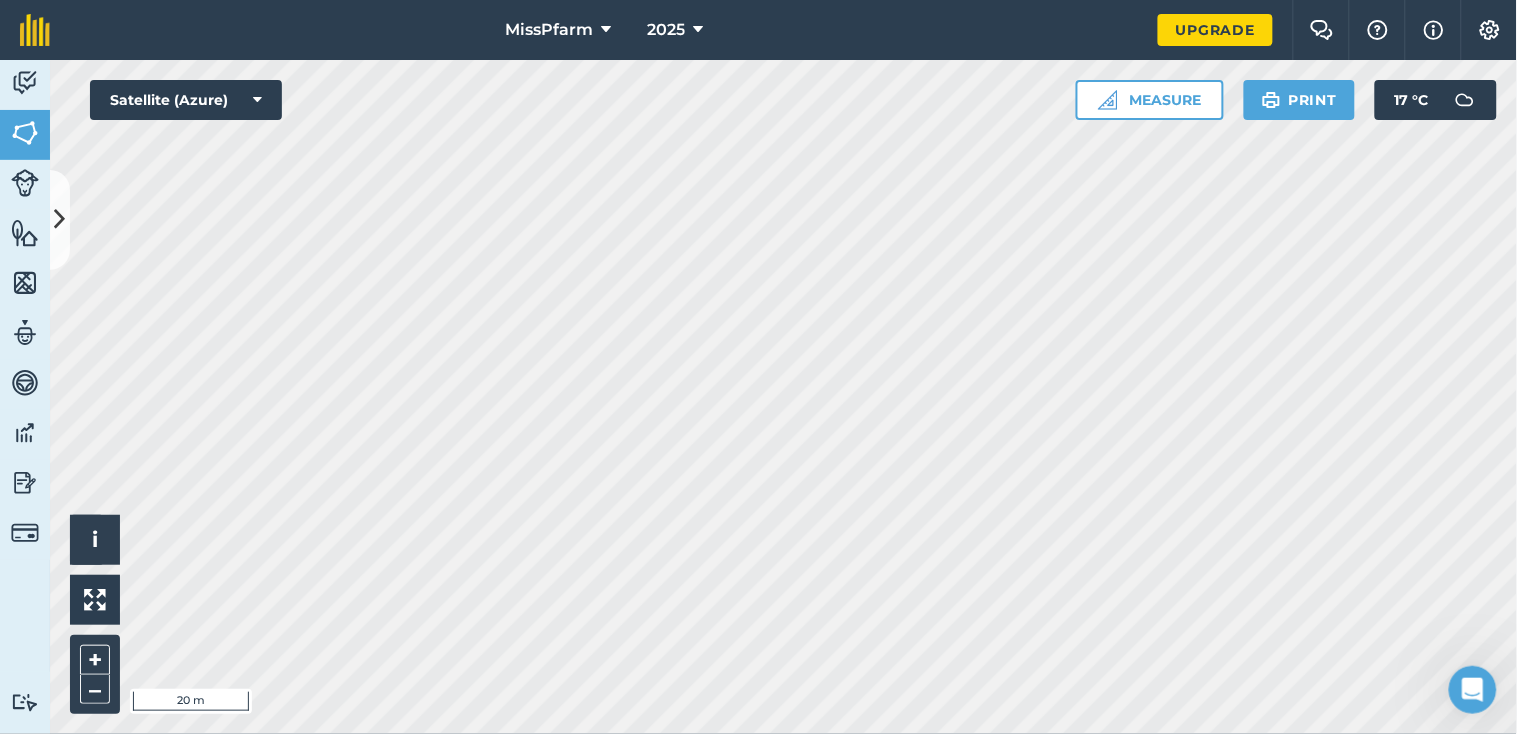 click on "MissPfarm 2025 Upgrade Farm Chat Help Info Settings Map printing is not available on our free plan Please upgrade to our Essentials, Plus or Pro plan to access this feature. Activity Fields Livestock Features Maps Team Vehicles Data Reporting Billing Tutorials Tutorials Fields   Add   Set usage Visibility: On Total area :  0.235   Ha Edit fields By usages, Filters (1) No usage set 0.235   Ha playing grass 0.235   Ha Hello i © 2025 TomTom, Microsoft 20 m + – Satellite (Azure) Measure Print 17   ° C" at bounding box center [758, 367] 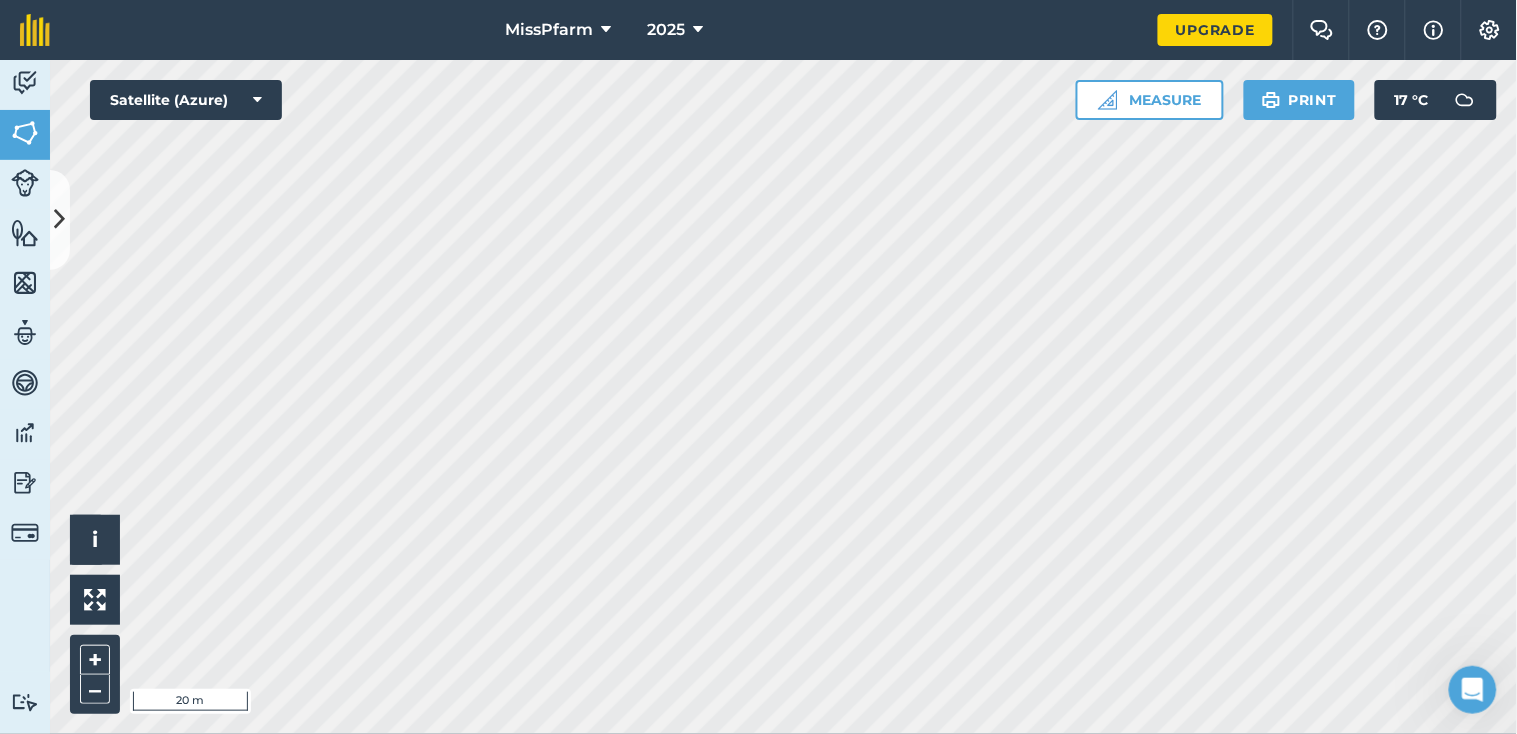 click on "MissPfarm 2025 Upgrade Farm Chat Help Info Settings Map printing is not available on our free plan Please upgrade to our Essentials, Plus or Pro plan to access this feature. Activity Fields Livestock Features Maps Team Vehicles Data Reporting Billing Tutorials Tutorials Fields   Add   Set usage Visibility: On Total area :  0.235   Ha Edit fields By usages, Filters (1) No usage set 0.235   Ha playing grass 0.235   Ha Hello i © 2025 TomTom, Microsoft 20 m + – Satellite (Azure) Measure Print 17   ° C" at bounding box center [758, 367] 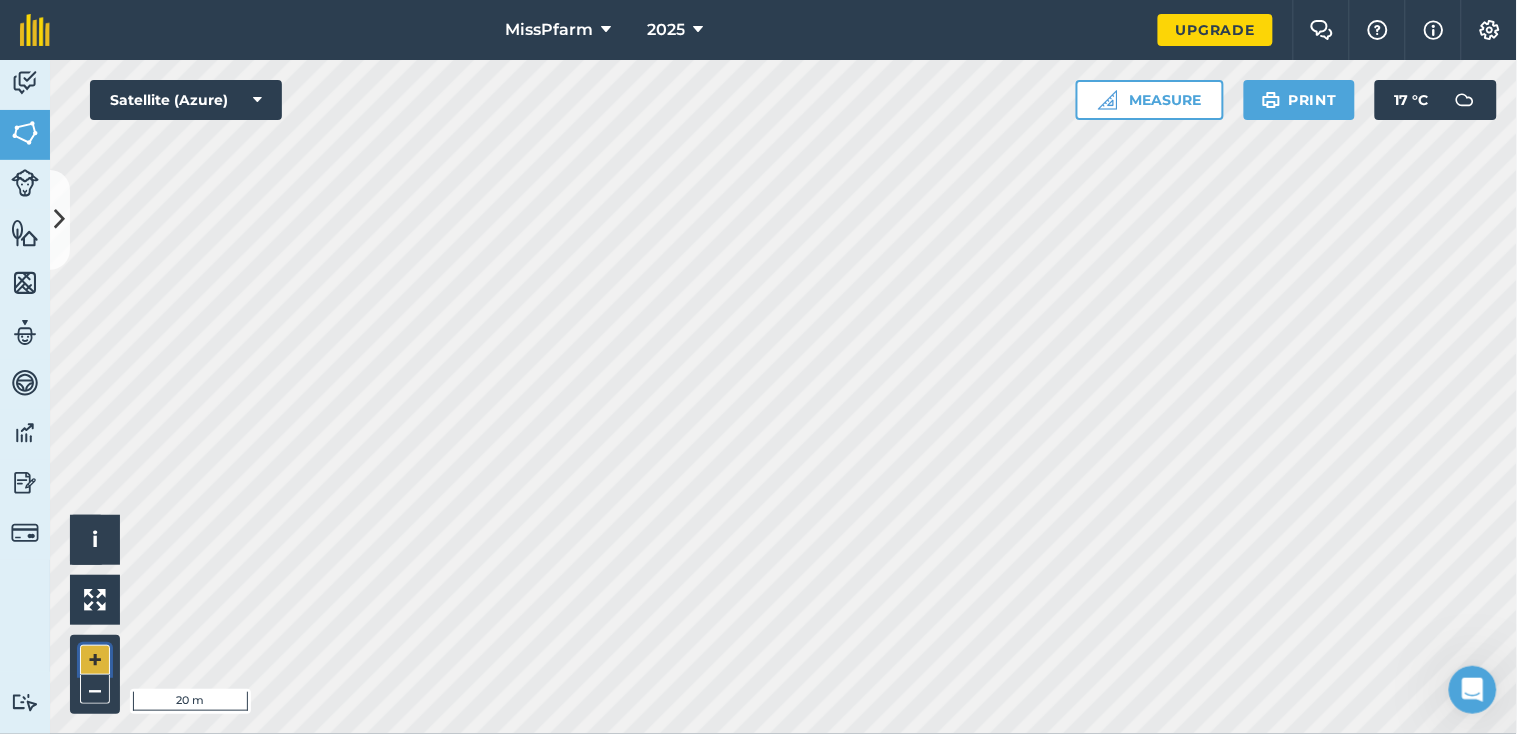 click on "+" at bounding box center [95, 660] 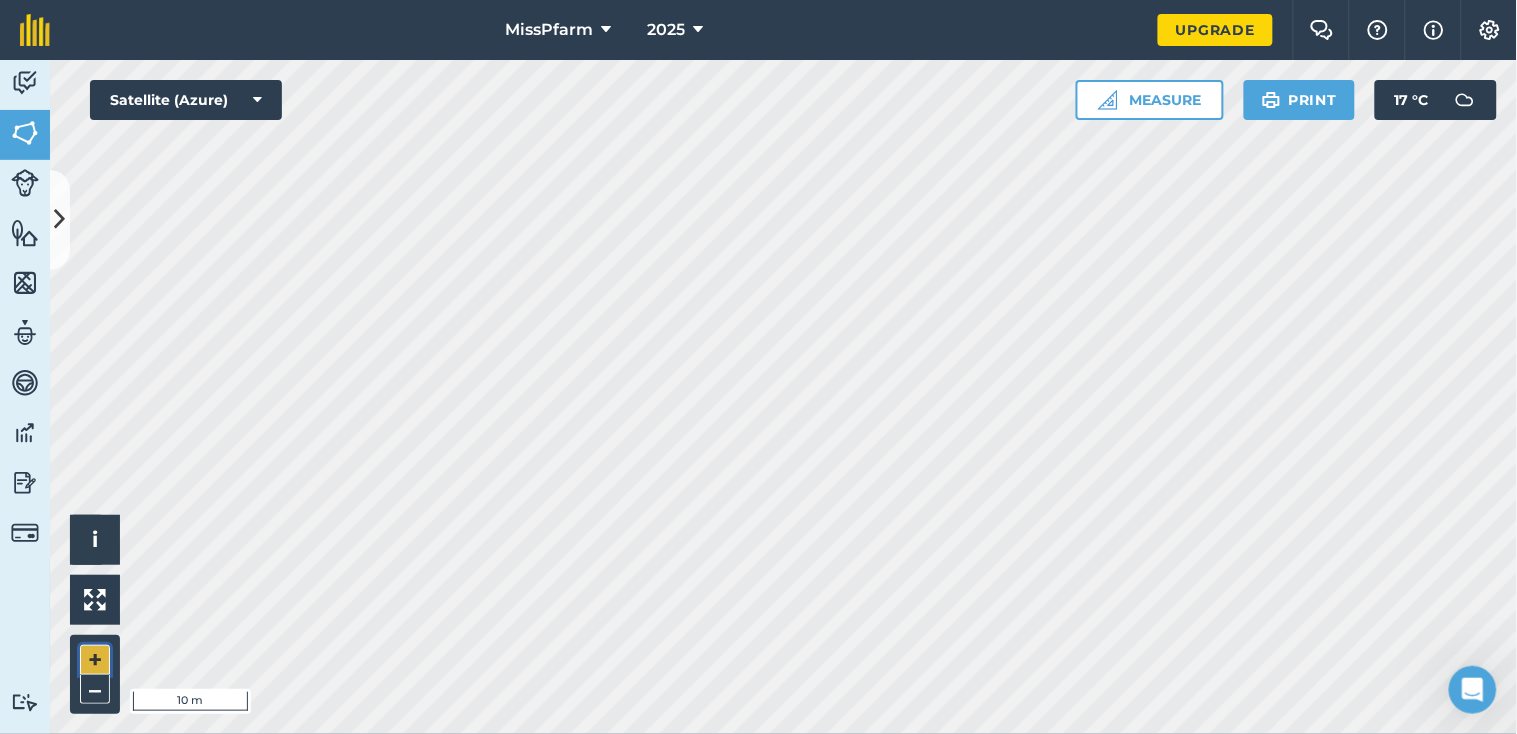 click on "+" at bounding box center [95, 660] 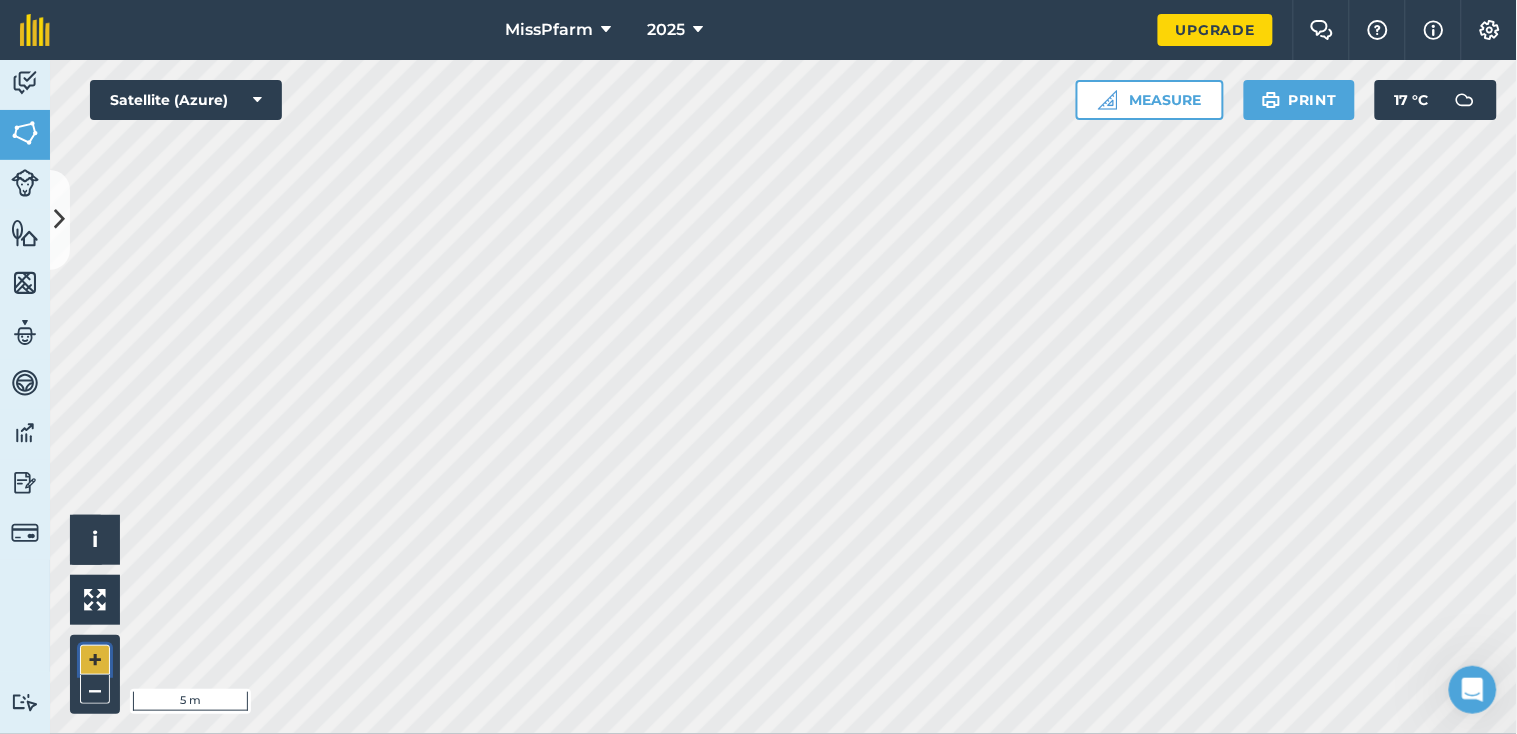 click on "+" at bounding box center [95, 660] 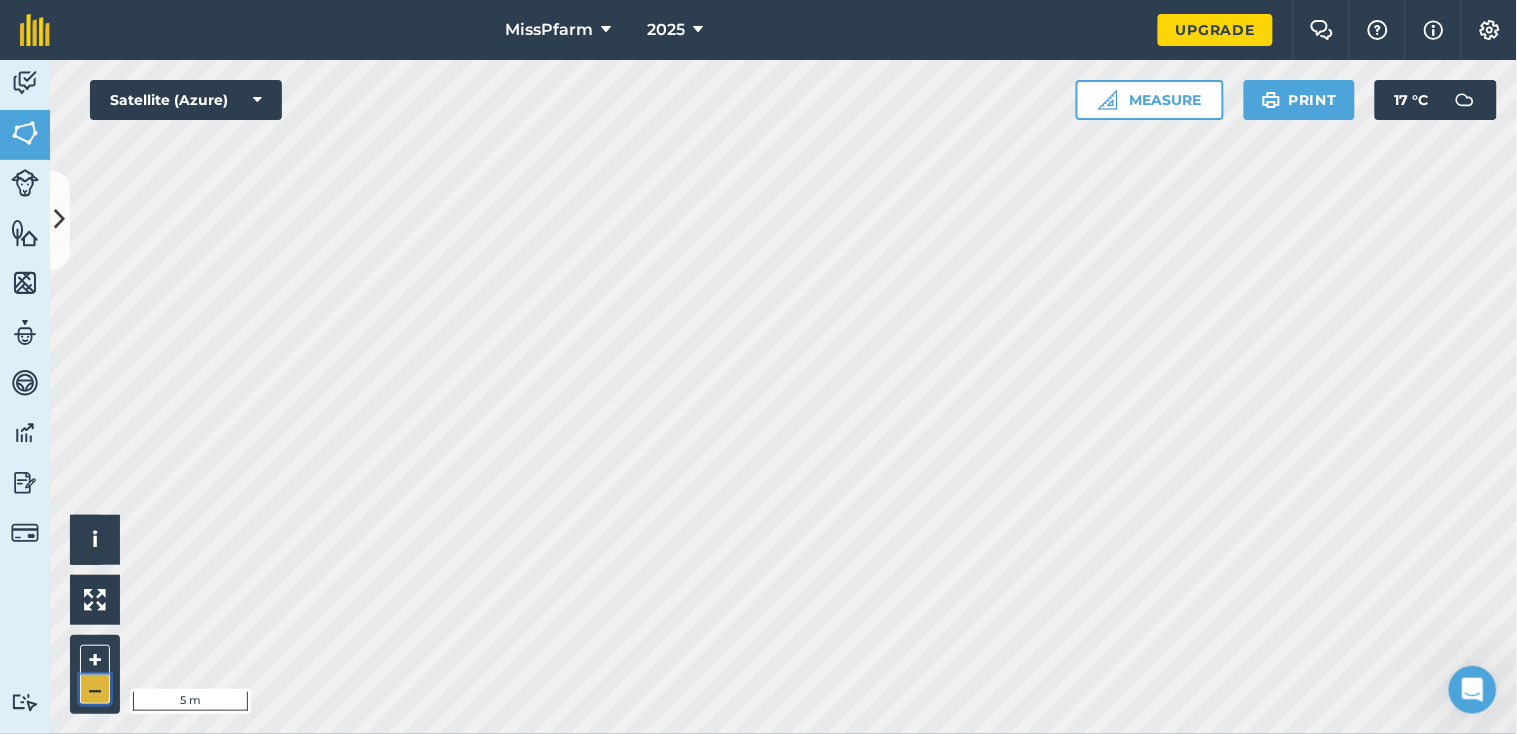 click on "–" at bounding box center [95, 689] 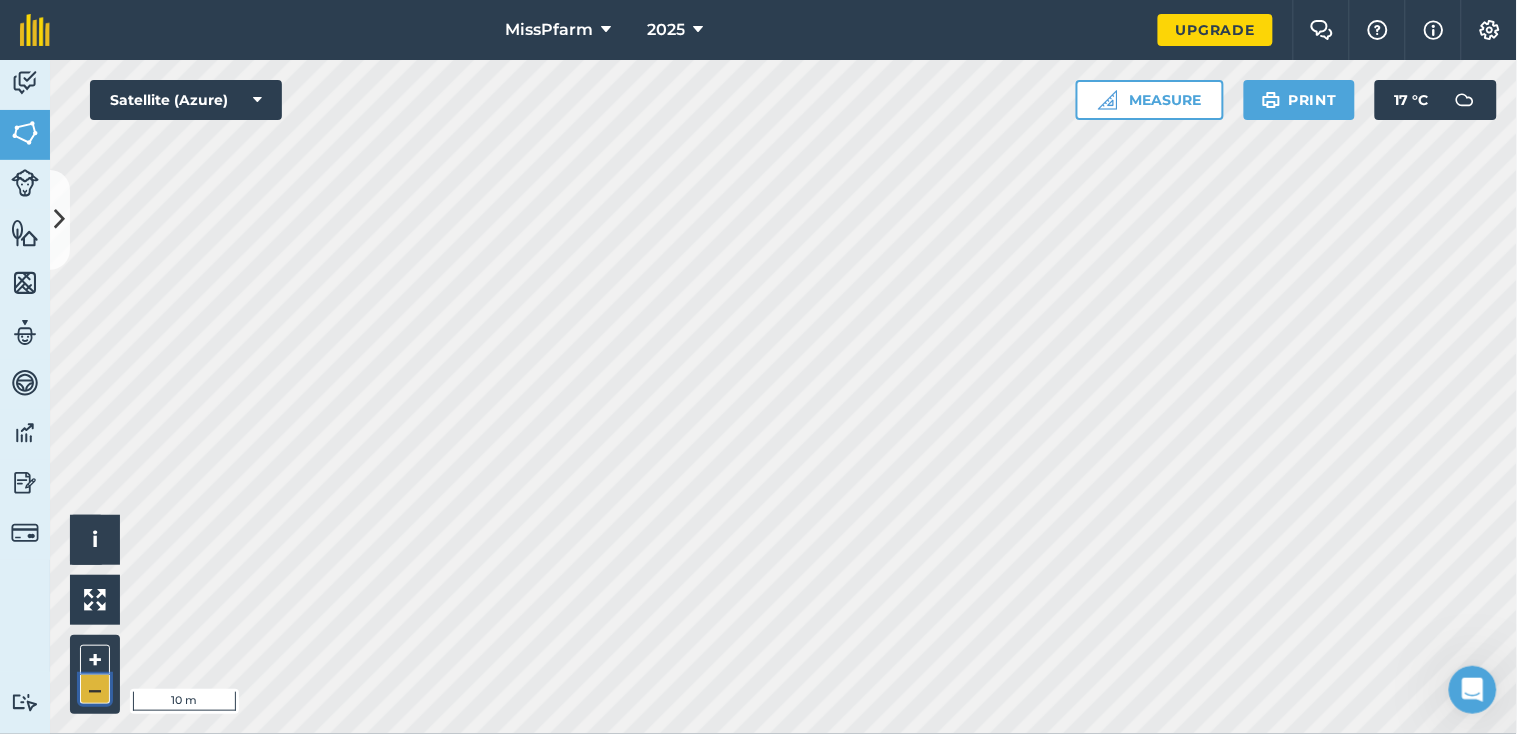 click on "–" at bounding box center (95, 689) 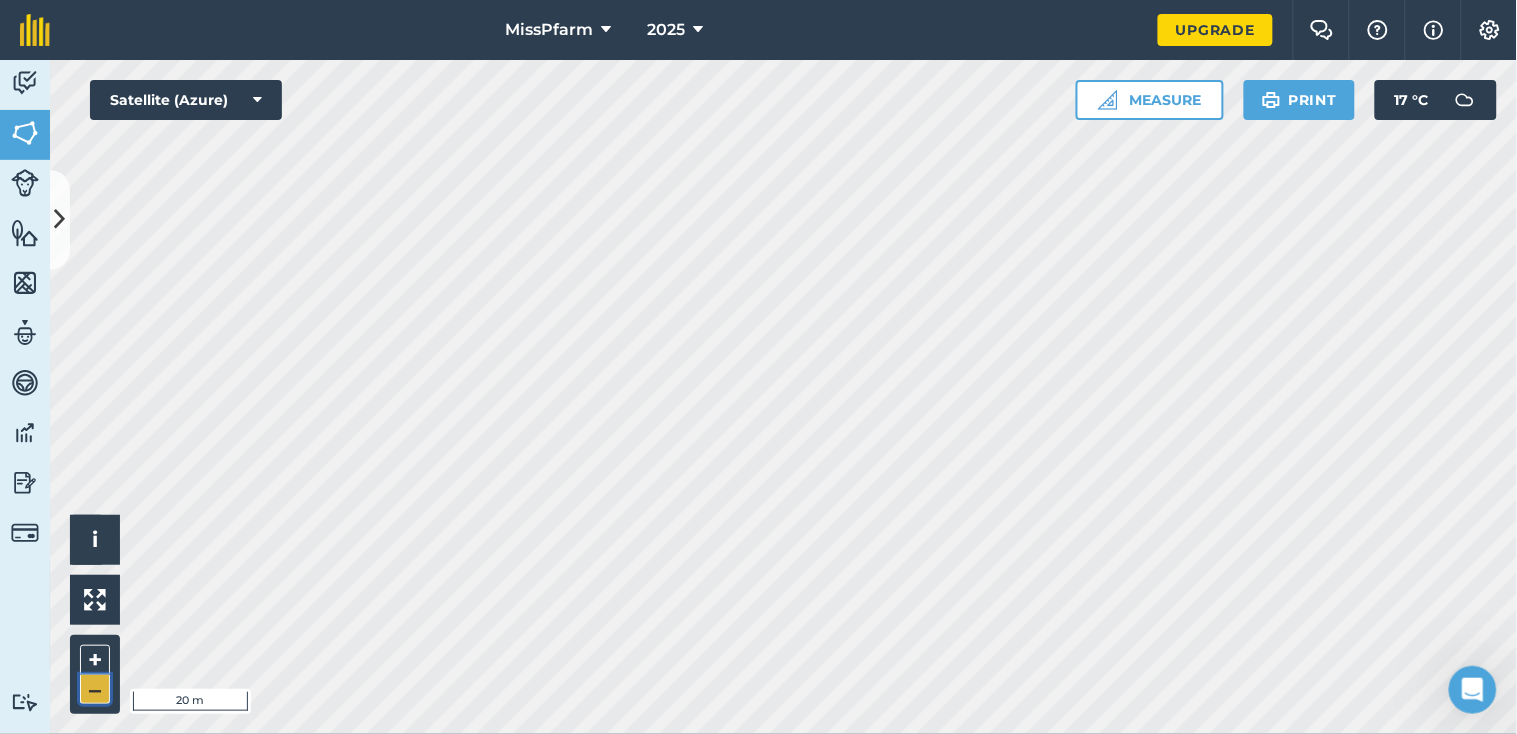 click on "–" at bounding box center (95, 689) 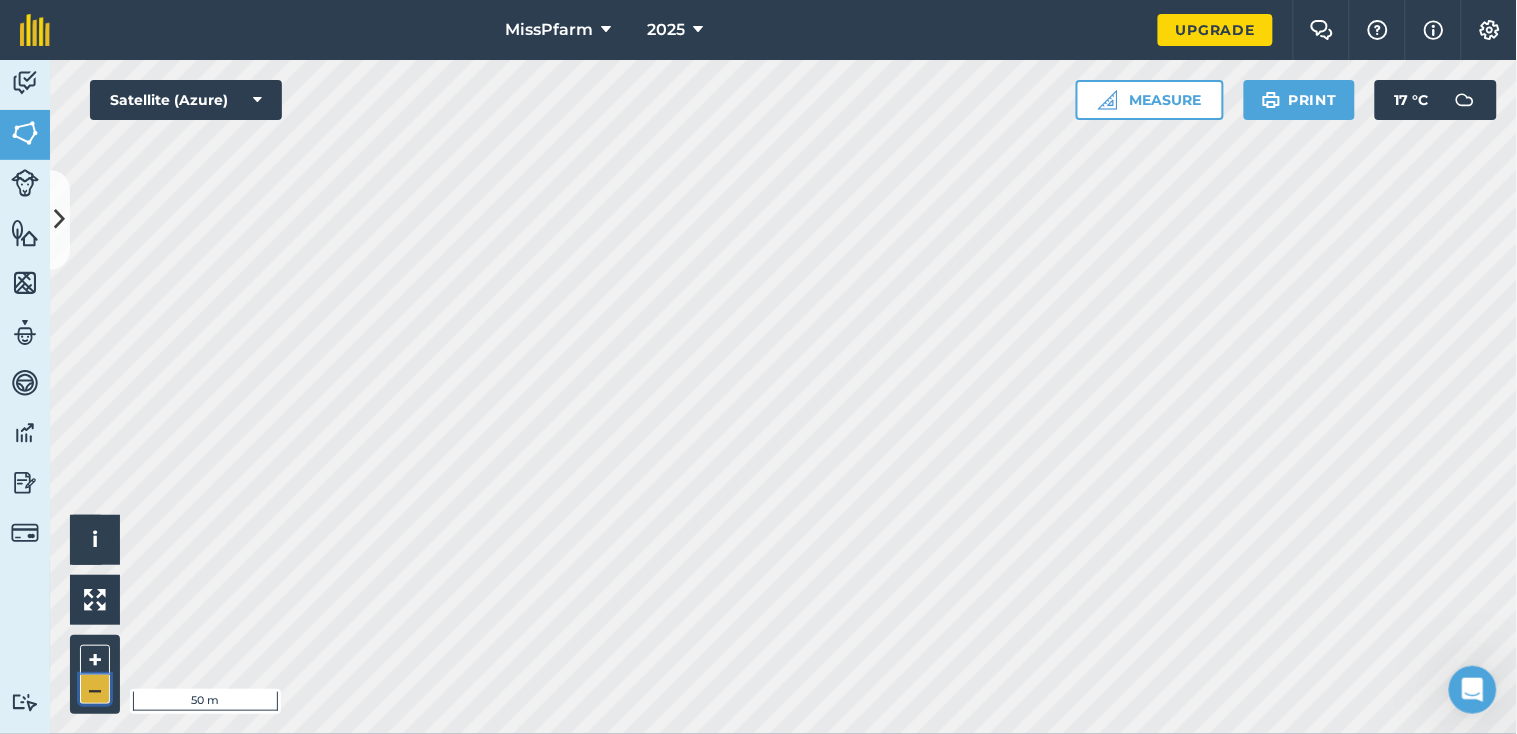 click on "–" at bounding box center [95, 689] 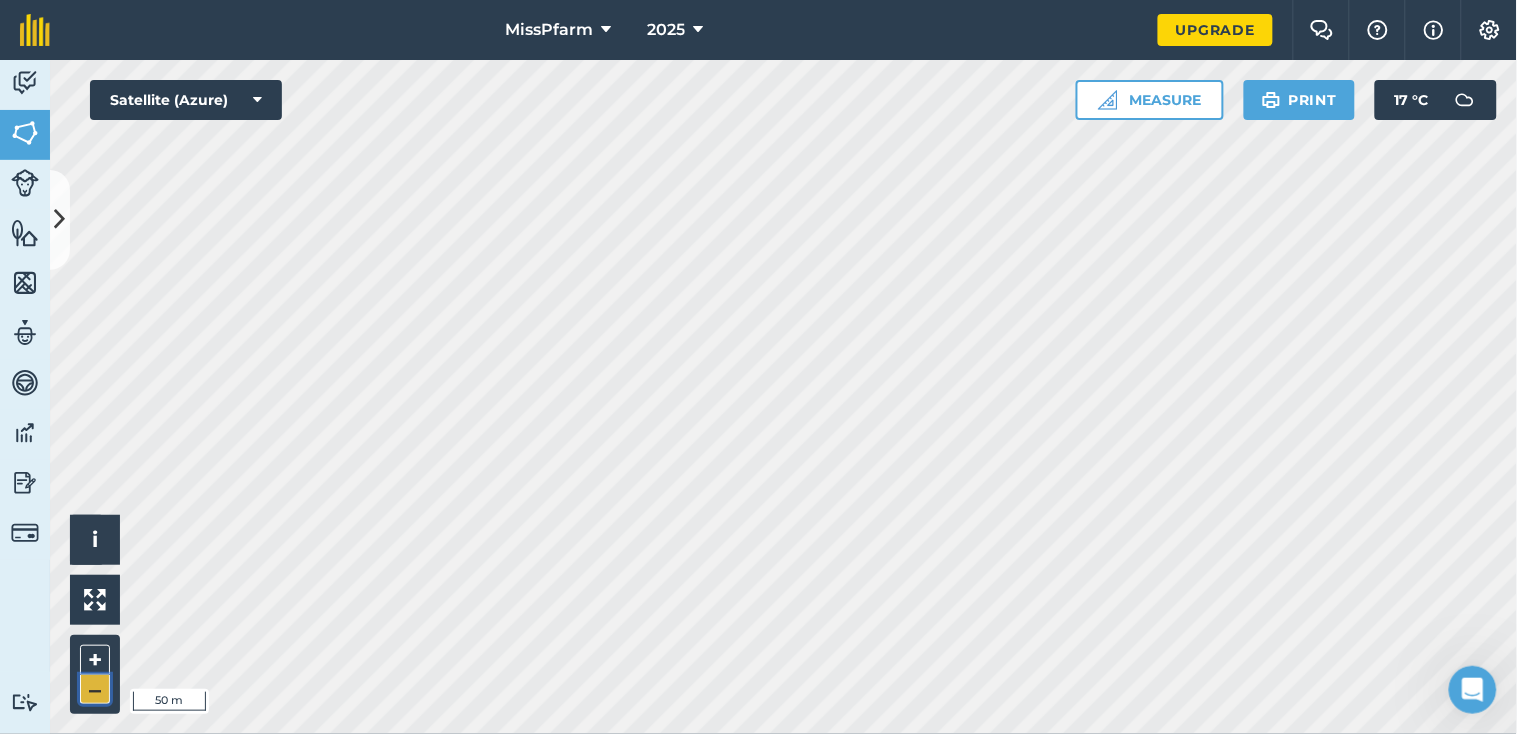 click on "–" at bounding box center [95, 689] 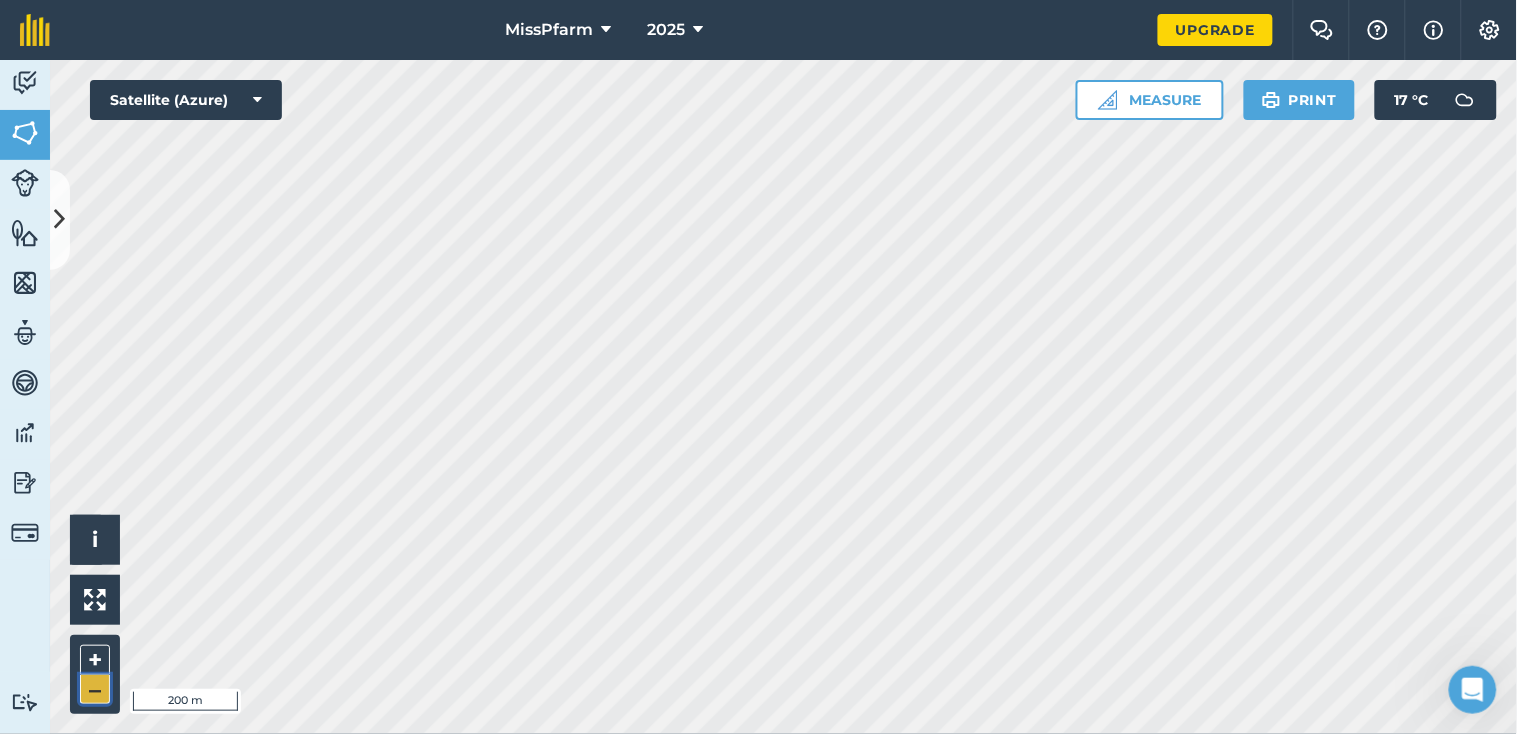 click on "–" at bounding box center (95, 689) 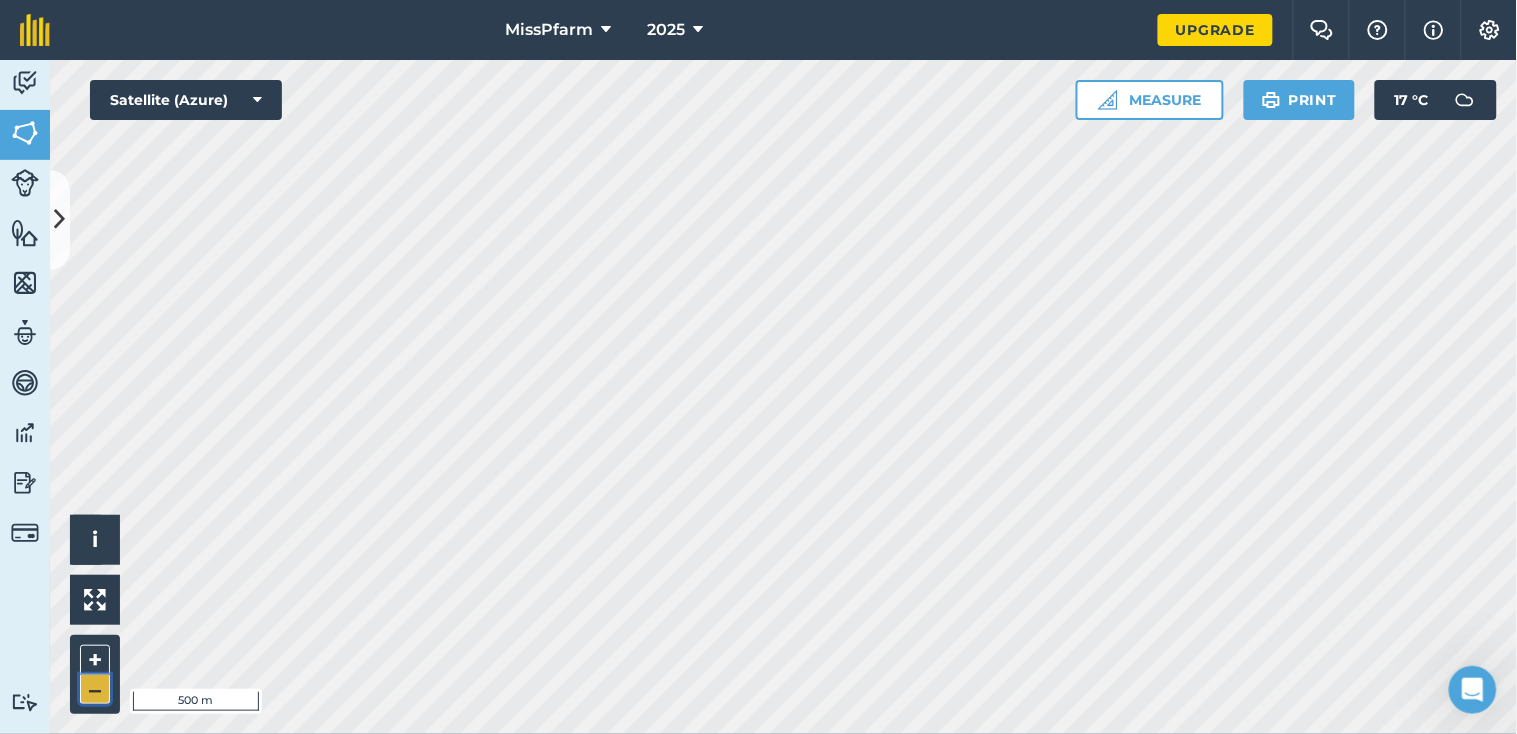 click on "–" at bounding box center [95, 689] 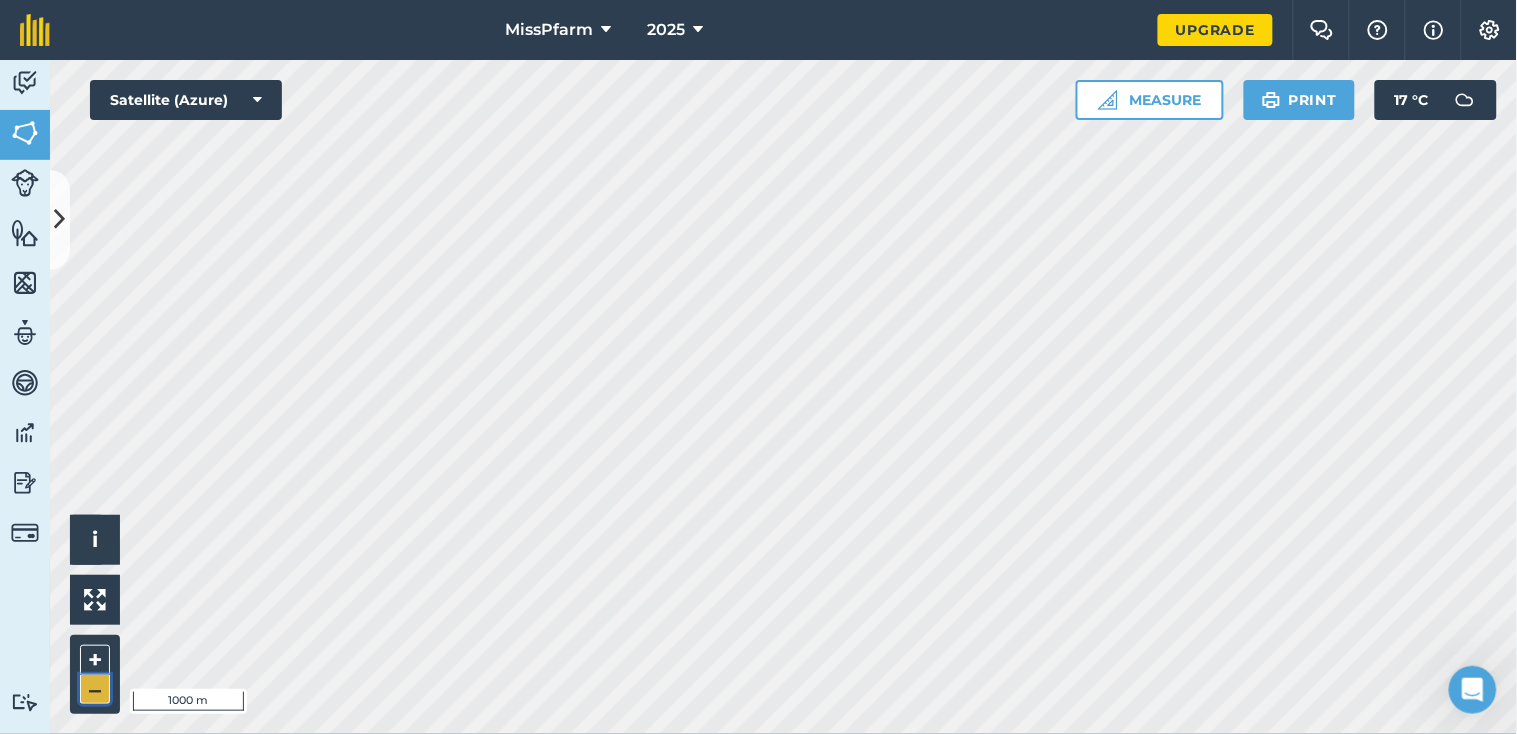 click on "–" at bounding box center [95, 689] 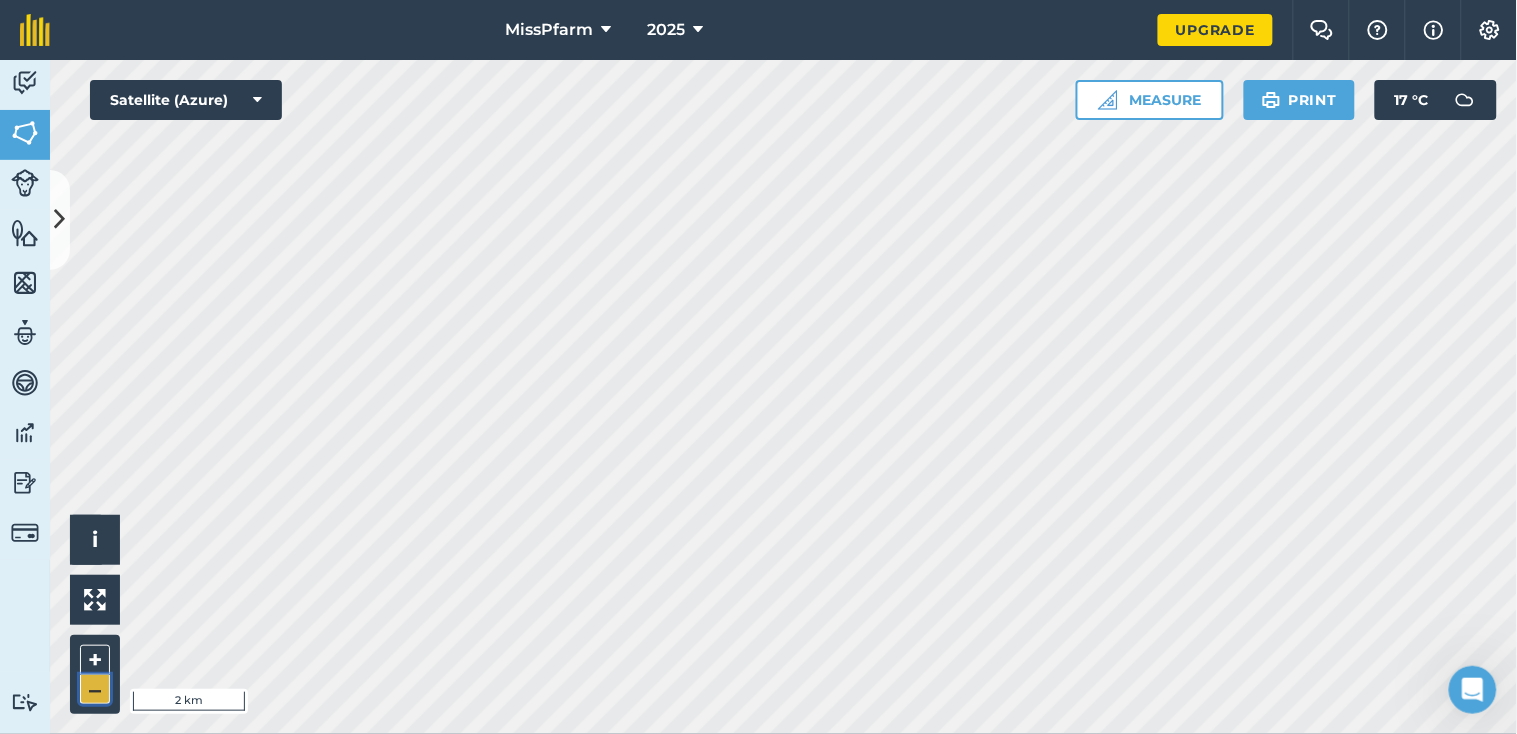 click on "–" at bounding box center [95, 689] 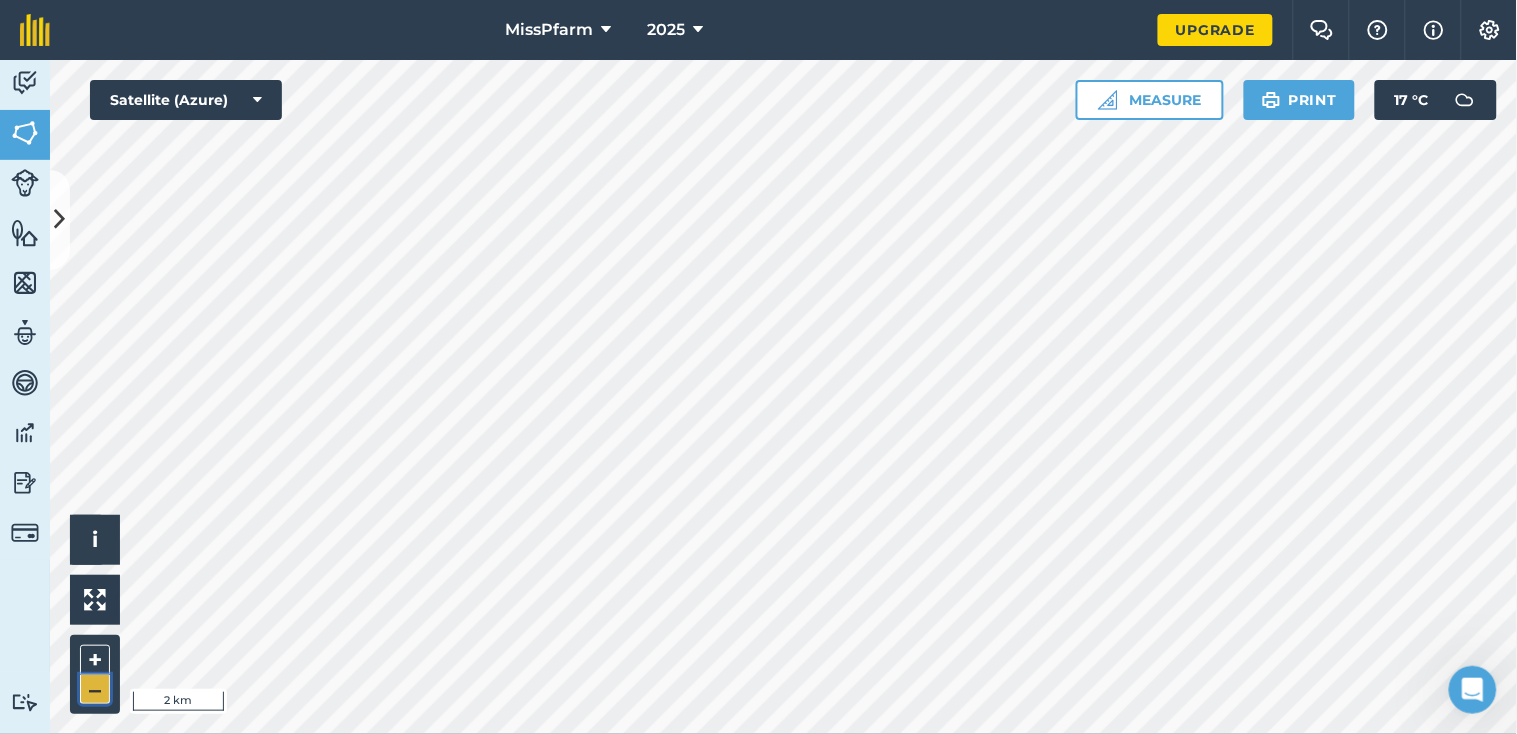 click on "–" at bounding box center [95, 689] 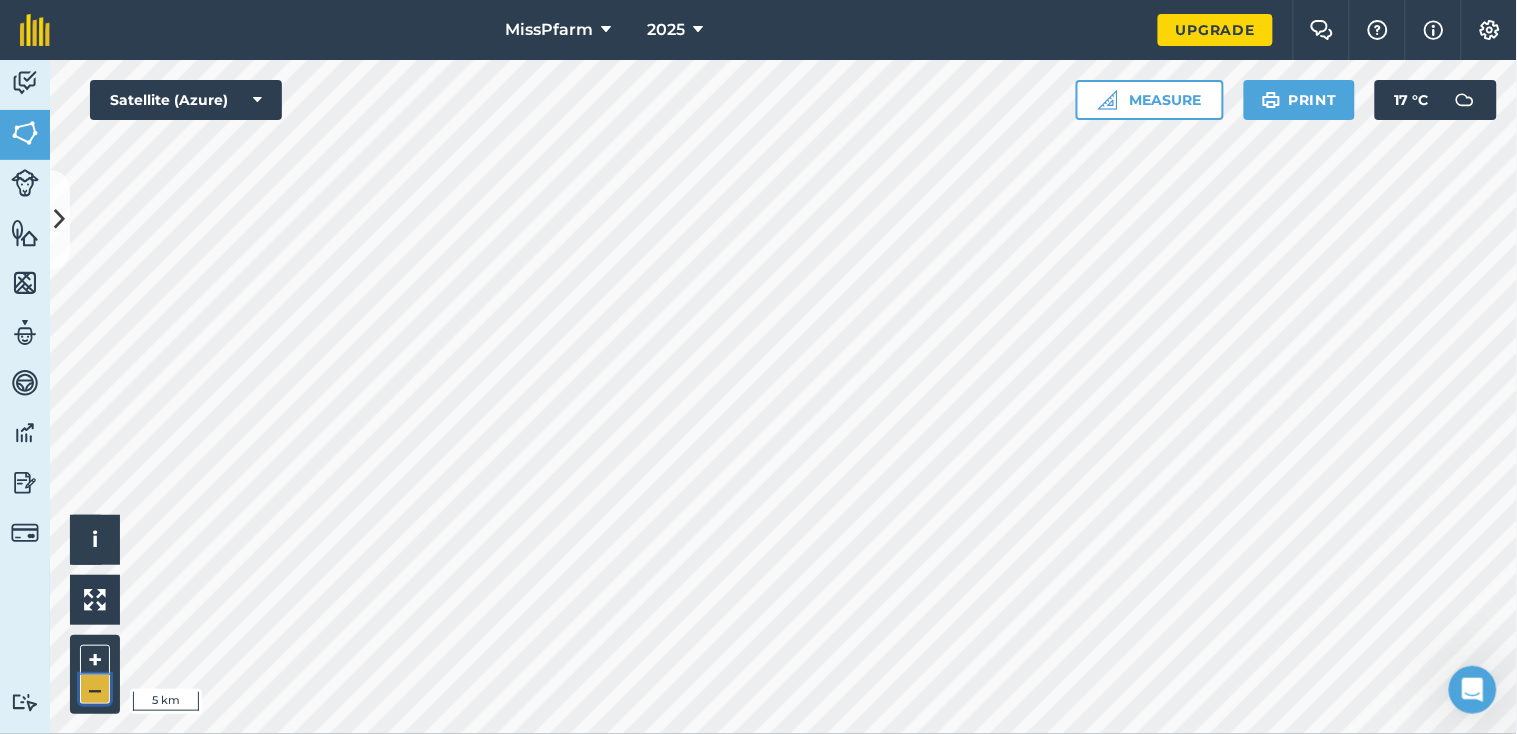 click on "–" at bounding box center [95, 689] 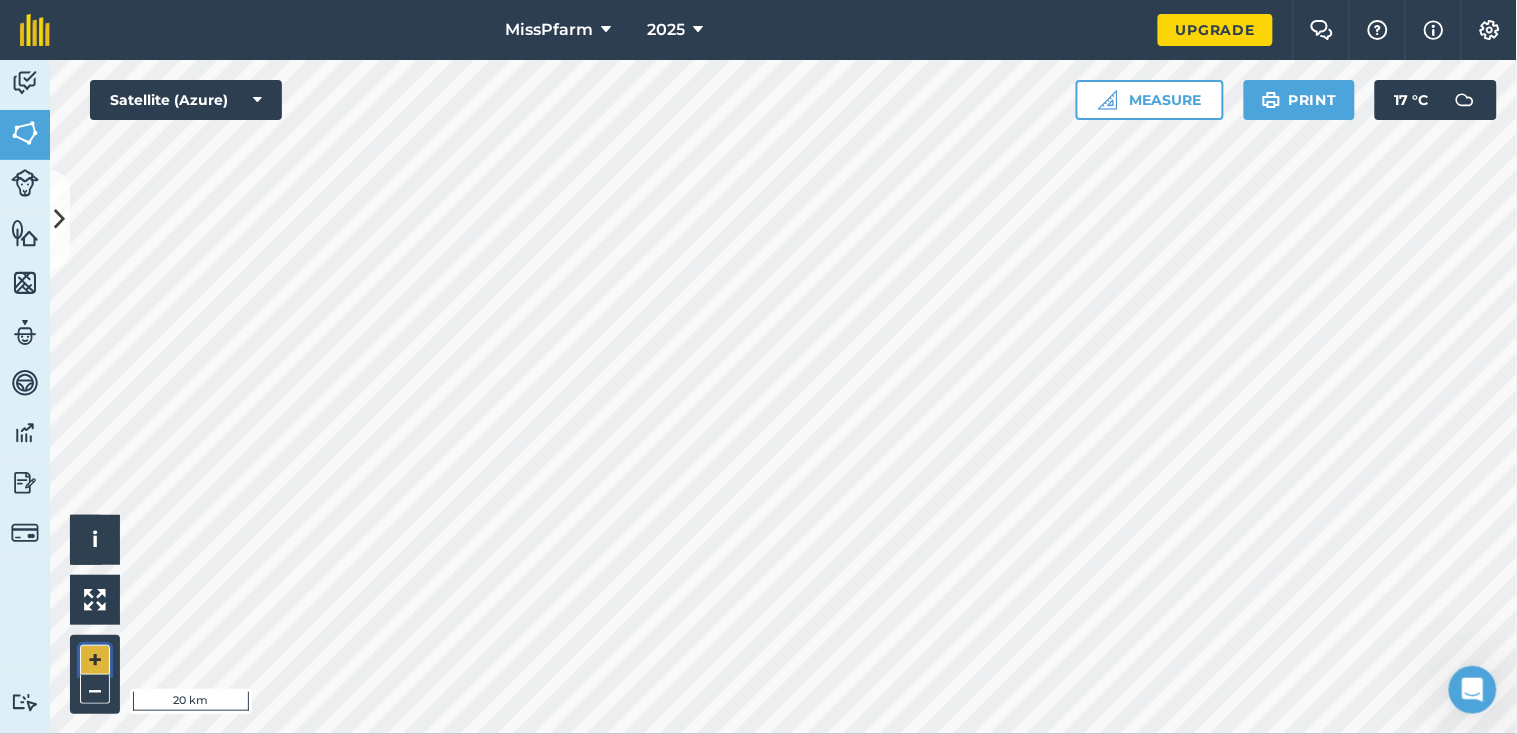 click on "+" at bounding box center [95, 660] 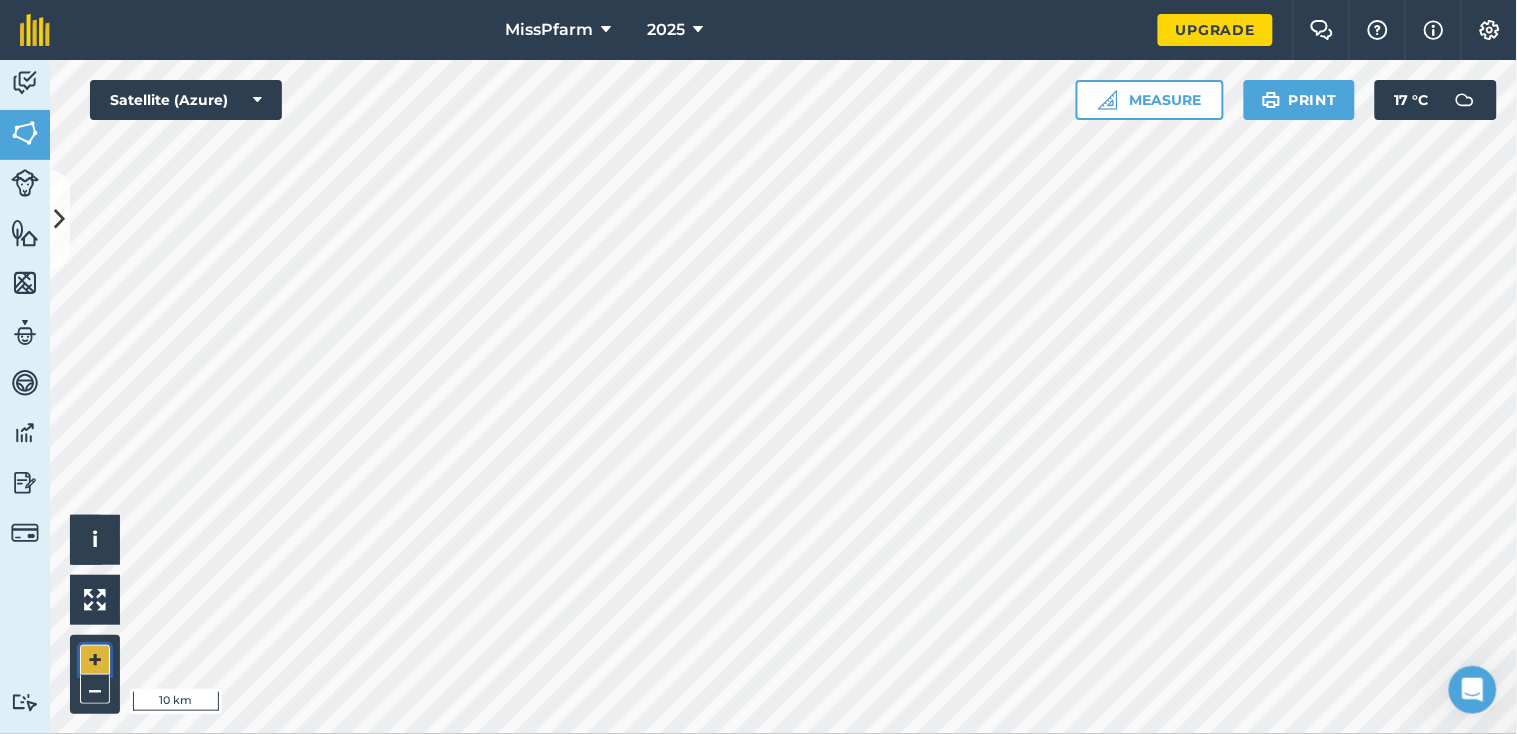 click on "+" at bounding box center (95, 660) 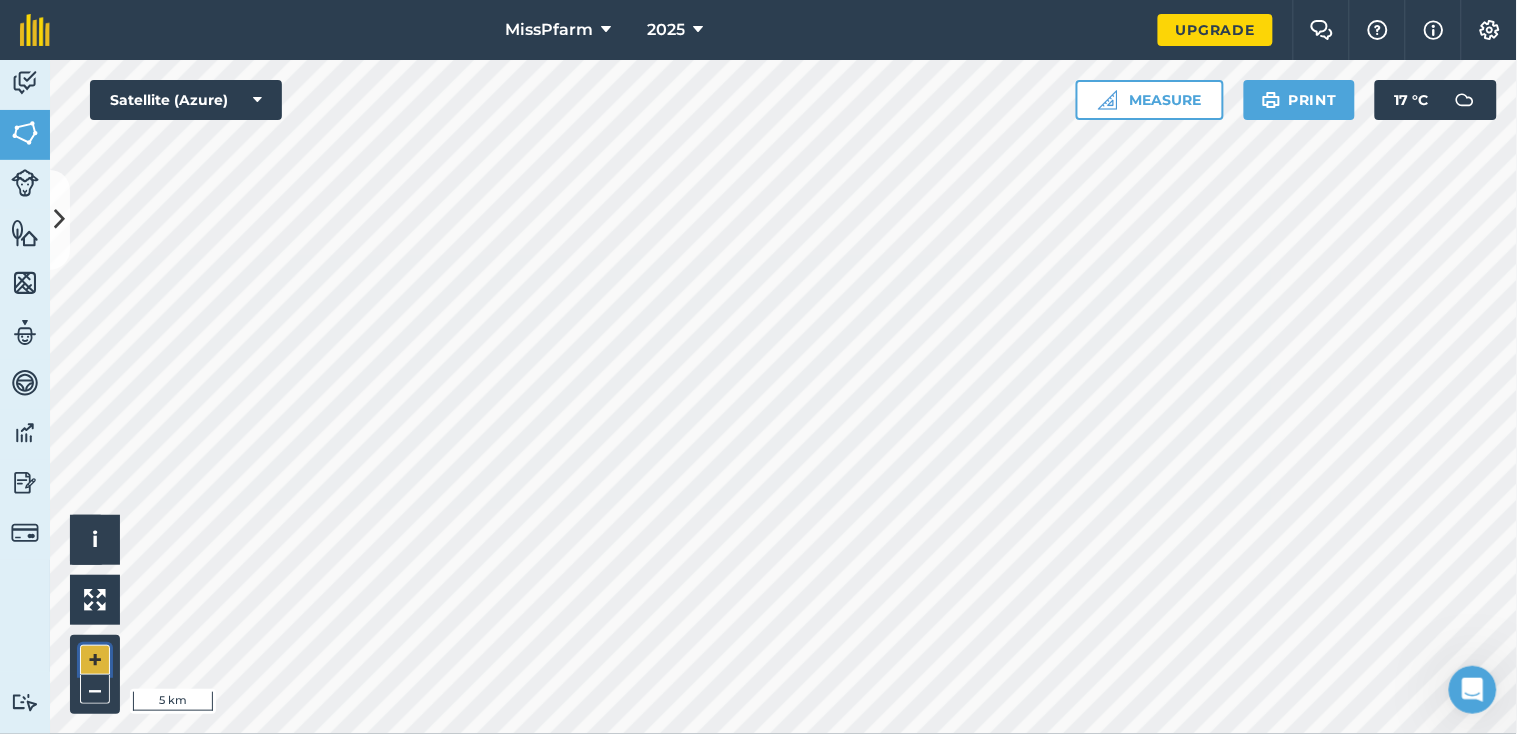 click on "+" at bounding box center (95, 660) 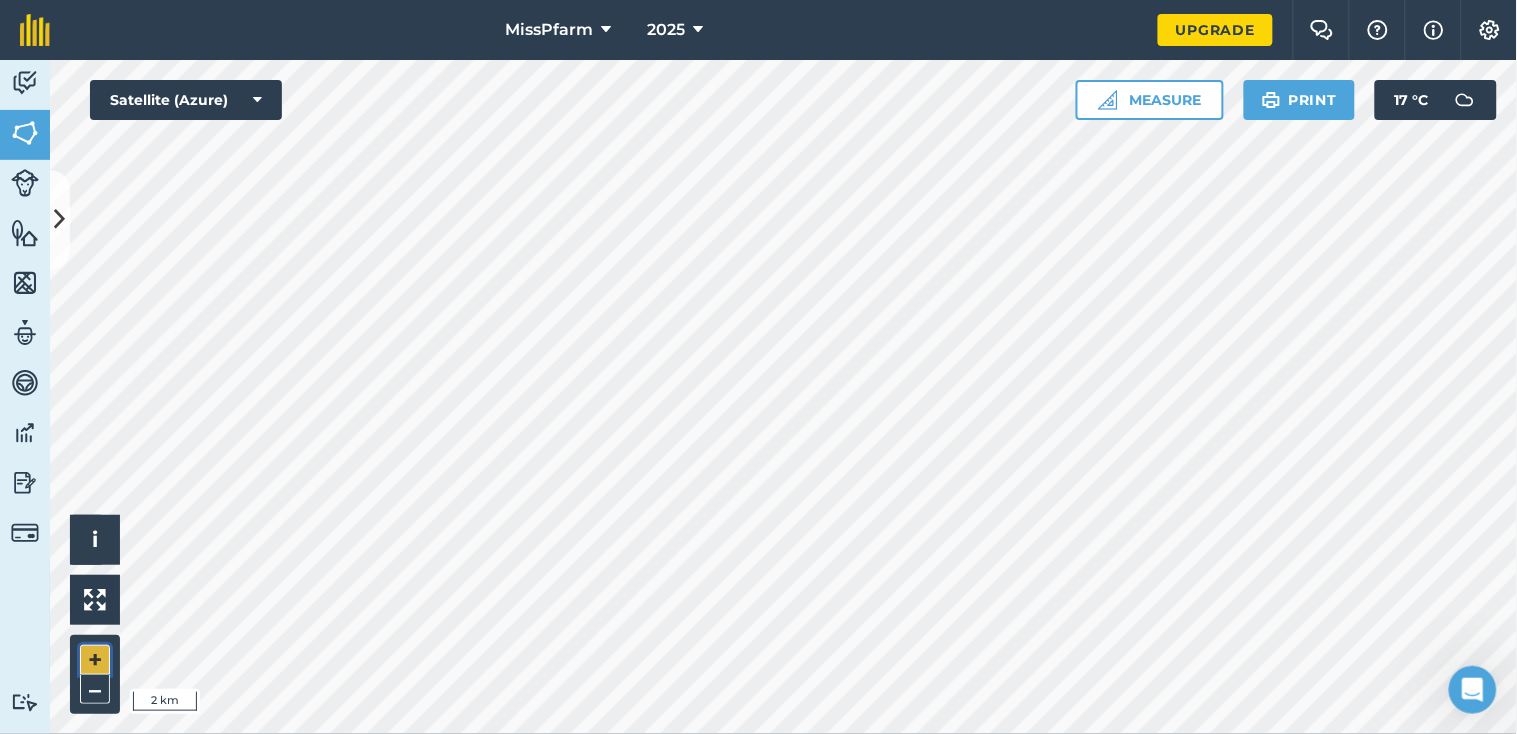 click on "+" at bounding box center (95, 660) 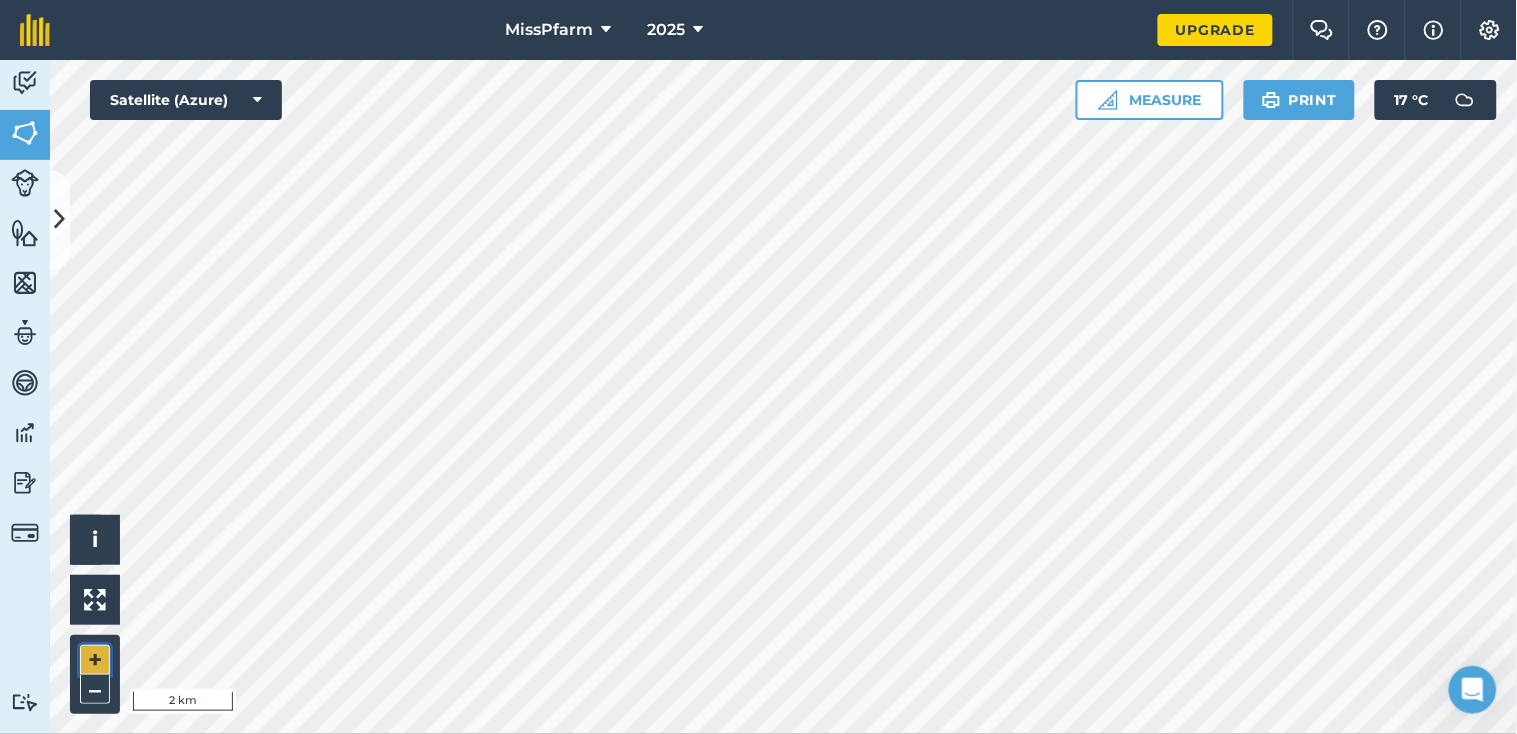 click on "+" at bounding box center [95, 660] 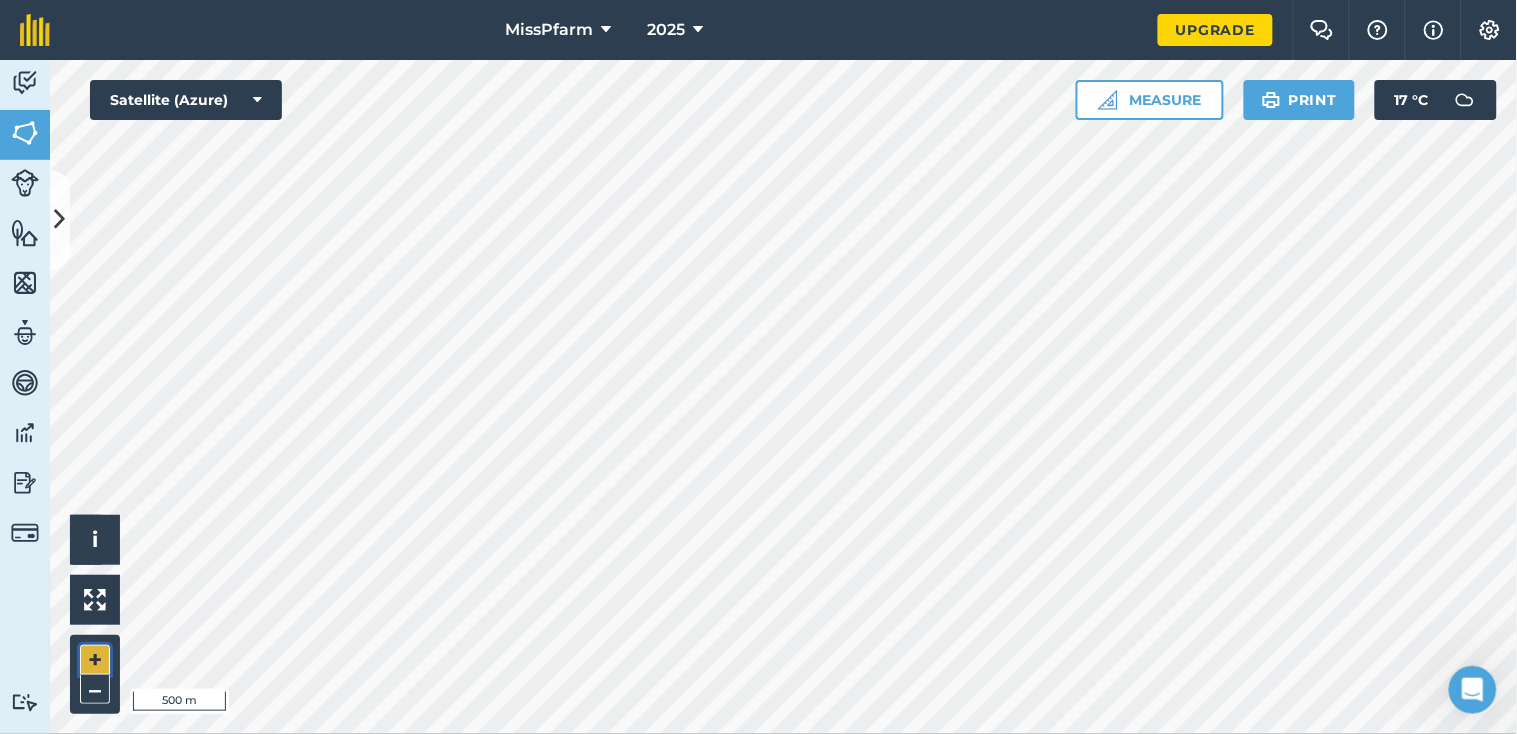 click on "+" at bounding box center (95, 660) 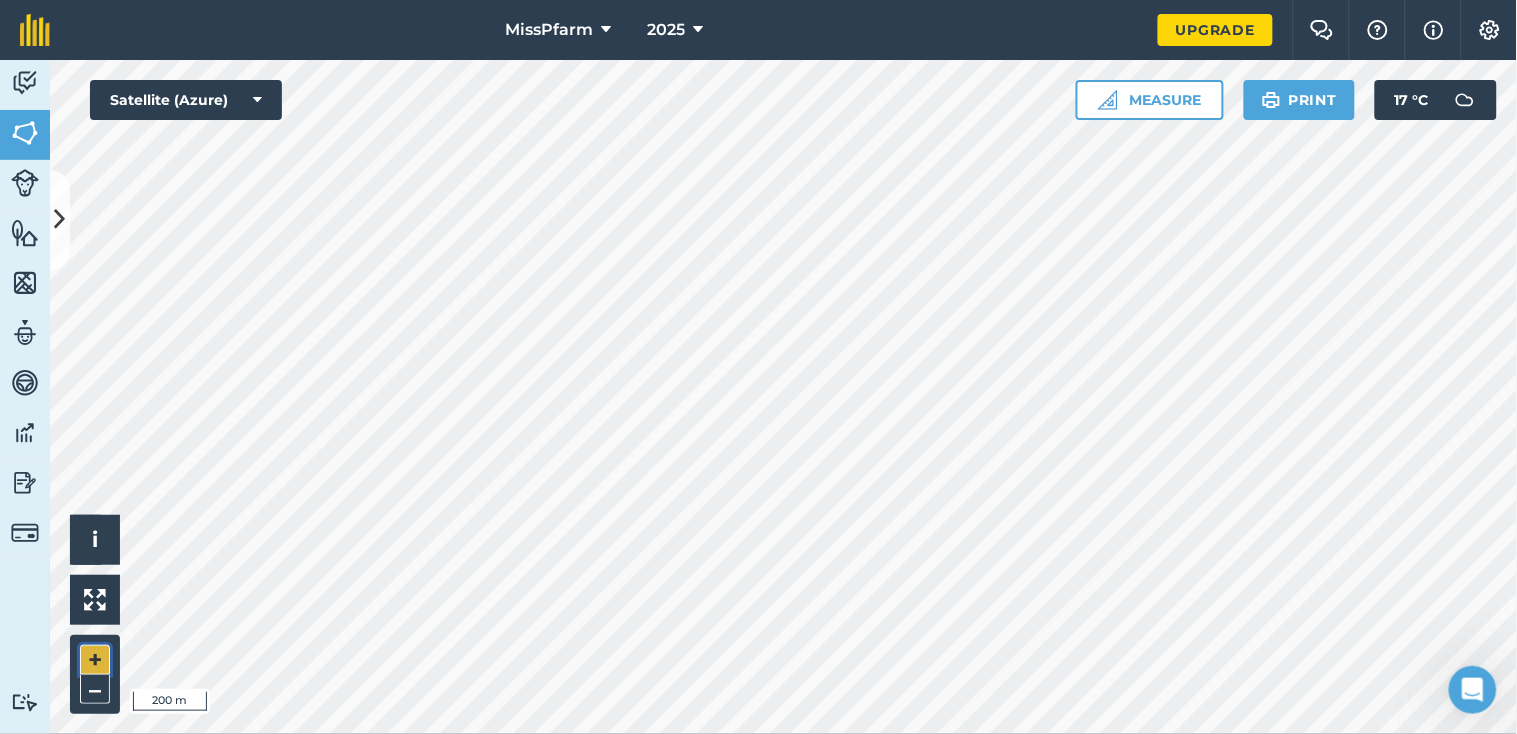 click on "+" at bounding box center [95, 660] 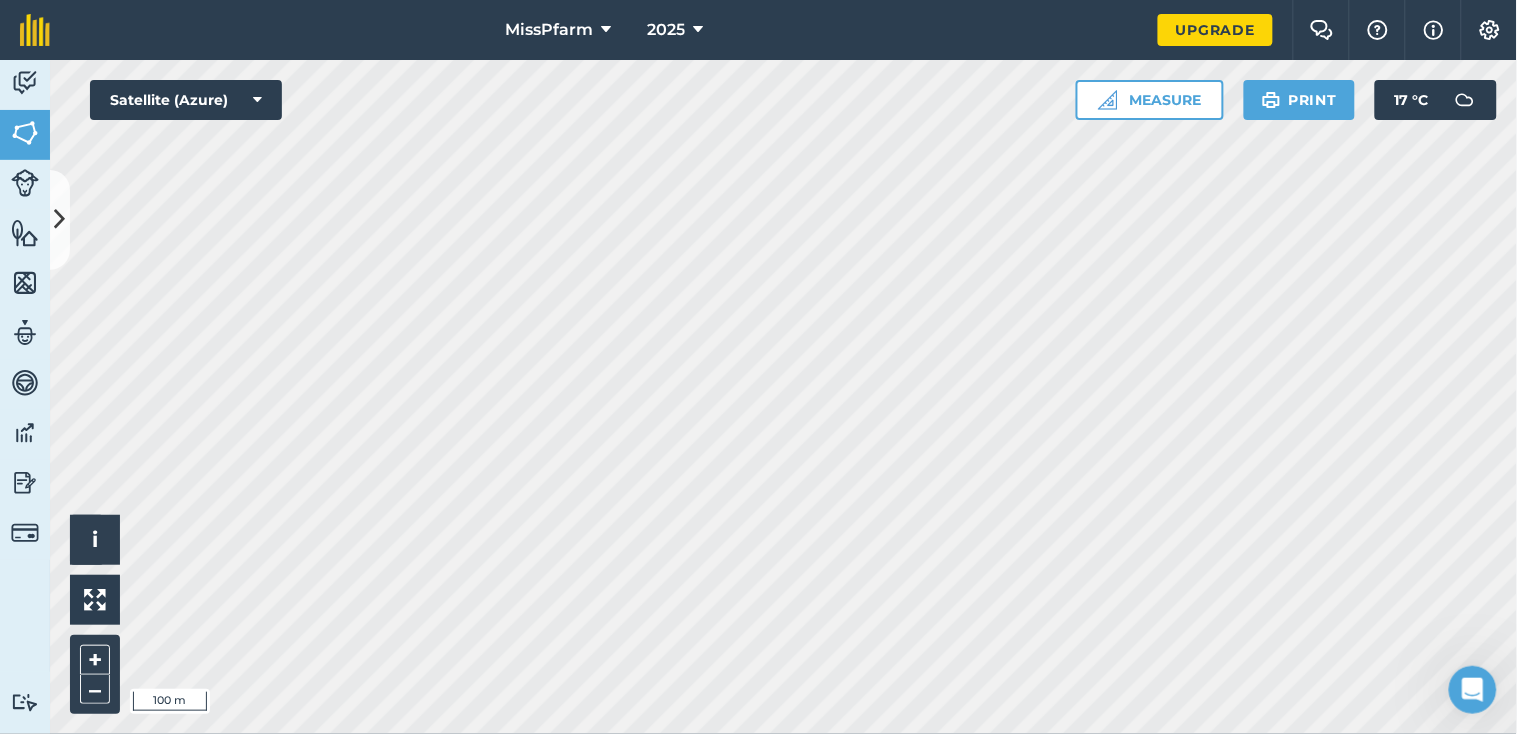 click on "MissPfarm 2025 Upgrade Farm Chat Help Info Settings Map printing is not available on our free plan Please upgrade to our Essentials, Plus or Pro plan to access this feature. Activity Fields Livestock Features Maps Team Vehicles Data Reporting Billing Tutorials Tutorials Fields   Add   Set usage Visibility: On Total area :  0.235   Ha Edit fields By usages, Filters (1) No usage set 0.235   Ha playing grass 0.235   Ha Hello i © 2025 TomTom, Microsoft 100 m + – Satellite (Azure) Measure Print 17   ° C" at bounding box center [758, 367] 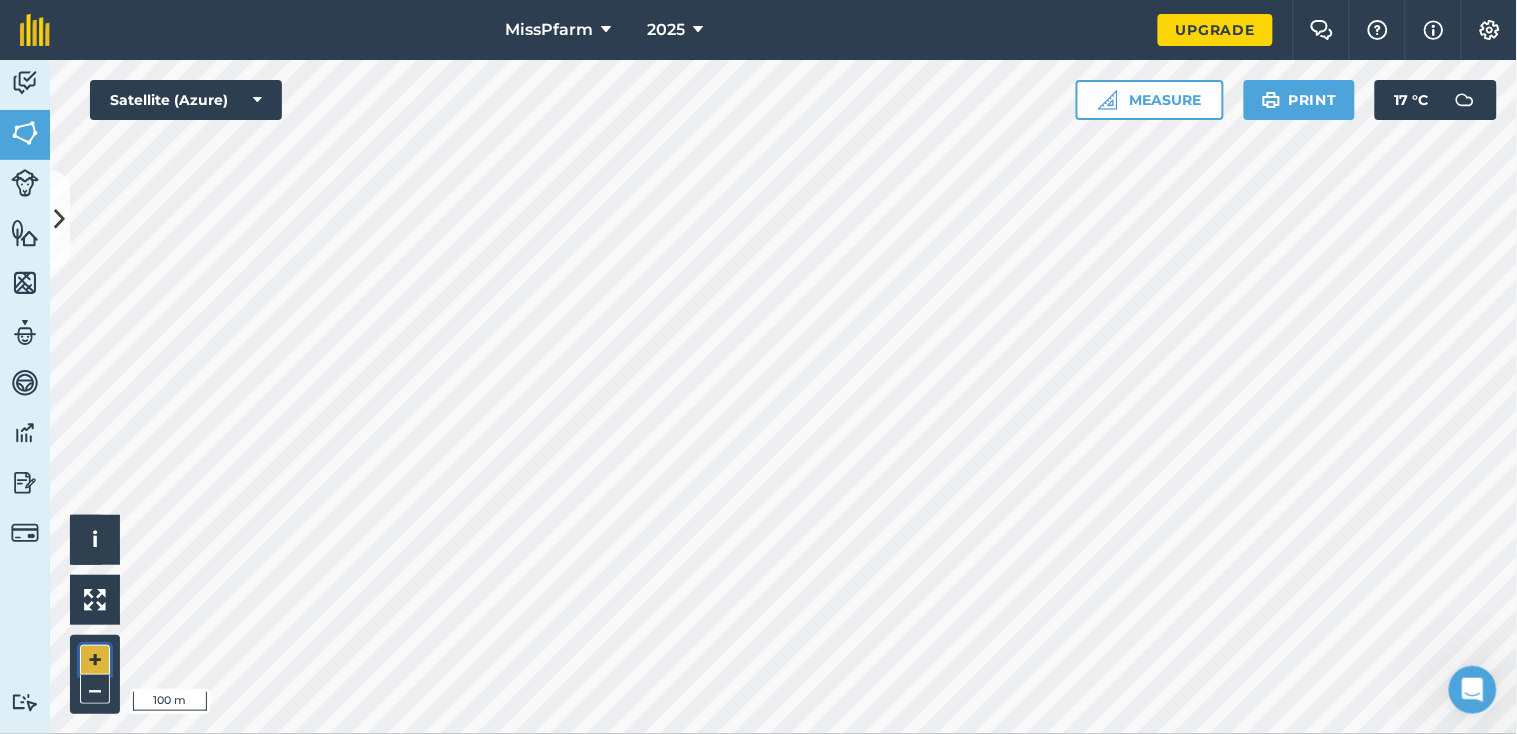 click on "+" at bounding box center [95, 660] 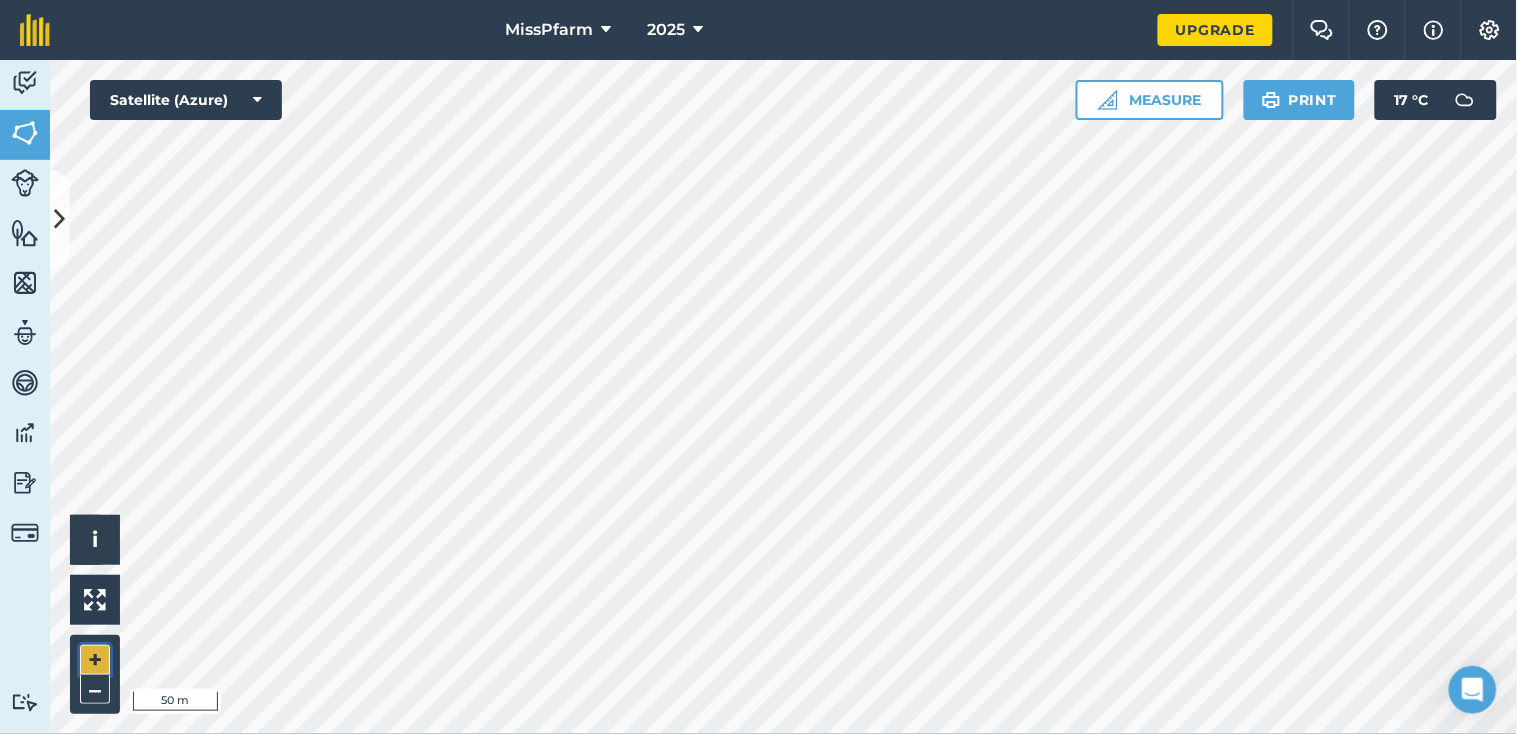click on "+" at bounding box center [95, 660] 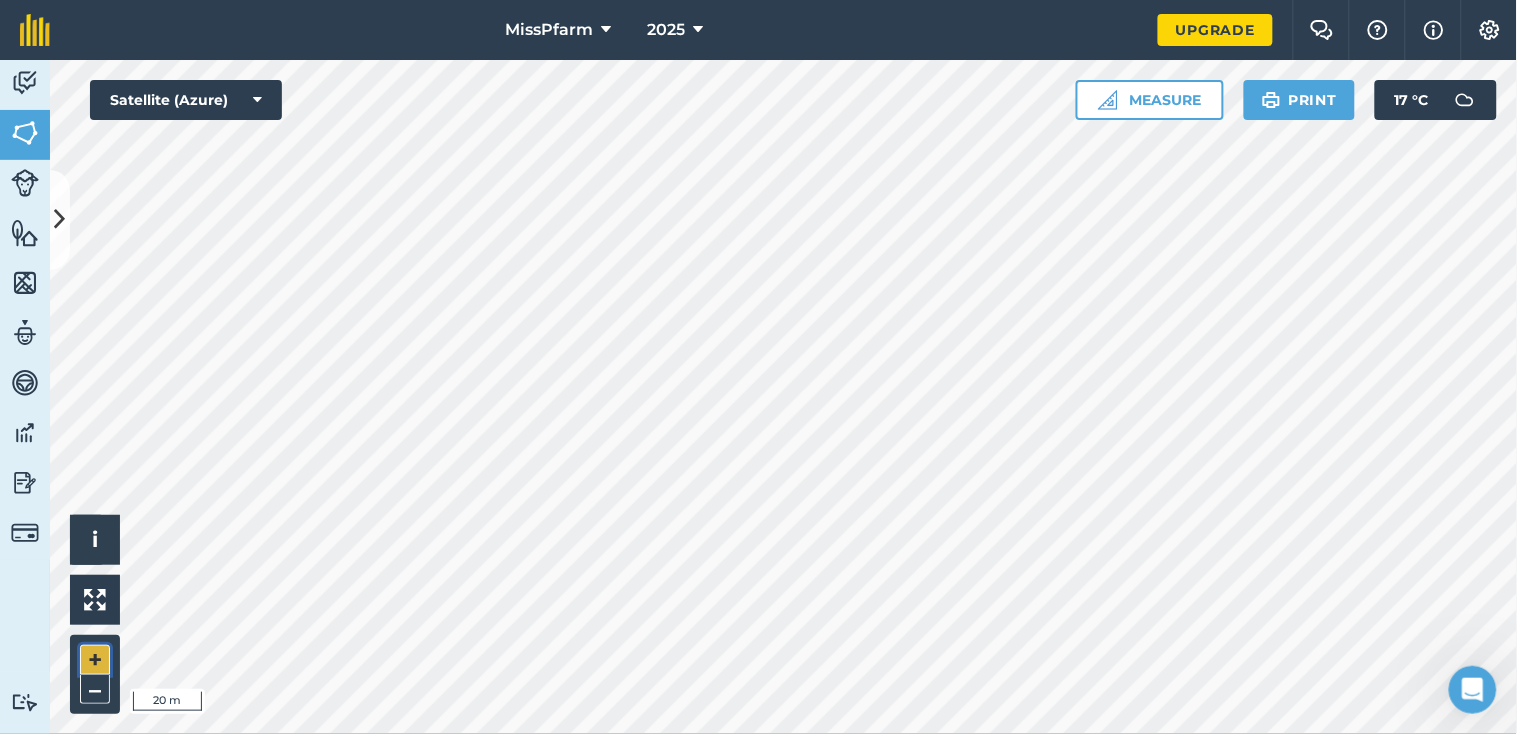 click on "+" at bounding box center [95, 660] 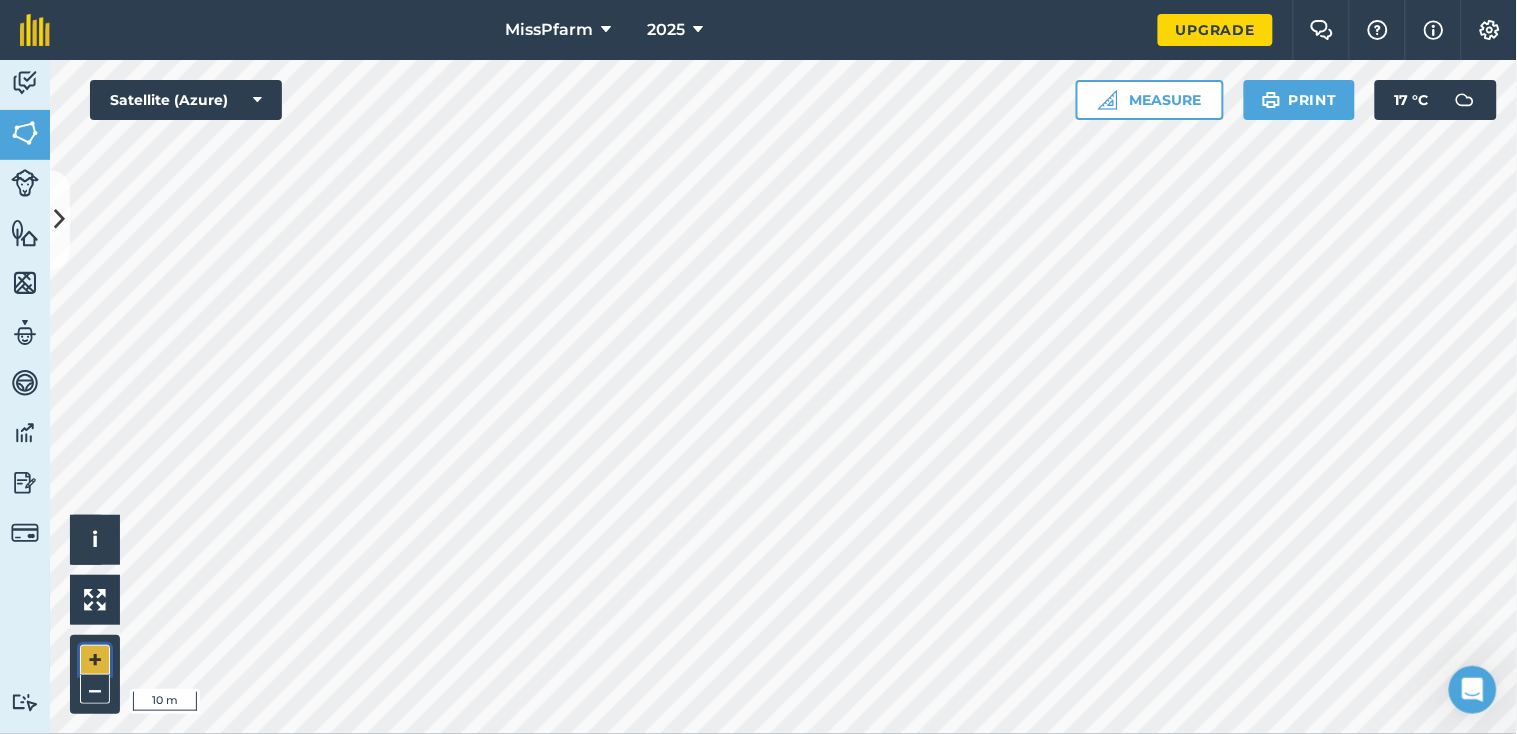click on "+" at bounding box center [95, 660] 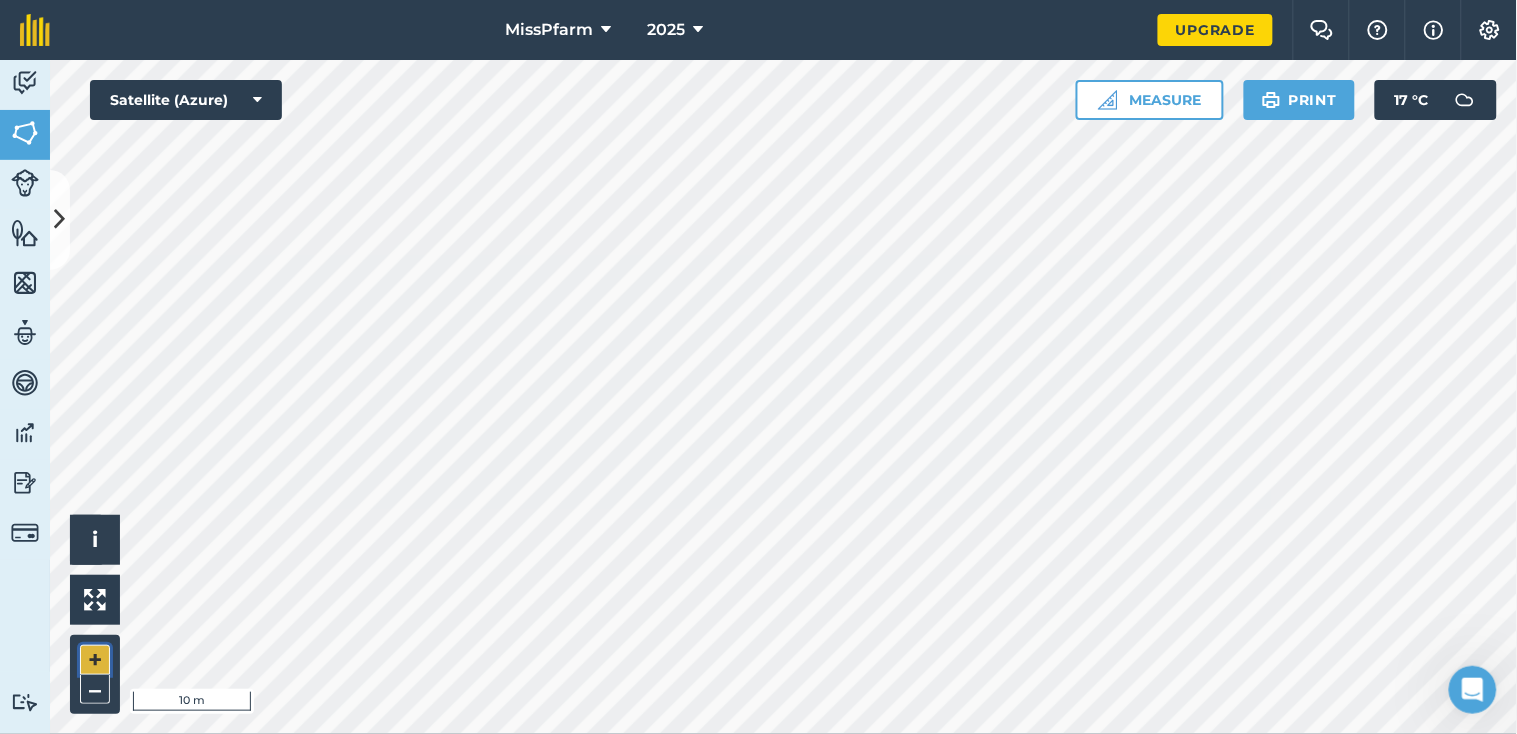 click on "+" at bounding box center (95, 660) 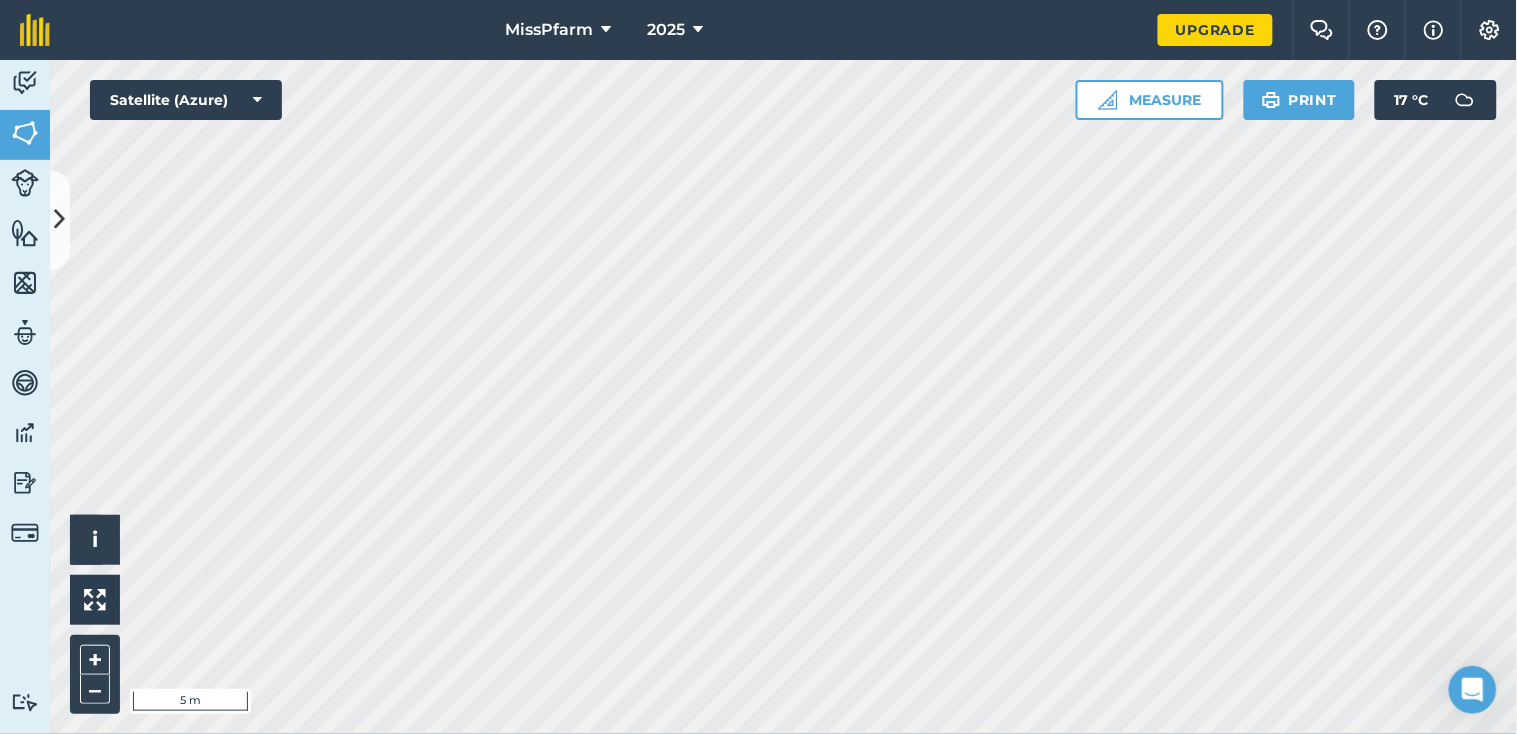 click on "MissPfarm 2025 Upgrade Farm Chat Help Info Settings Map printing is not available on our free plan Please upgrade to our Essentials, Plus or Pro plan to access this feature. Activity Fields Livestock Features Maps Team Vehicles Data Reporting Billing Tutorials Tutorials Fields   Add   Set usage Visibility: On Total area :  0.235   Ha Edit fields By usages, Filters (1) No usage set 0.235   Ha playing grass 0.235   Ha Hello i © 2025 TomTom, Microsoft 5 m + – Satellite (Azure) Measure Print 17   ° C" at bounding box center (758, 367) 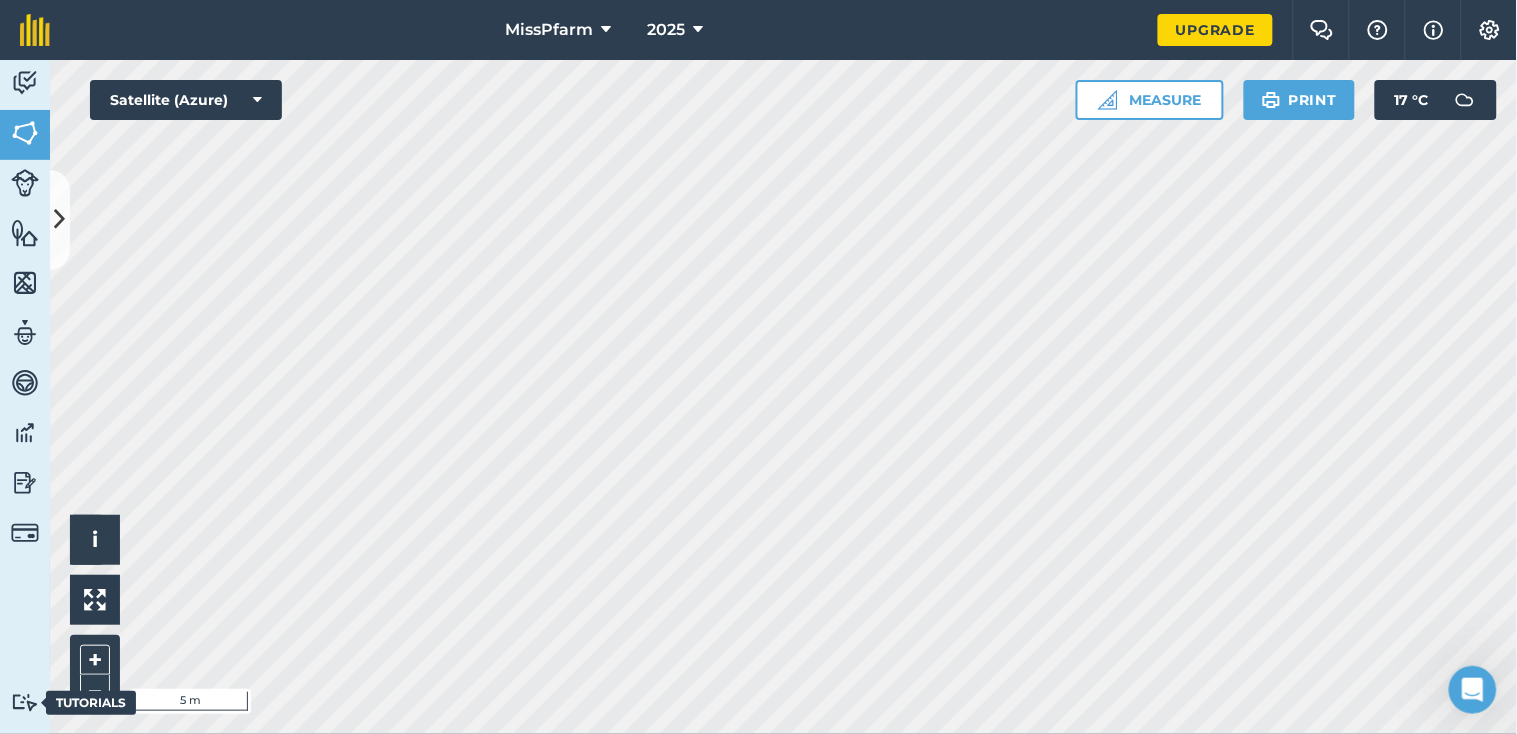 click on "Activity Fields Livestock Features Maps Team Vehicles Data Reporting Billing Tutorials Tutorials Fields   Add   Set usage Visibility: On Total area :  0.235   Ha Edit fields By usages, Filters (1) No usage set 0.235   Ha playing grass 0.235   Ha Hello i © 2025 TomTom, Microsoft 5 m + – Satellite (Azure) Measure Print 17   ° C" at bounding box center (758, 397) 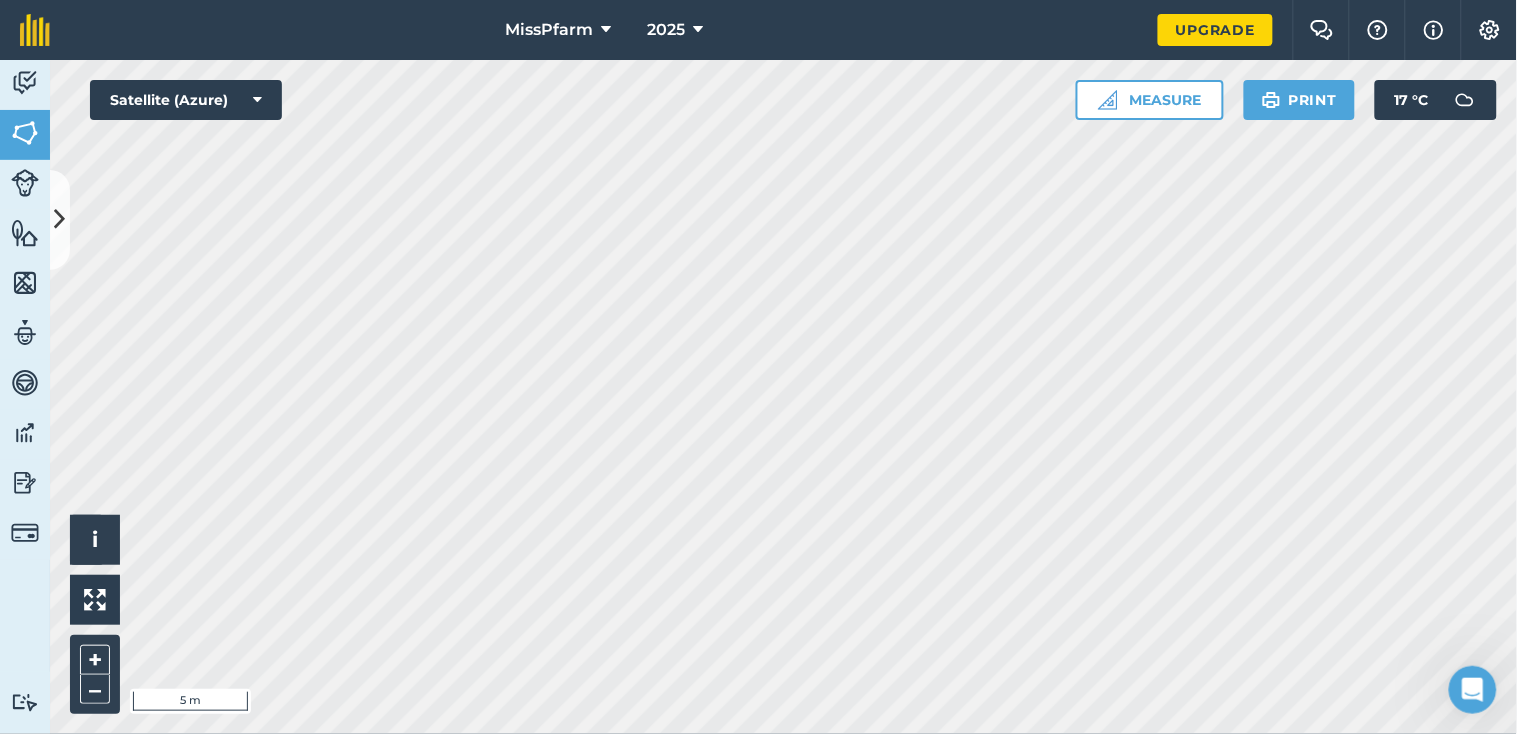click on "MissPfarm 2025 Upgrade Farm Chat Help Info Settings Map printing is not available on our free plan Please upgrade to our Essentials, Plus or Pro plan to access this feature. Activity Fields Livestock Features Maps Team Vehicles Data Reporting Billing Tutorials Tutorials Fields   Add   Set usage Visibility: On Total area :  0.235   Ha Edit fields By usages, Filters (1) No usage set 0.235   Ha playing grass 0.235   Ha Hello i © 2025 TomTom, Microsoft 5 m + – Satellite (Azure) Measure Print 17   ° C" at bounding box center [758, 367] 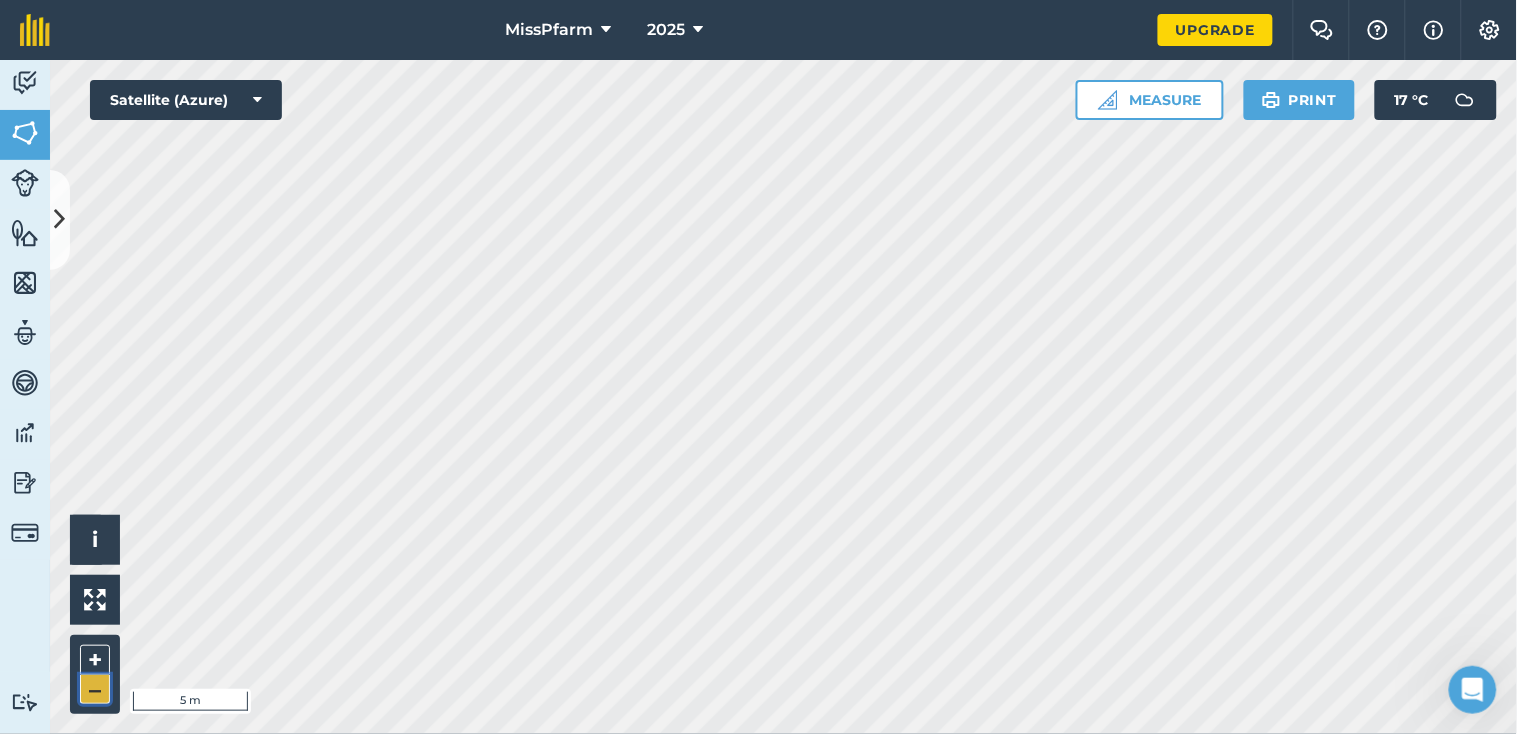 click on "–" at bounding box center [95, 689] 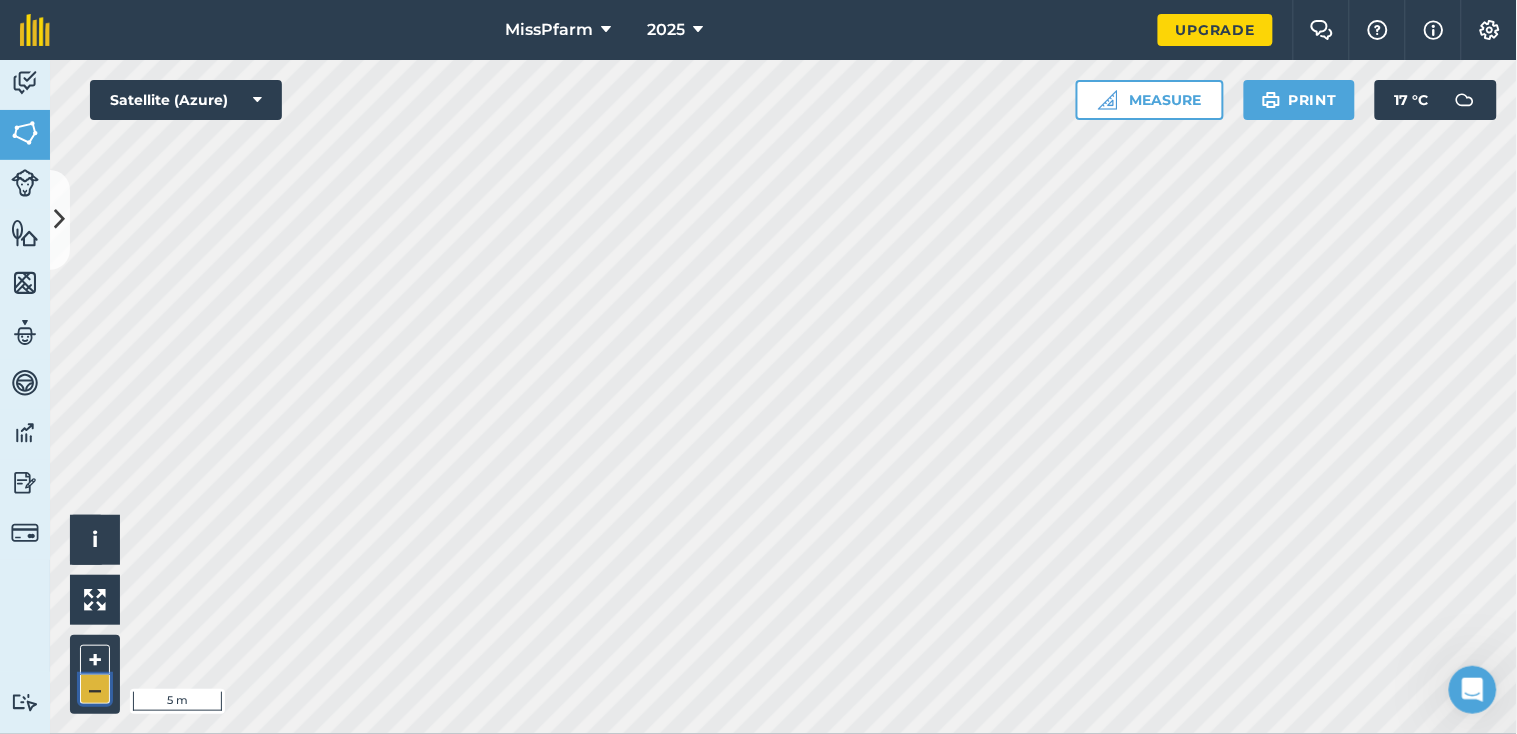 click on "–" at bounding box center [95, 689] 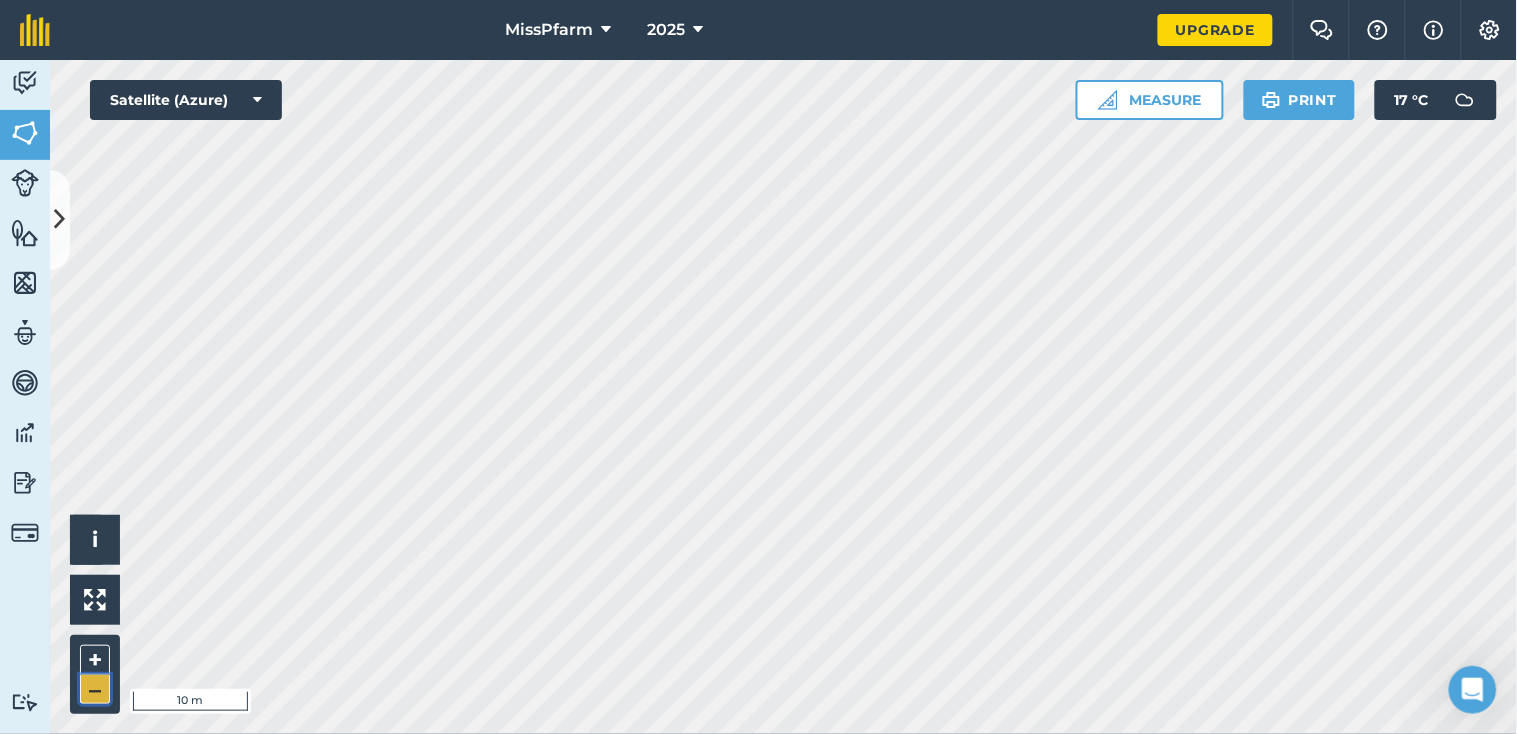 click on "–" at bounding box center (95, 689) 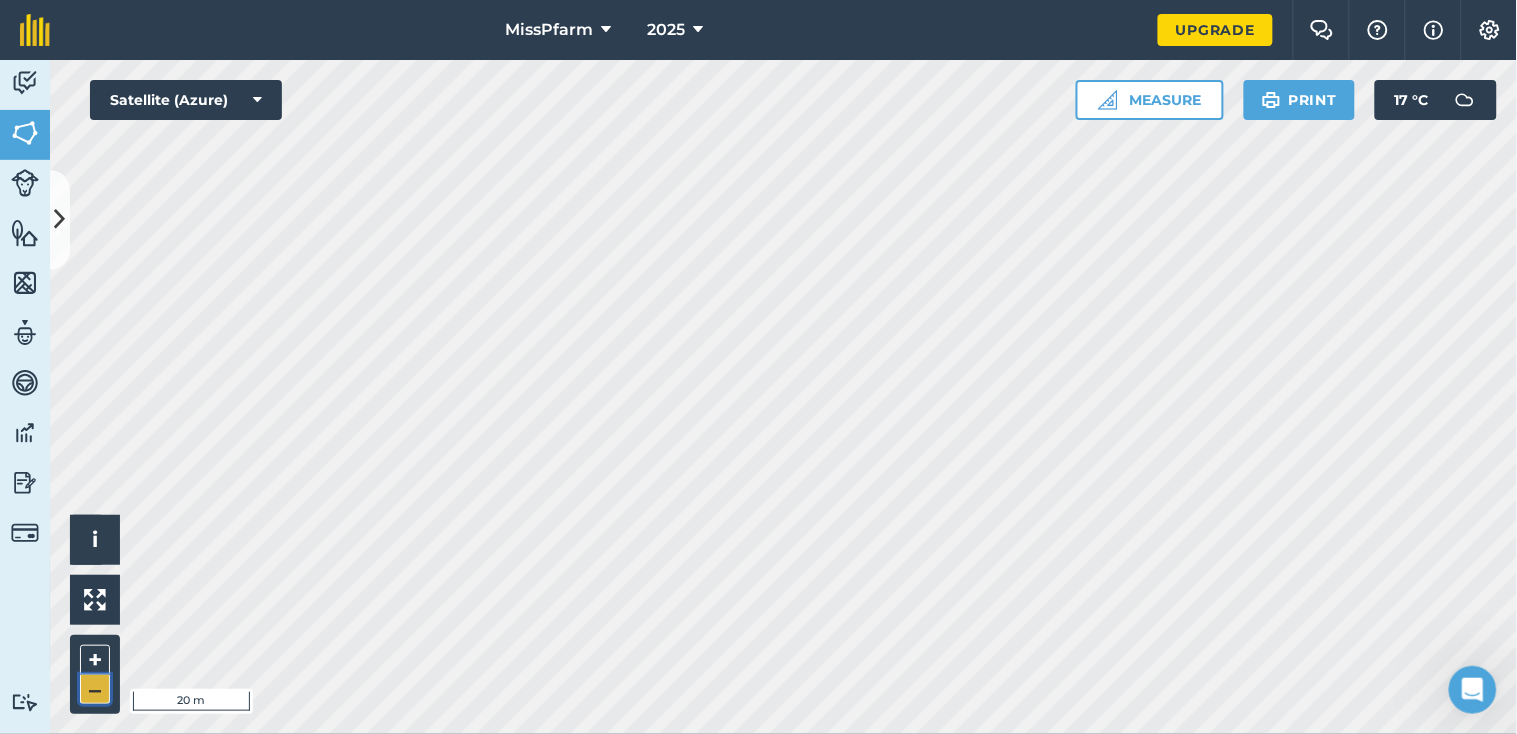 click on "–" at bounding box center (95, 689) 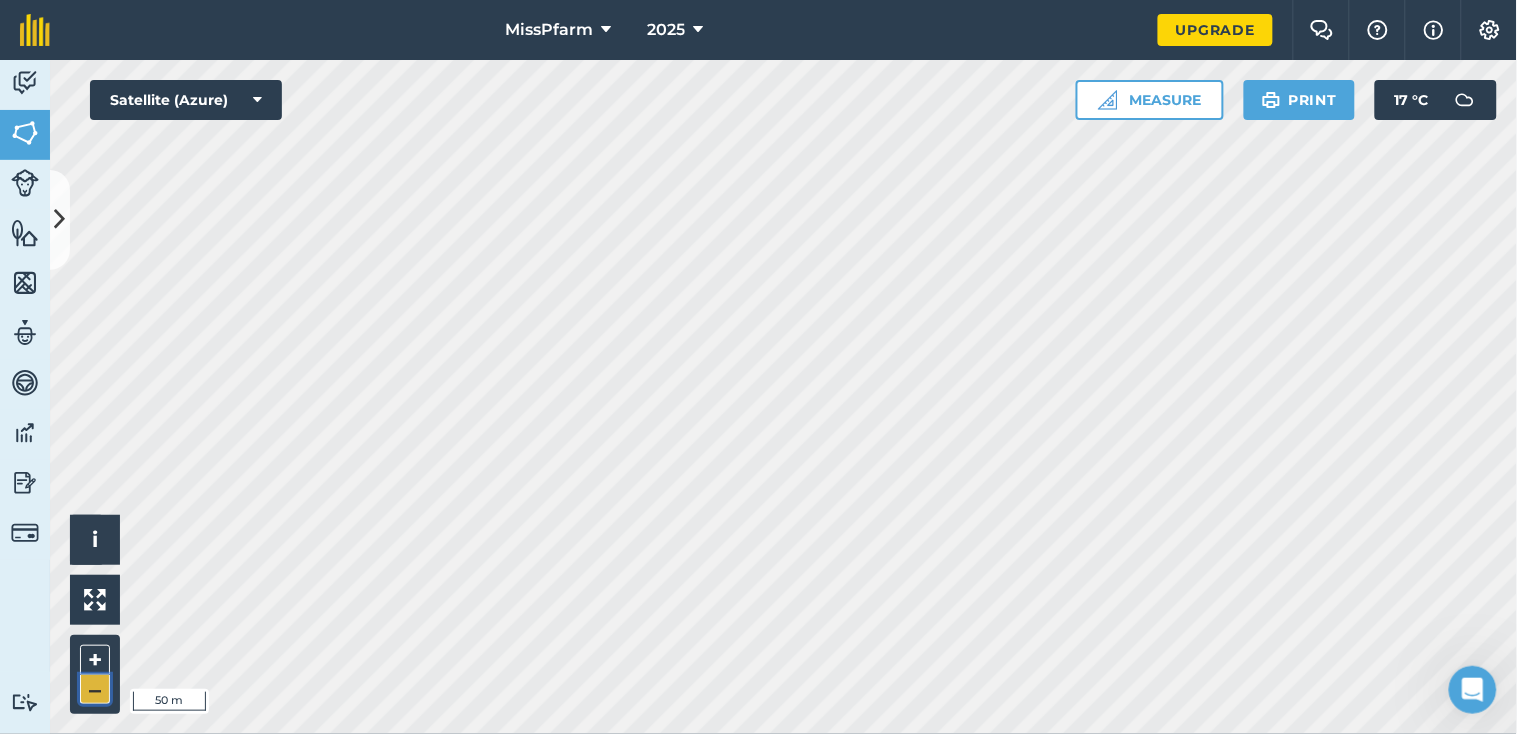 click on "–" at bounding box center (95, 689) 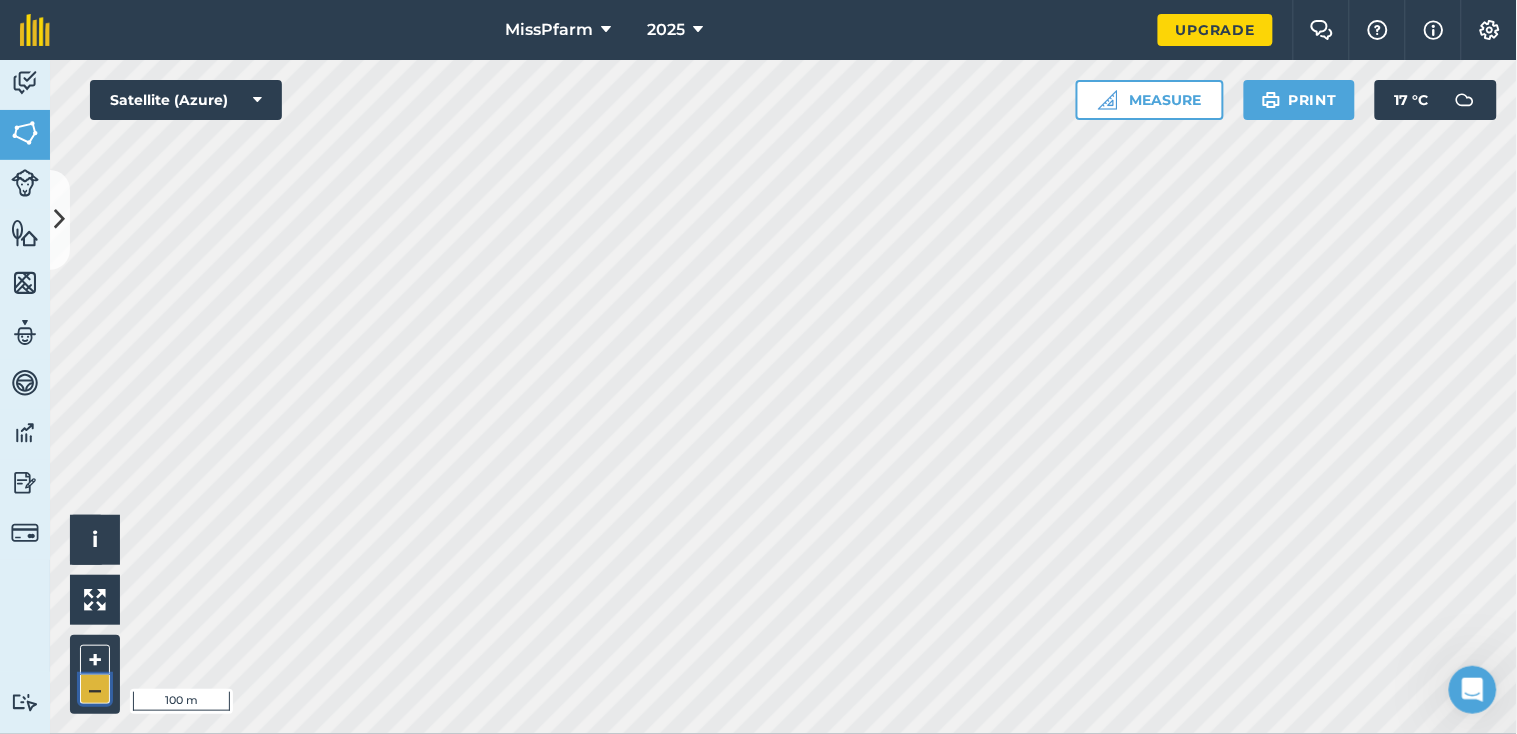click on "–" at bounding box center (95, 689) 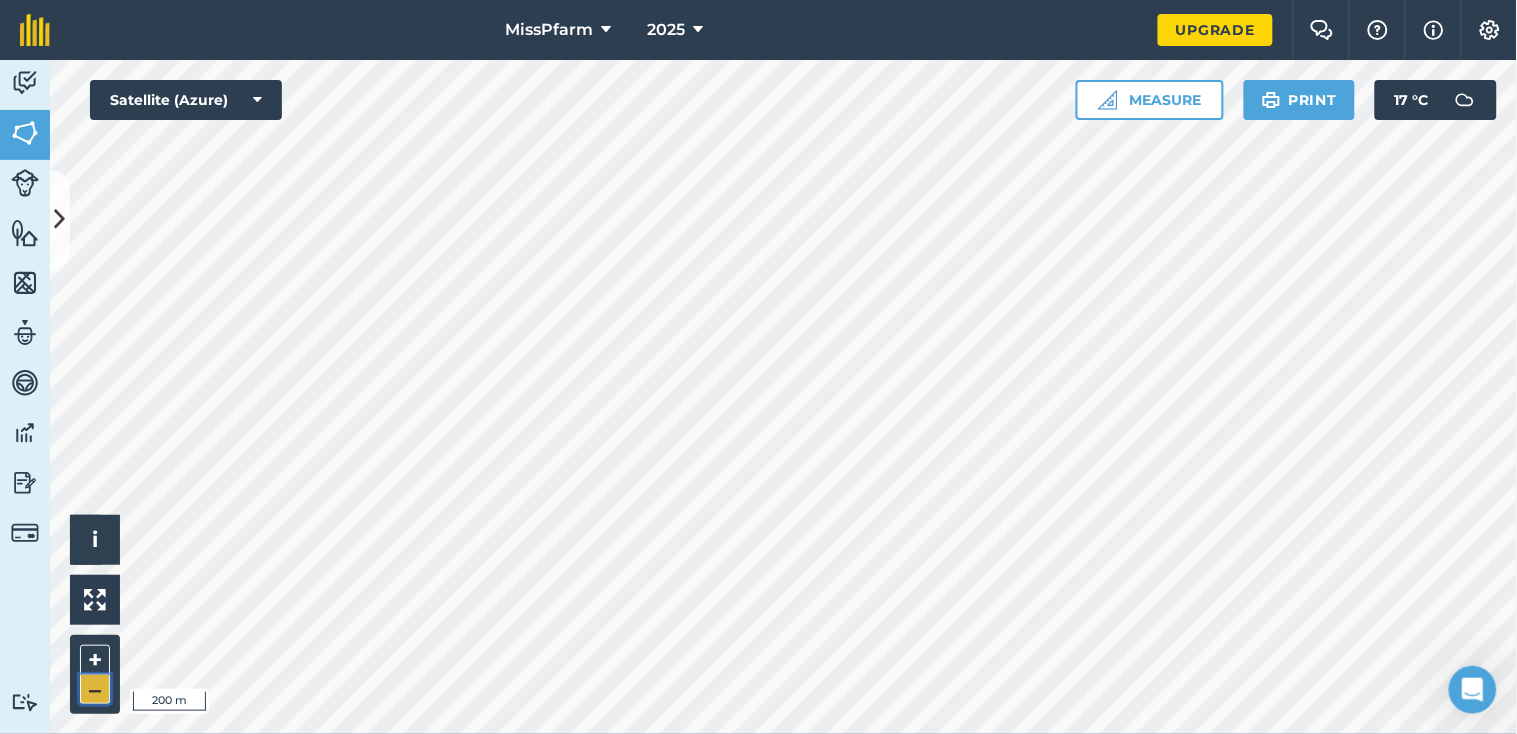 click on "–" at bounding box center (95, 689) 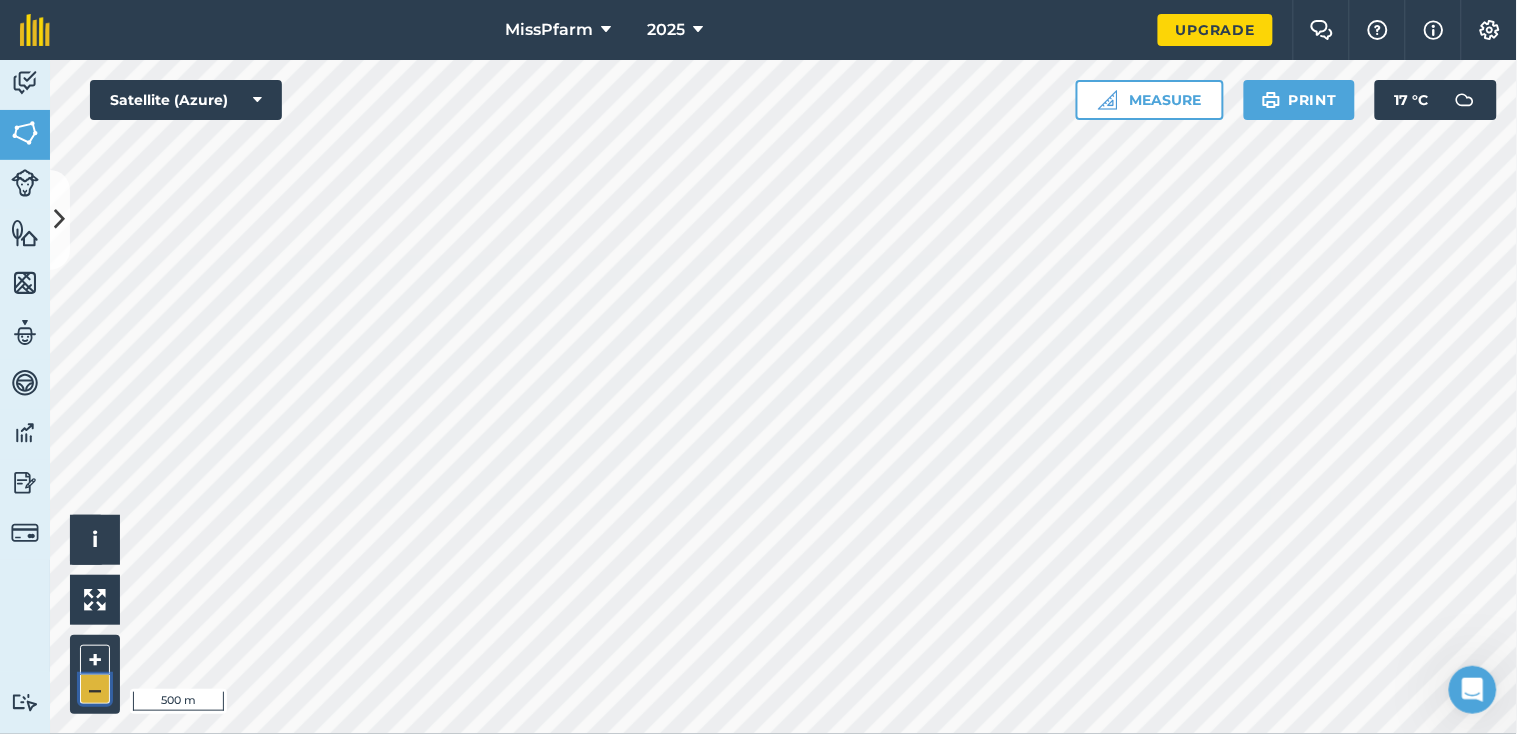 click on "–" at bounding box center (95, 689) 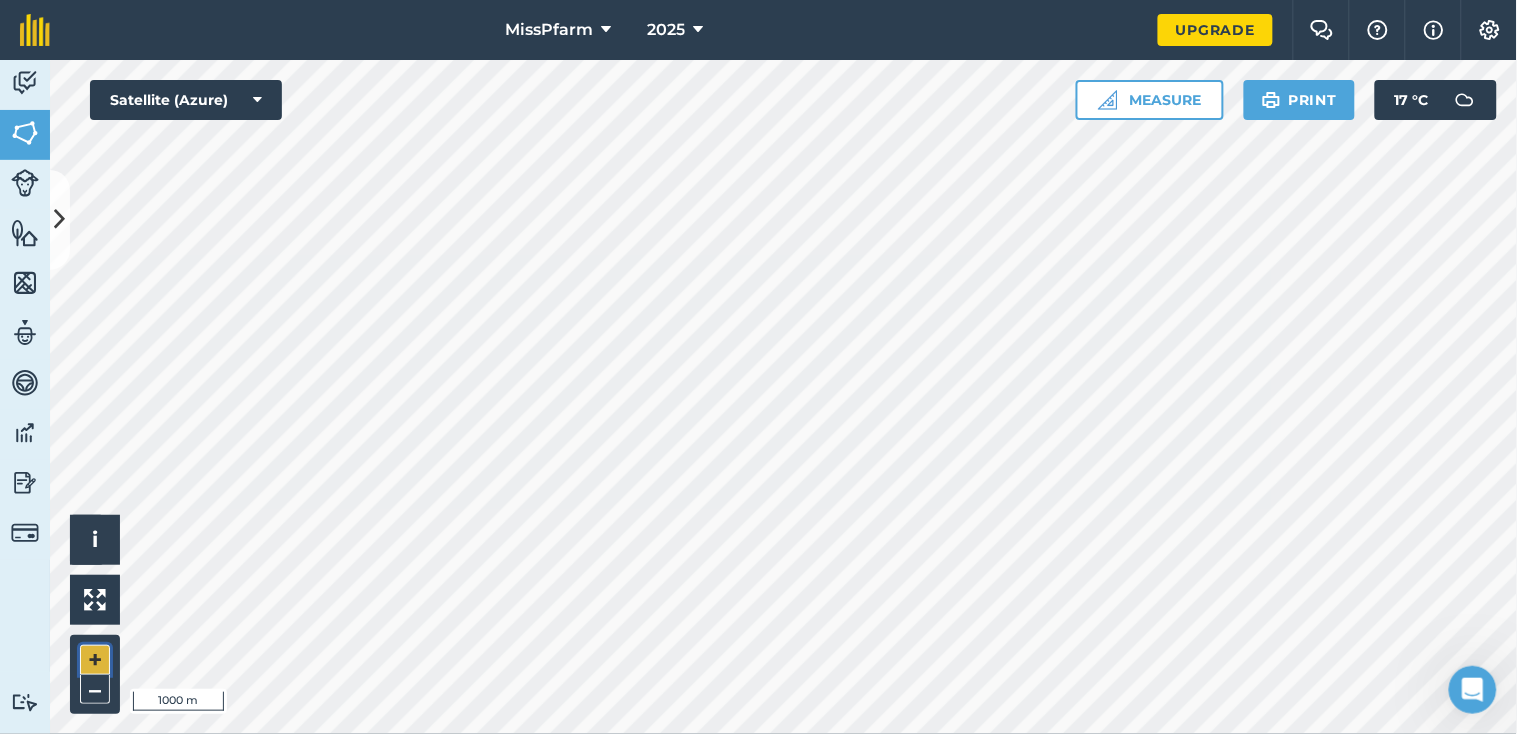 click on "+" at bounding box center [95, 660] 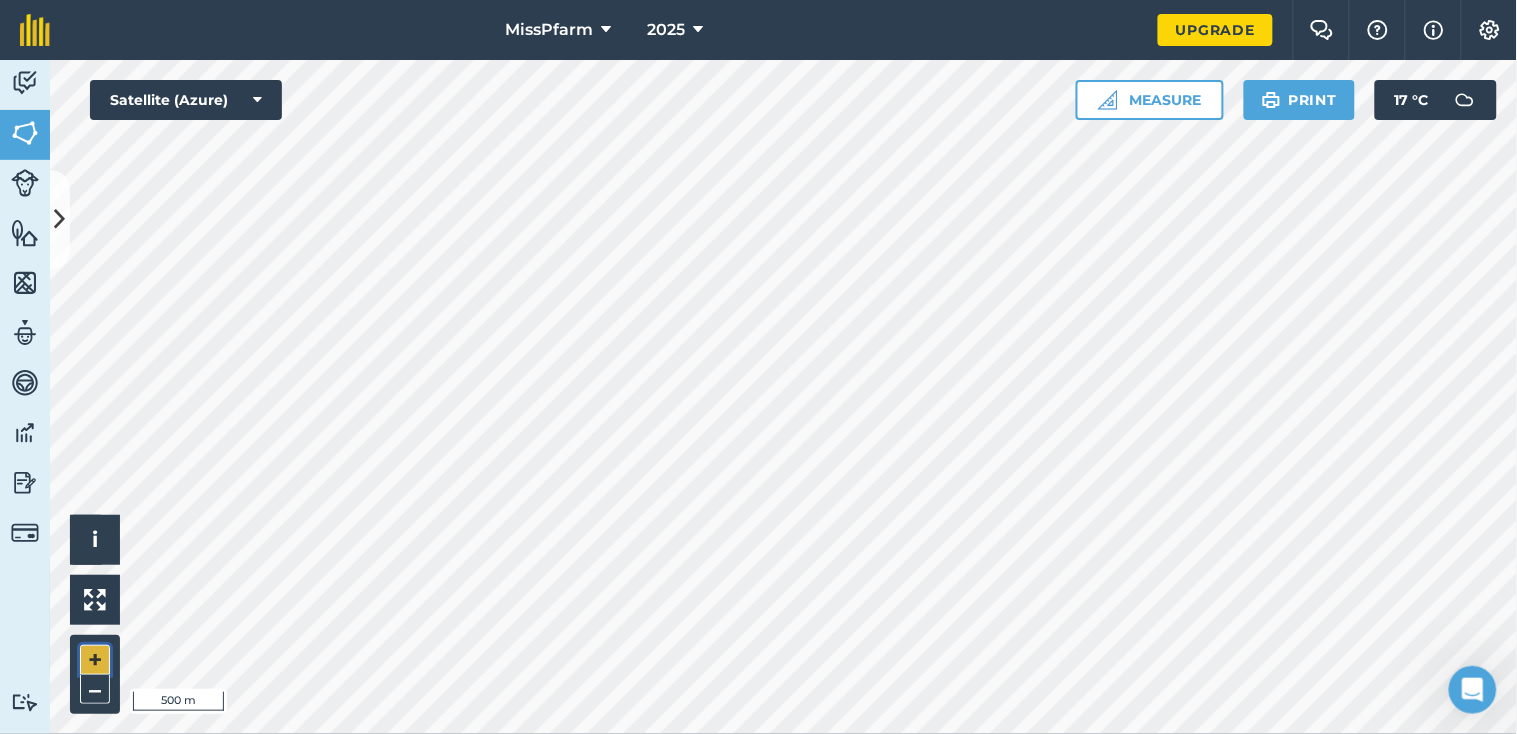 click on "+" at bounding box center [95, 660] 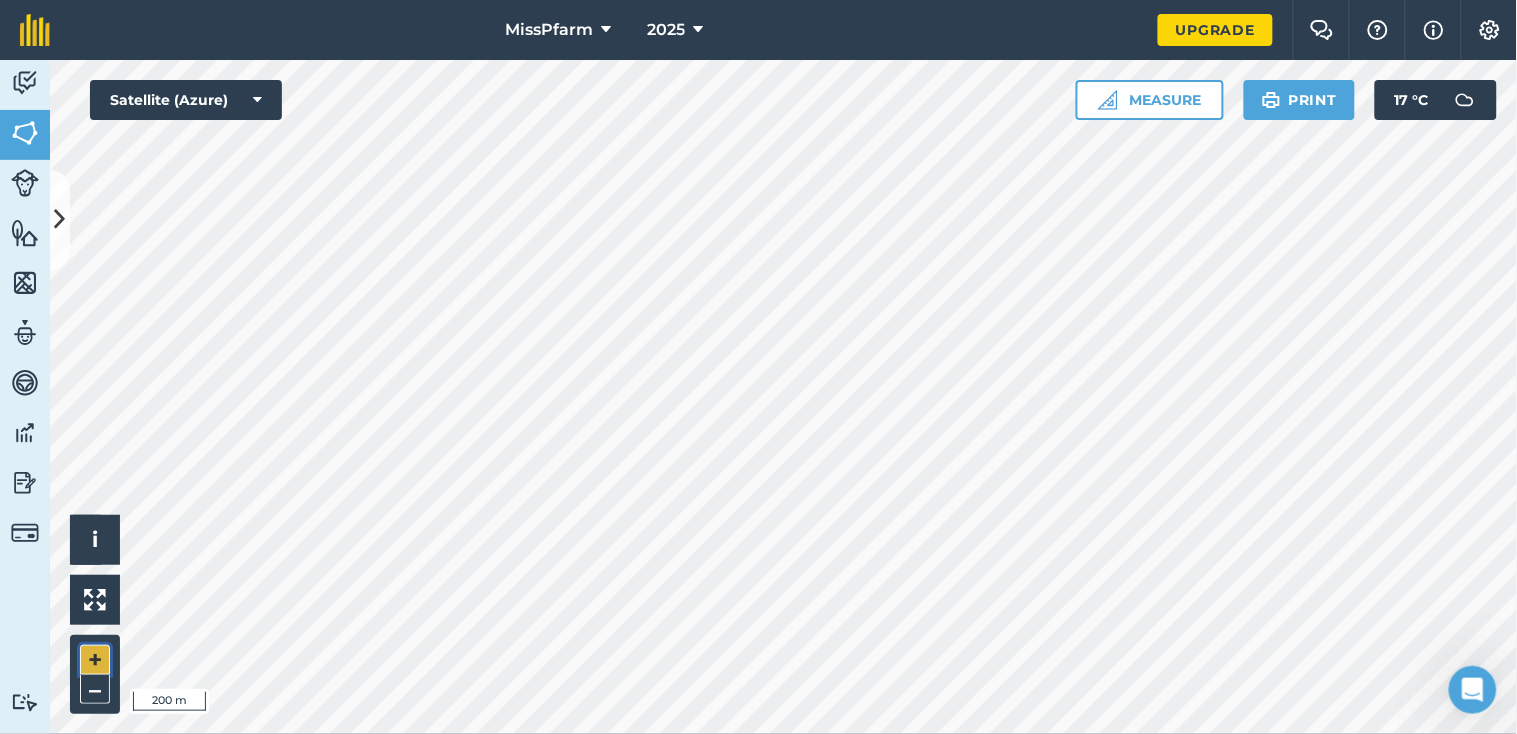 click on "+" at bounding box center [95, 660] 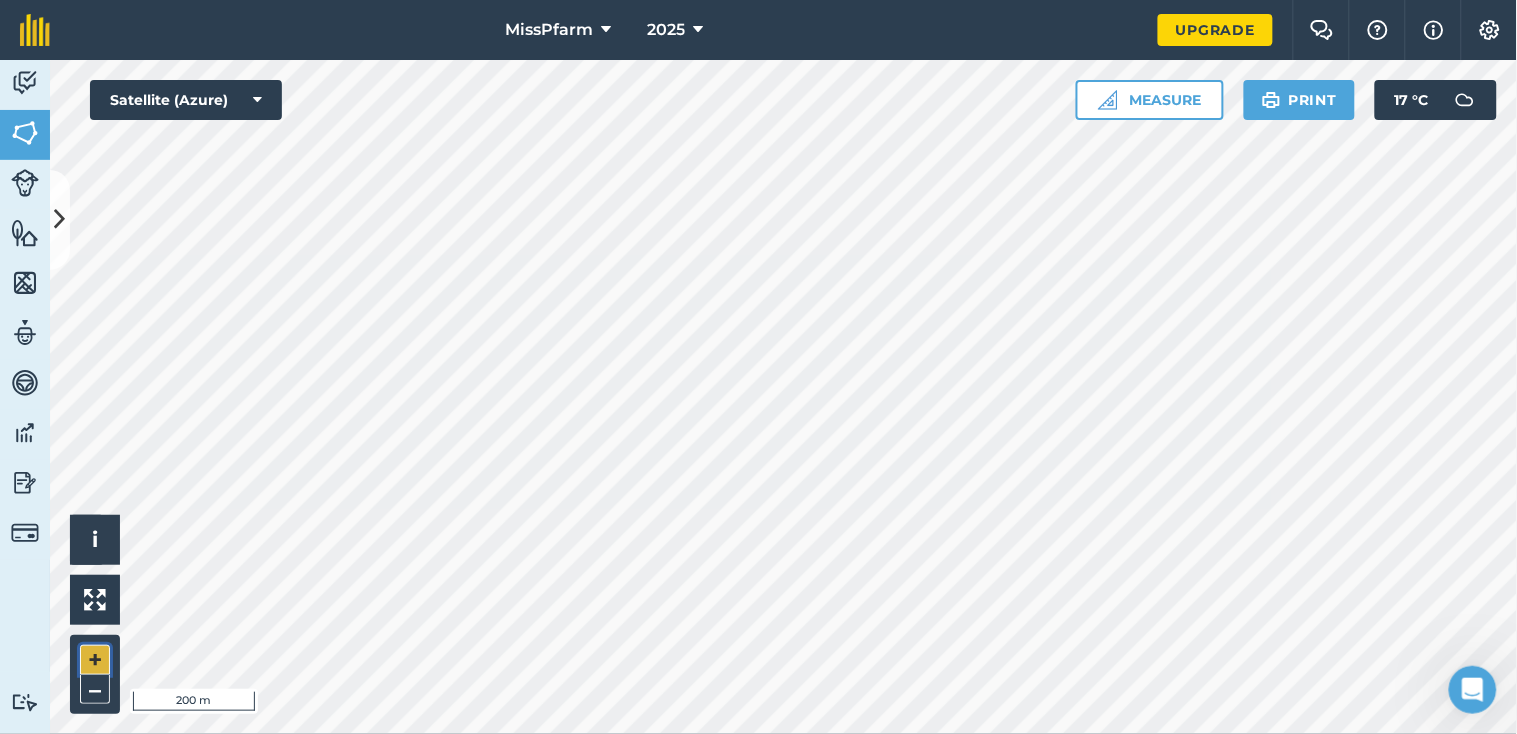 click on "+" at bounding box center [95, 660] 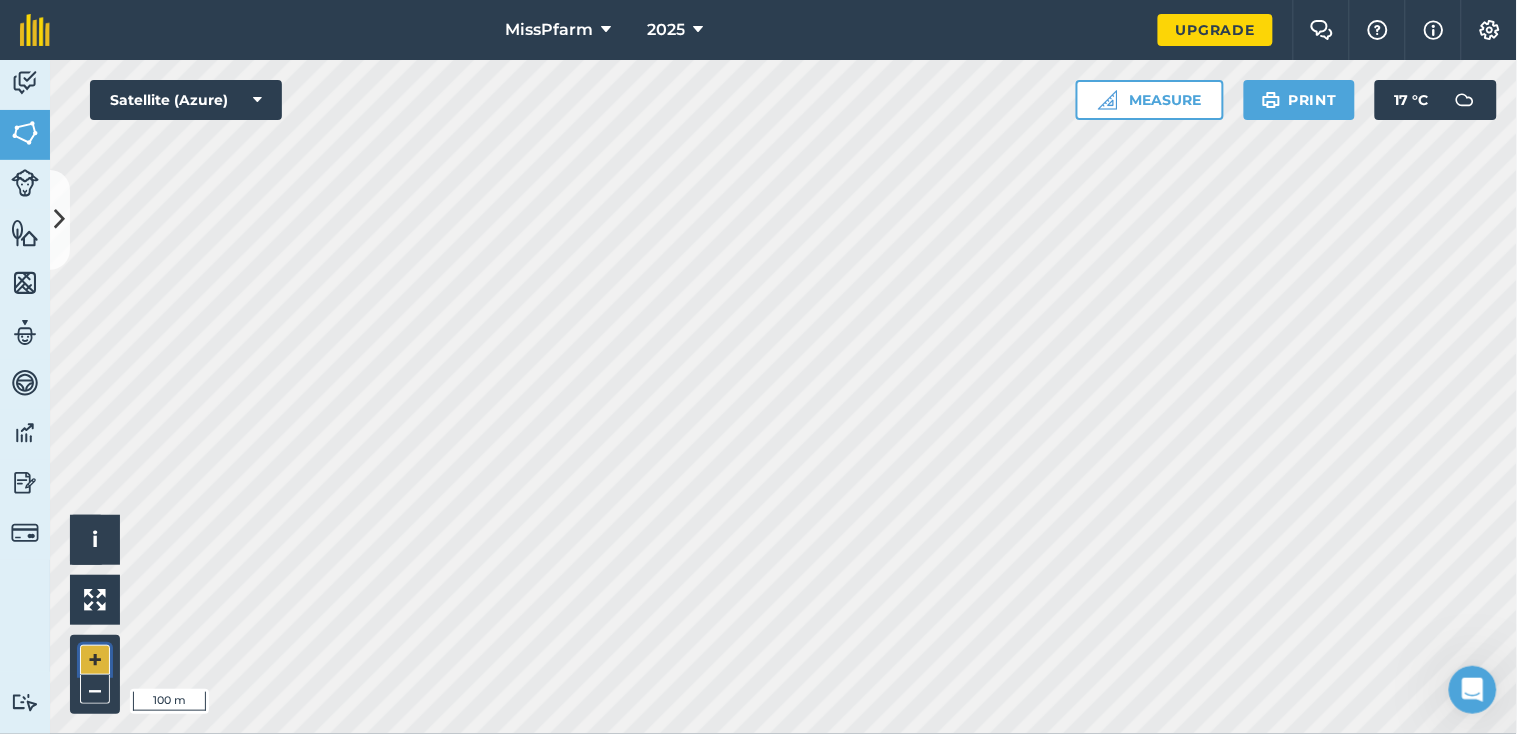 click on "+" at bounding box center [95, 660] 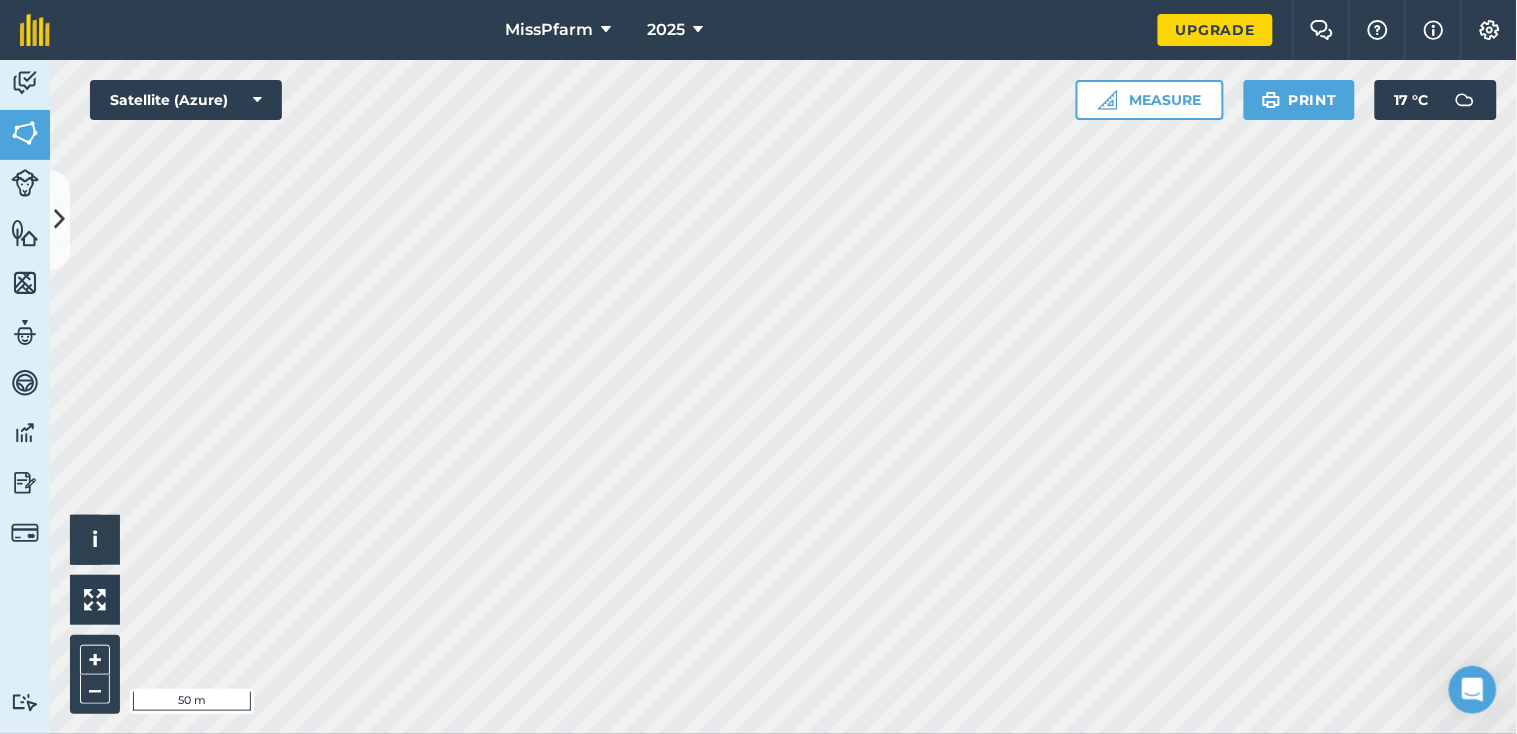 click on "MissPfarm 2025 Upgrade Farm Chat Help Info Settings Map printing is not available on our free plan Please upgrade to our Essentials, Plus or Pro plan to access this feature. Activity Fields Livestock Features Maps Team Vehicles Data Reporting Billing Tutorials Tutorials Fields   Add   Set usage Visibility: On Total area :  0.235   Ha Edit fields By usages, Filters (1) No usage set 0.235   Ha playing grass 0.235   Ha Hello i © 2025 TomTom, Microsoft 50 m + – Satellite (Azure) Measure Print 17   ° C" at bounding box center (758, 367) 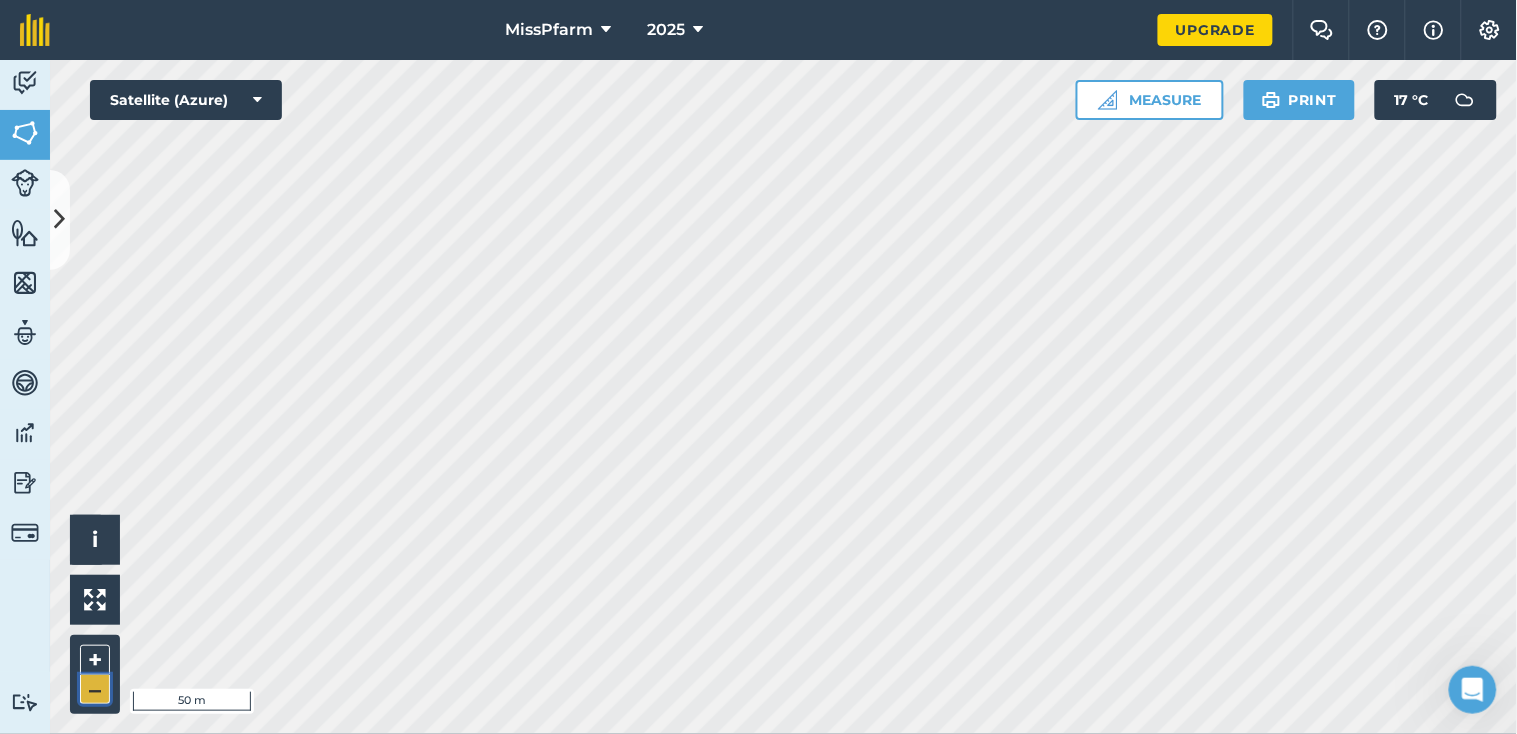 click on "–" at bounding box center [95, 689] 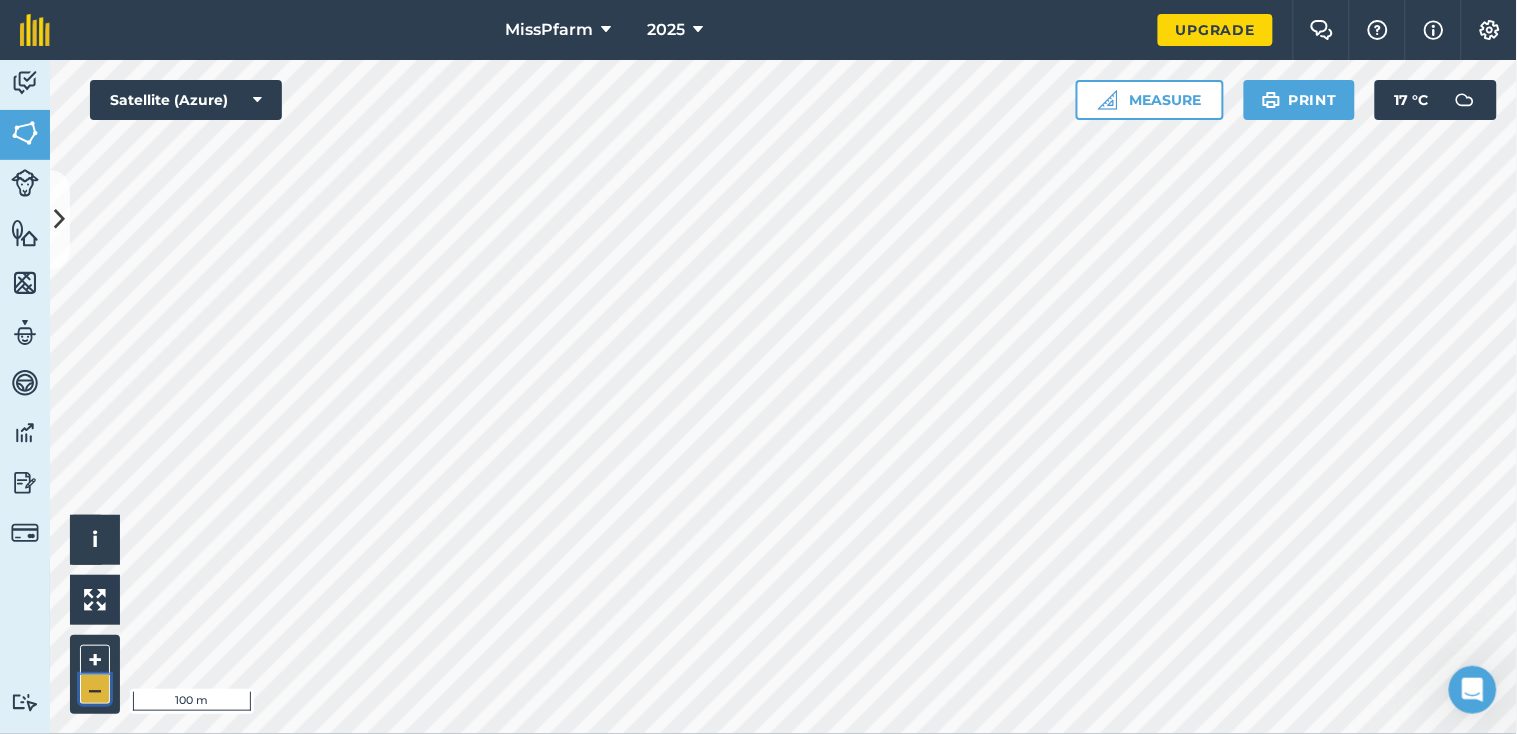 click on "–" at bounding box center (95, 689) 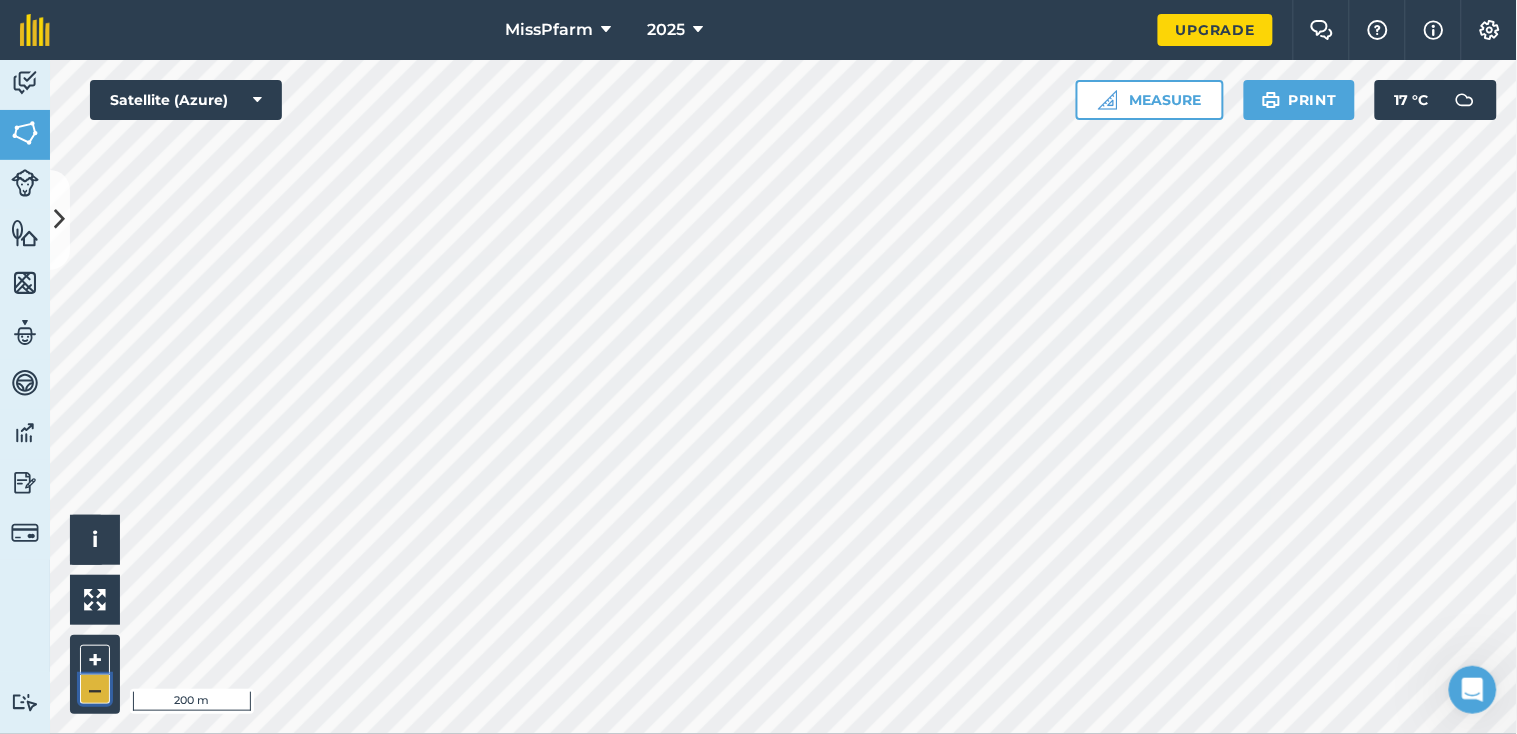 click on "–" at bounding box center [95, 689] 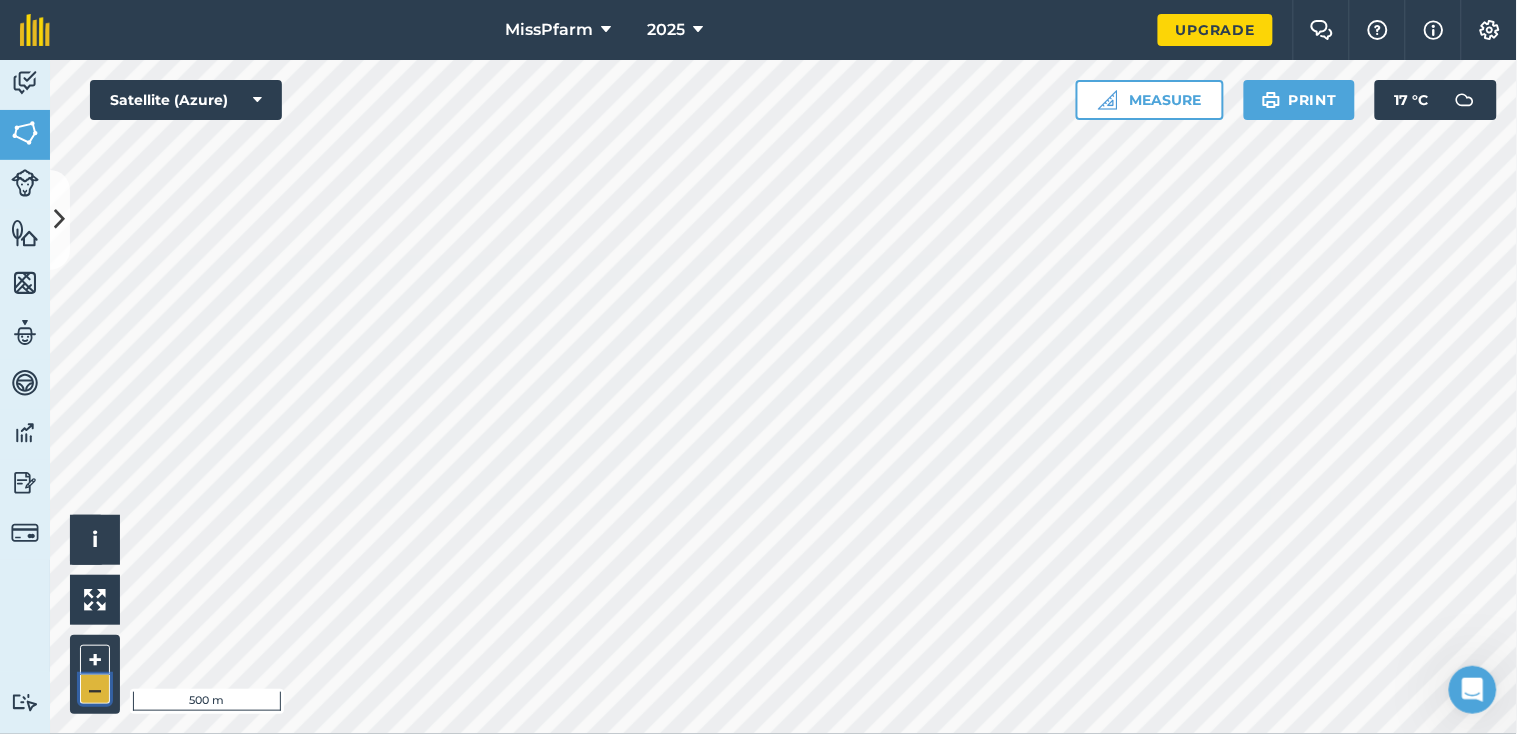 click on "–" at bounding box center [95, 689] 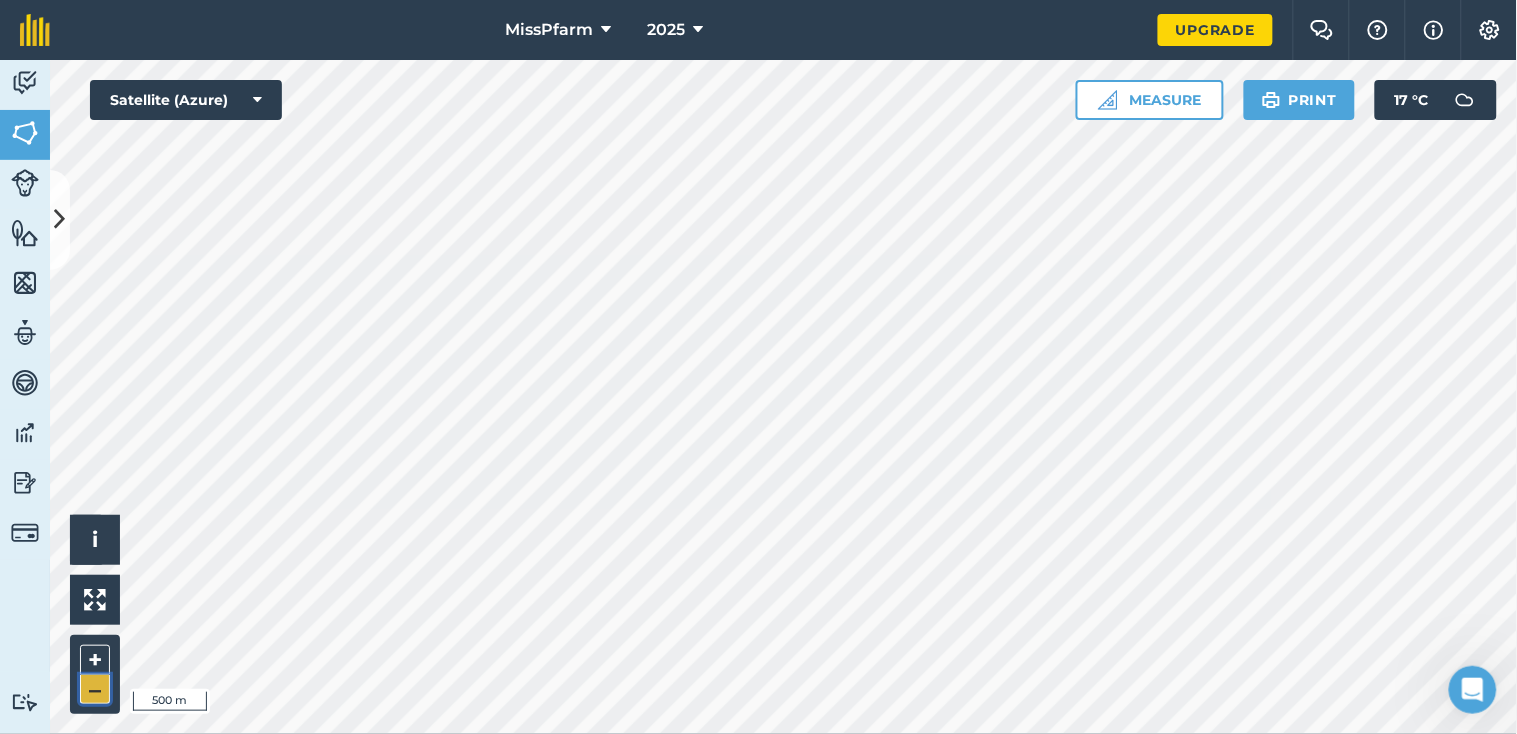 click on "–" at bounding box center (95, 689) 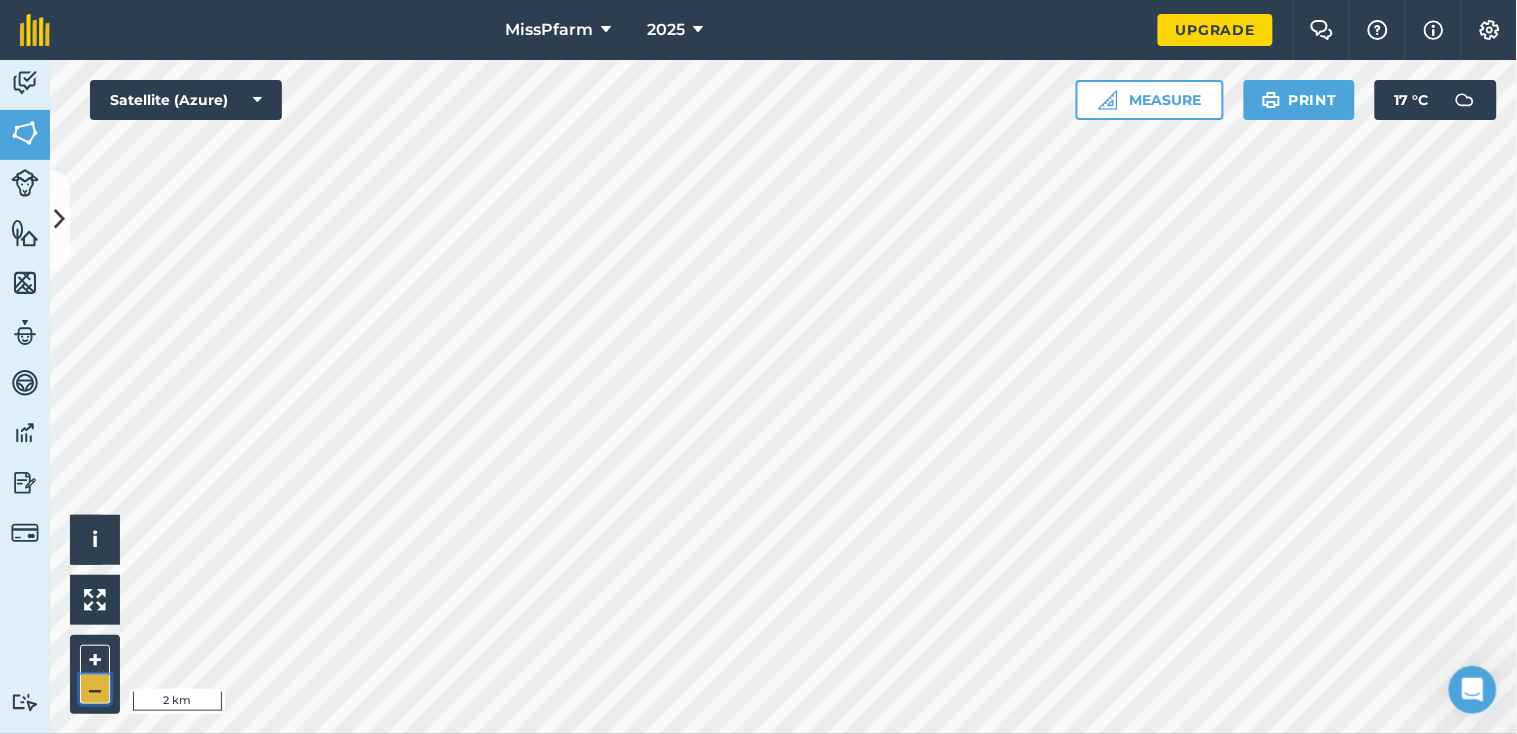 click on "–" at bounding box center (95, 689) 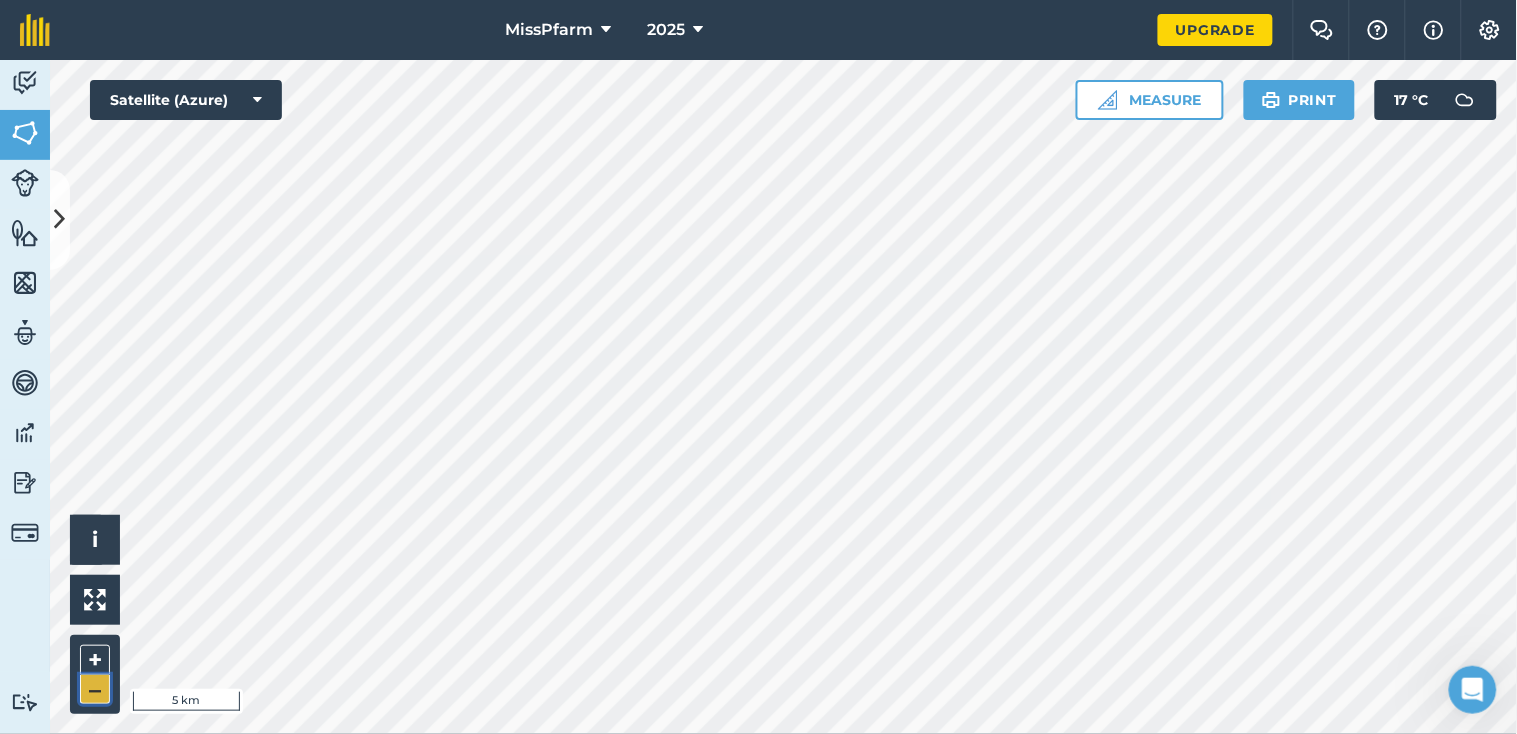 click on "–" at bounding box center [95, 689] 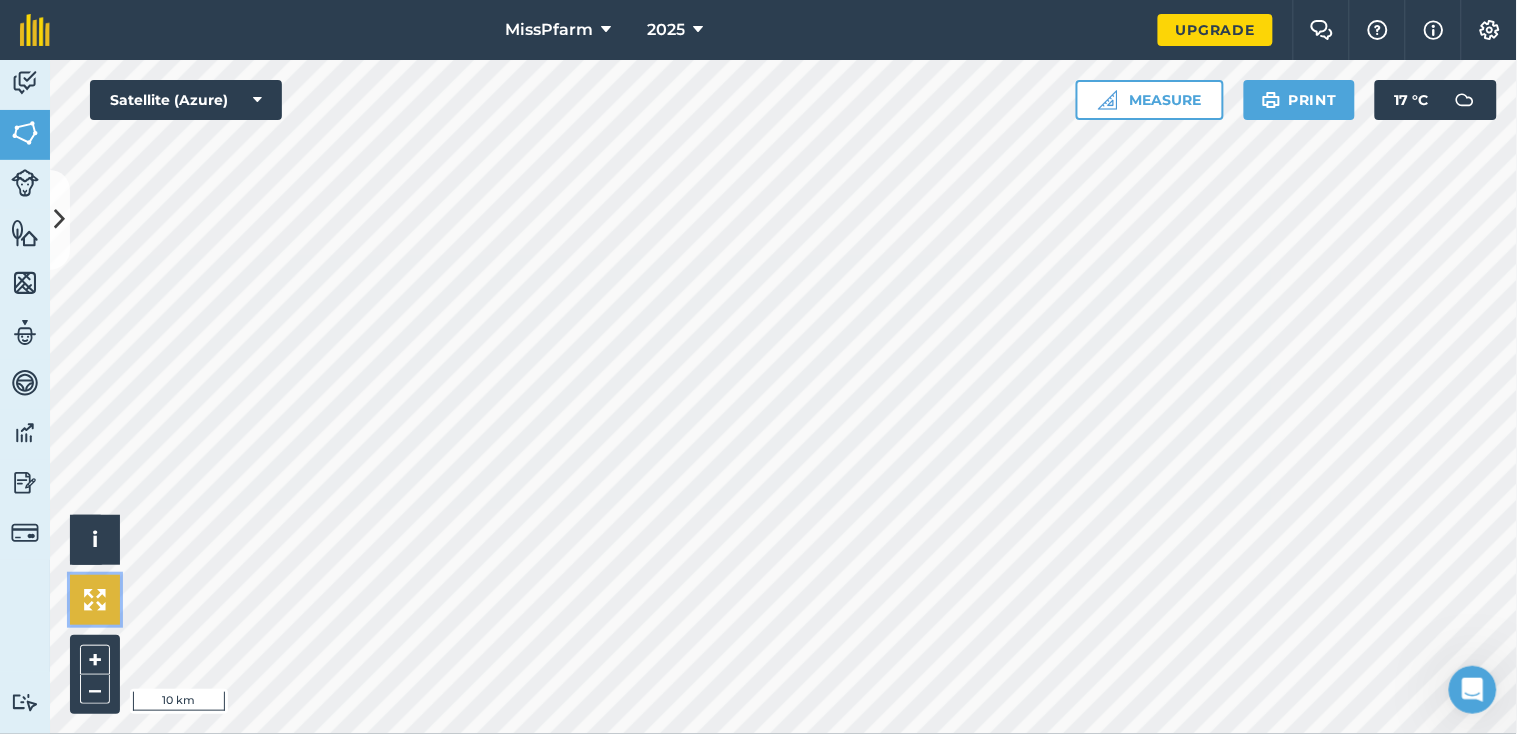 click at bounding box center [95, 600] 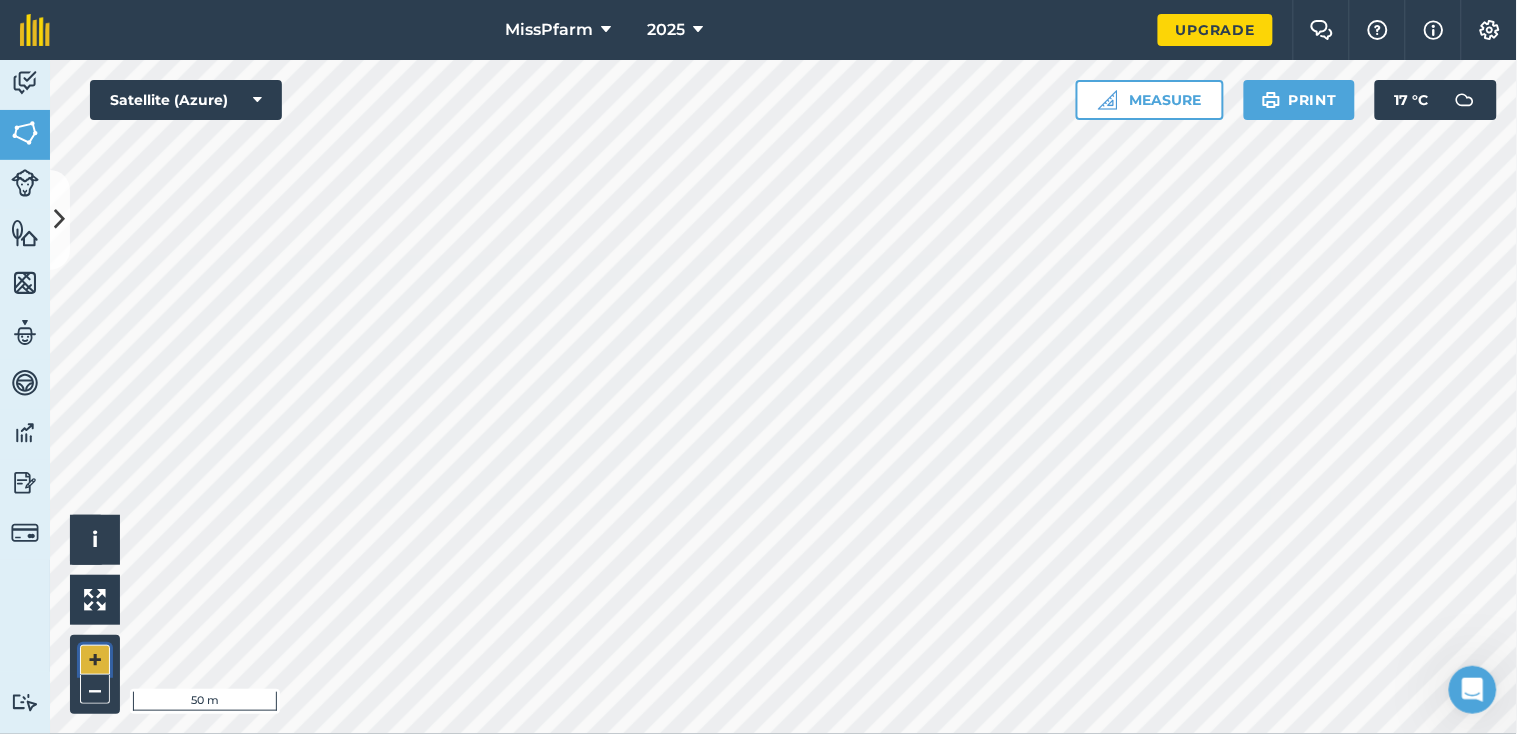 click on "+" at bounding box center (95, 660) 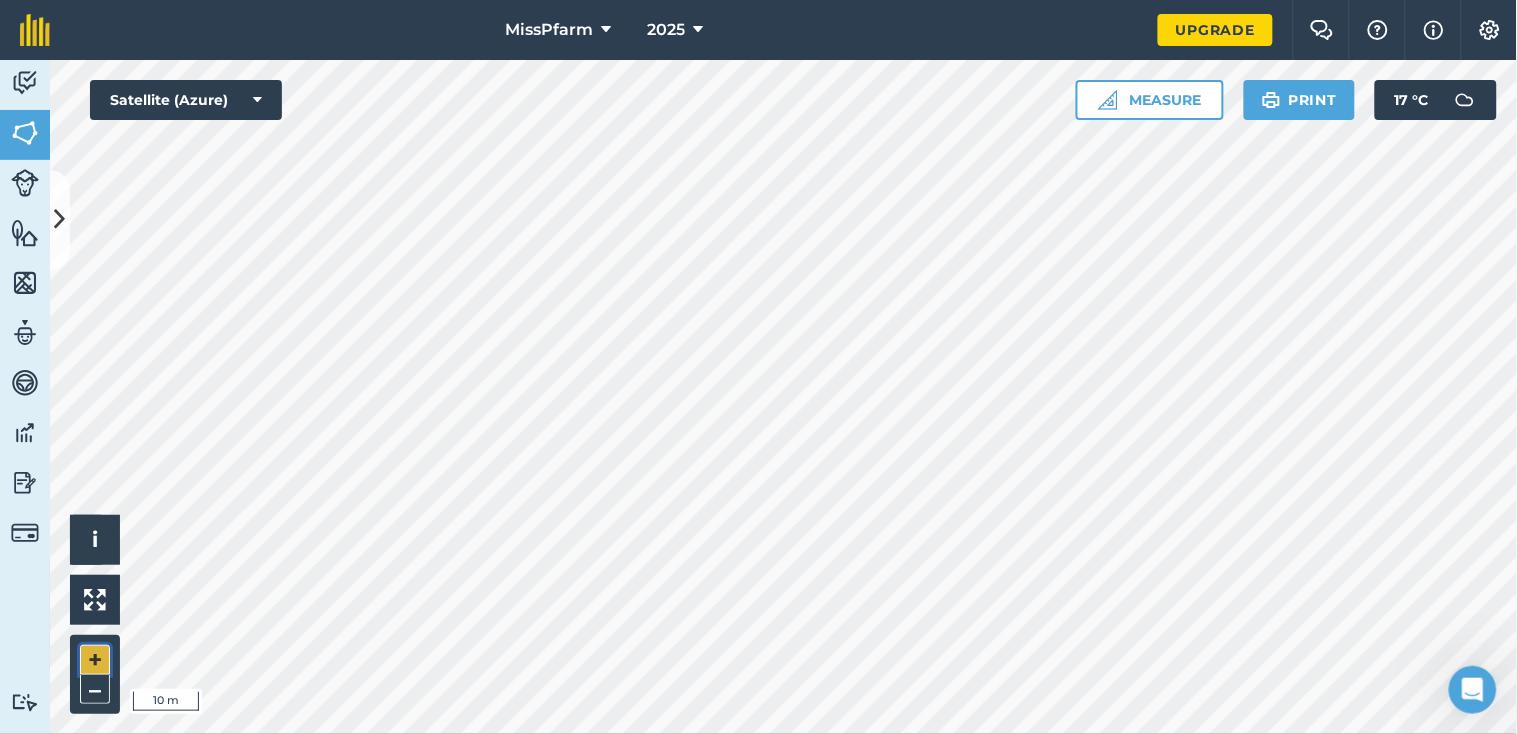 click on "+" at bounding box center [95, 660] 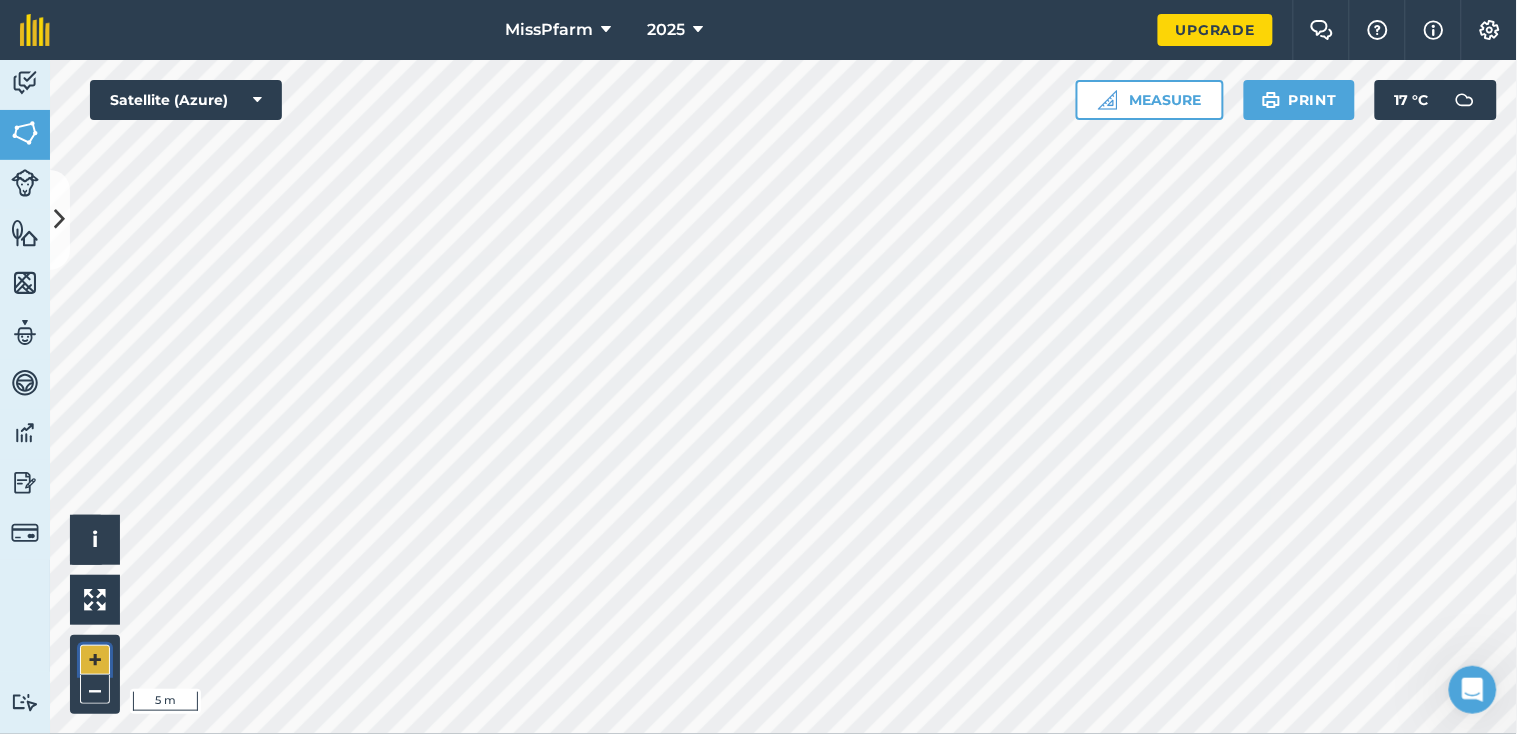 click on "+" at bounding box center [95, 660] 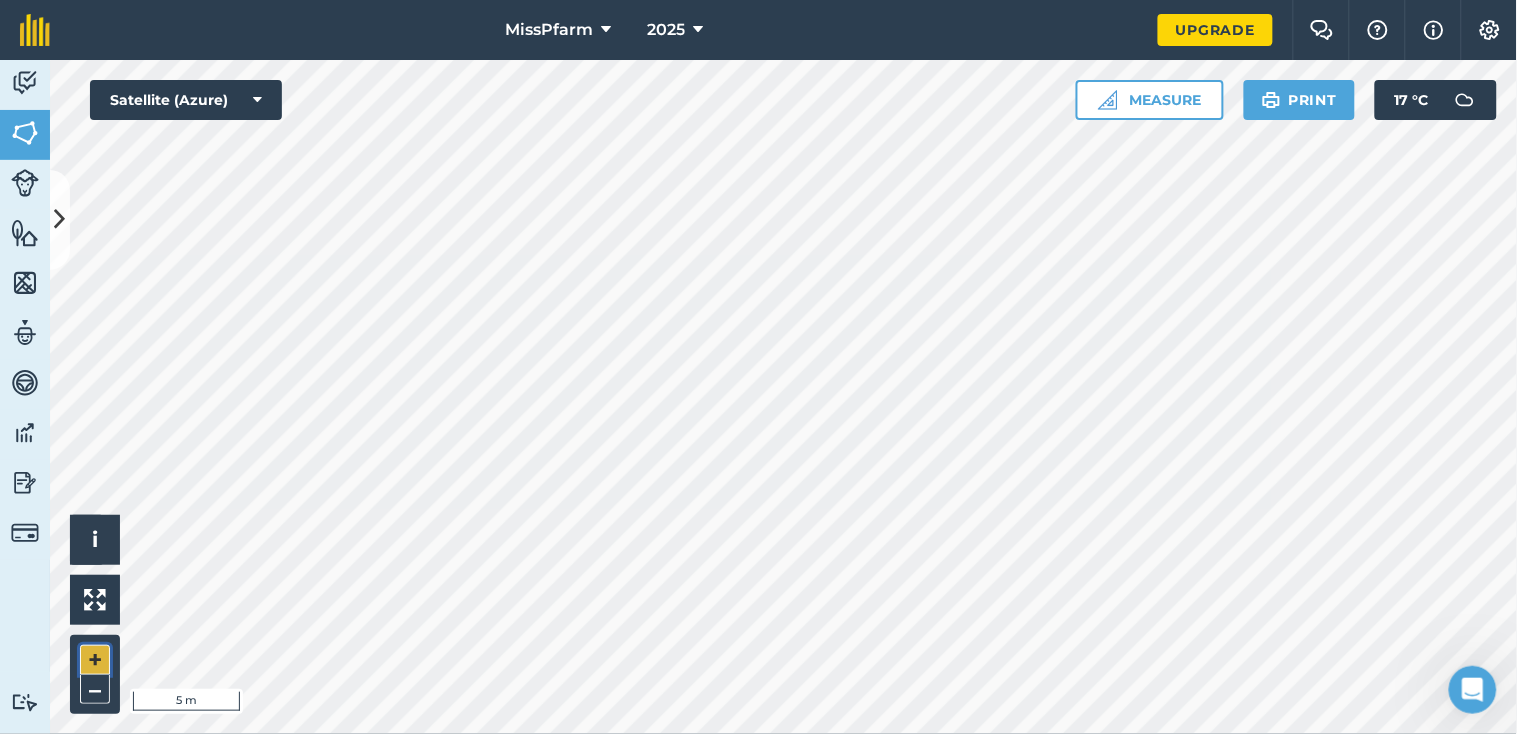click on "+" at bounding box center (95, 660) 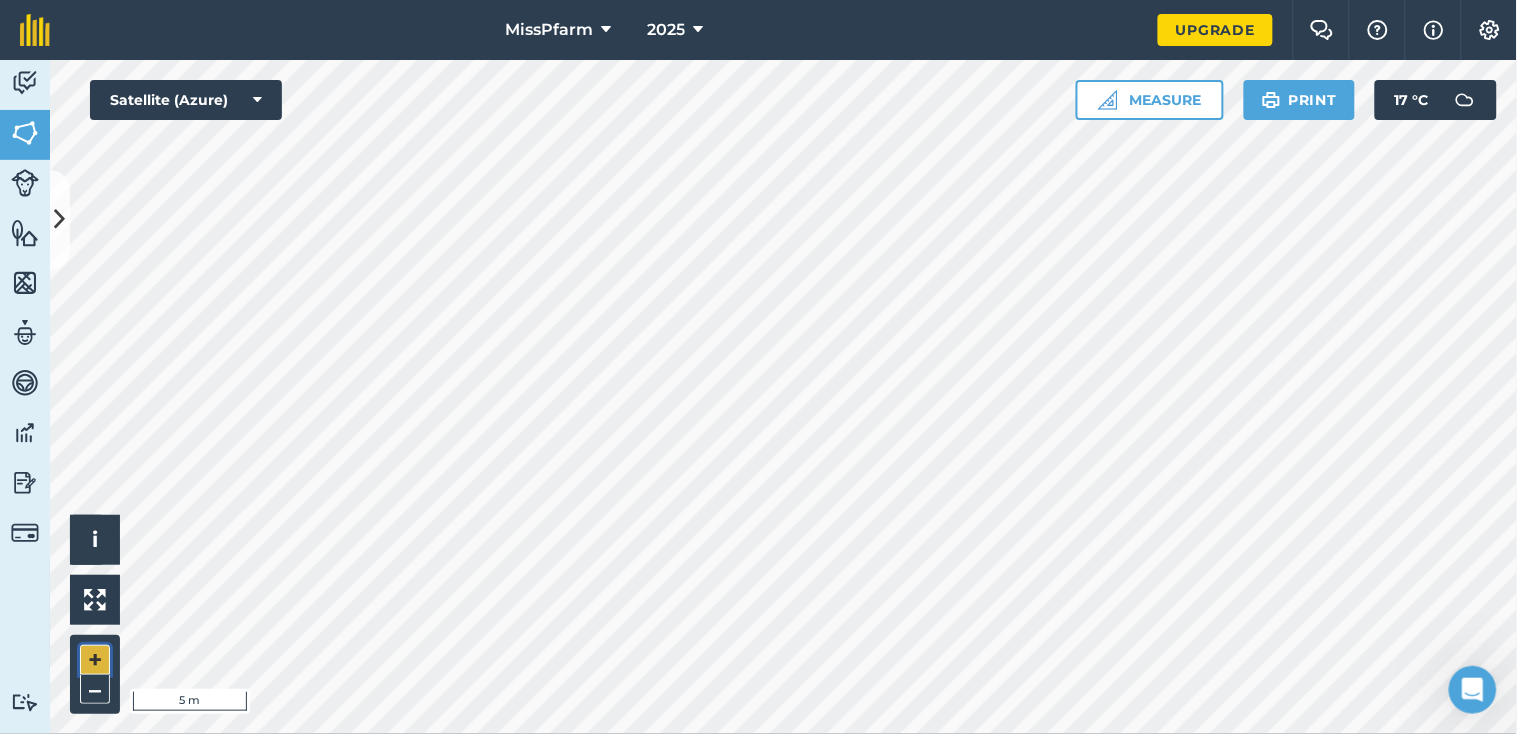 click on "+" at bounding box center (95, 660) 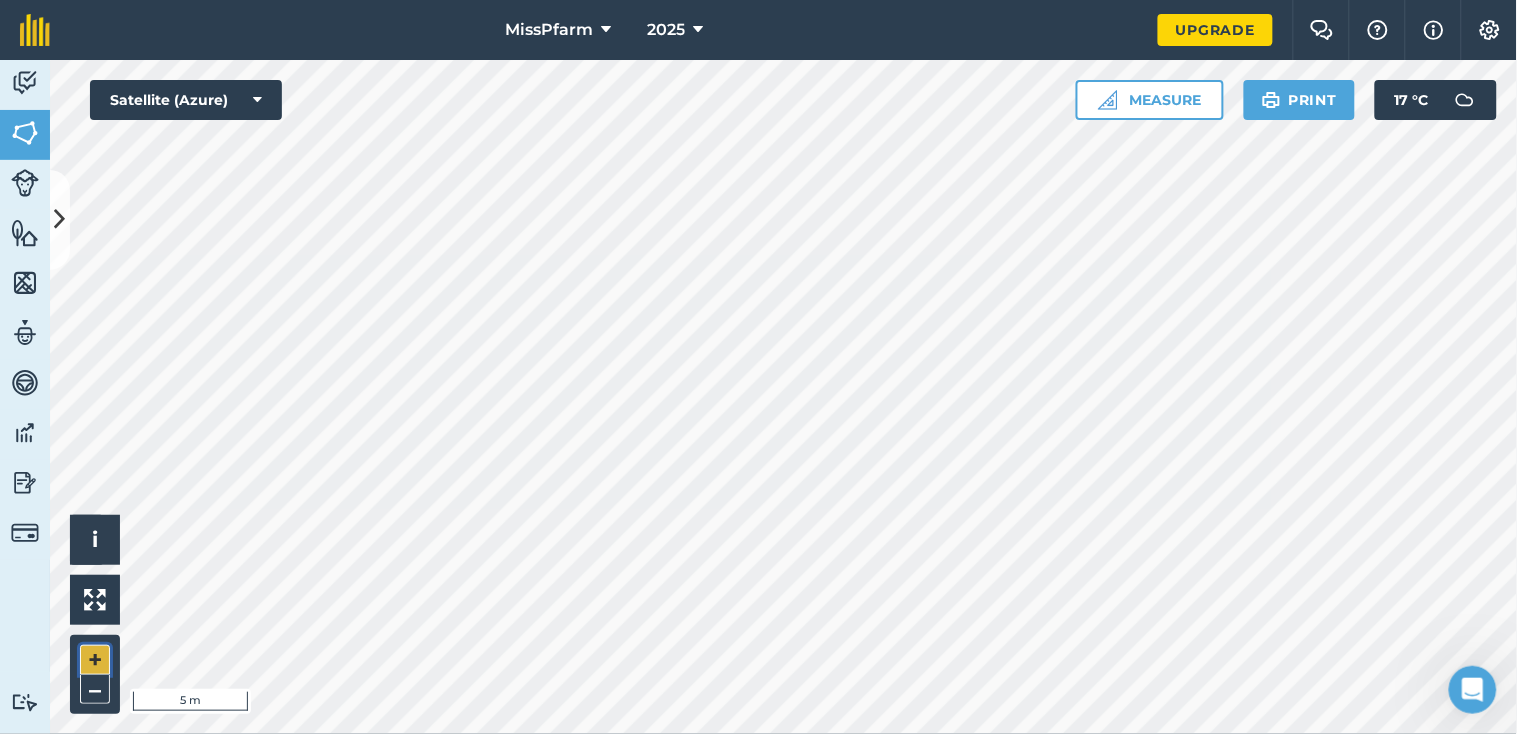 click on "+" at bounding box center [95, 660] 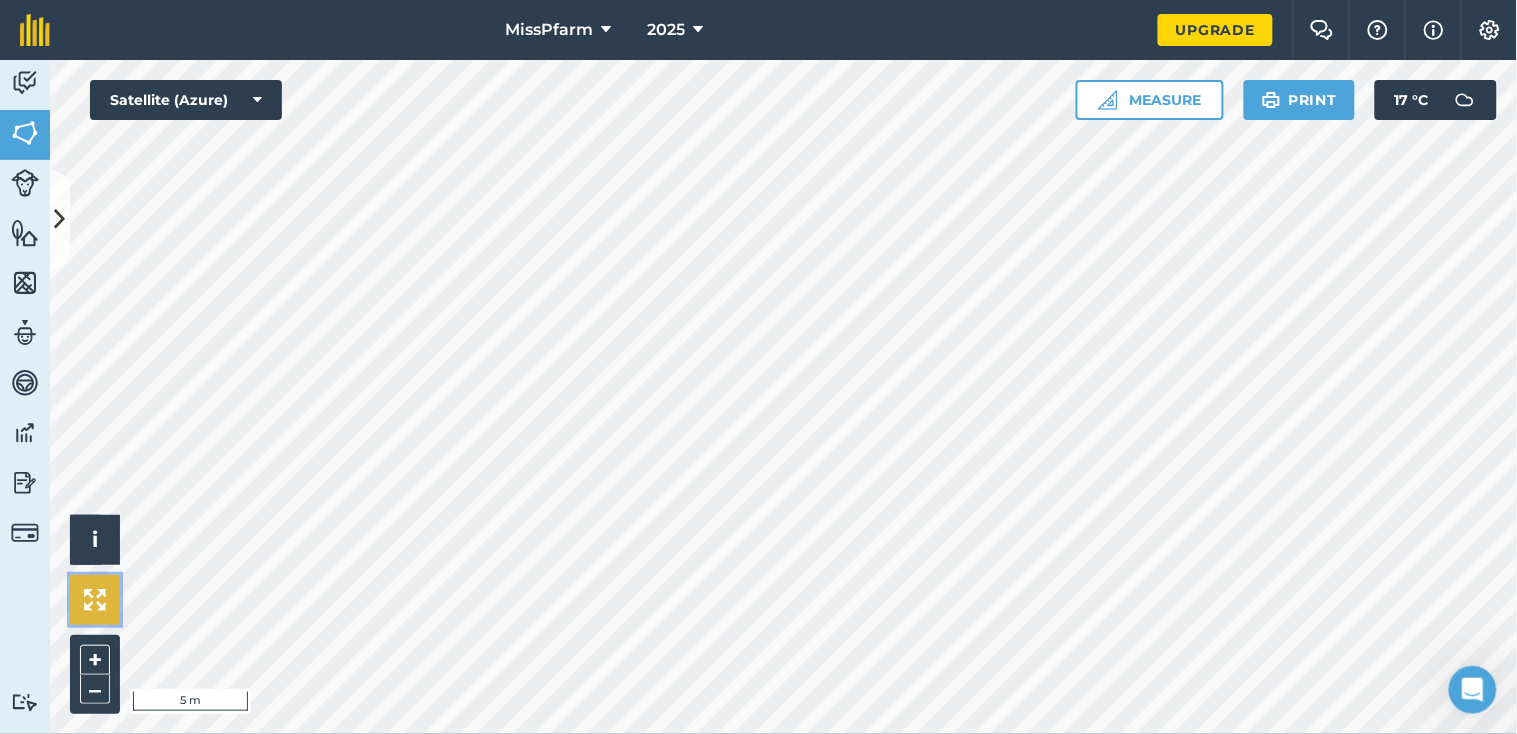 click at bounding box center [95, 600] 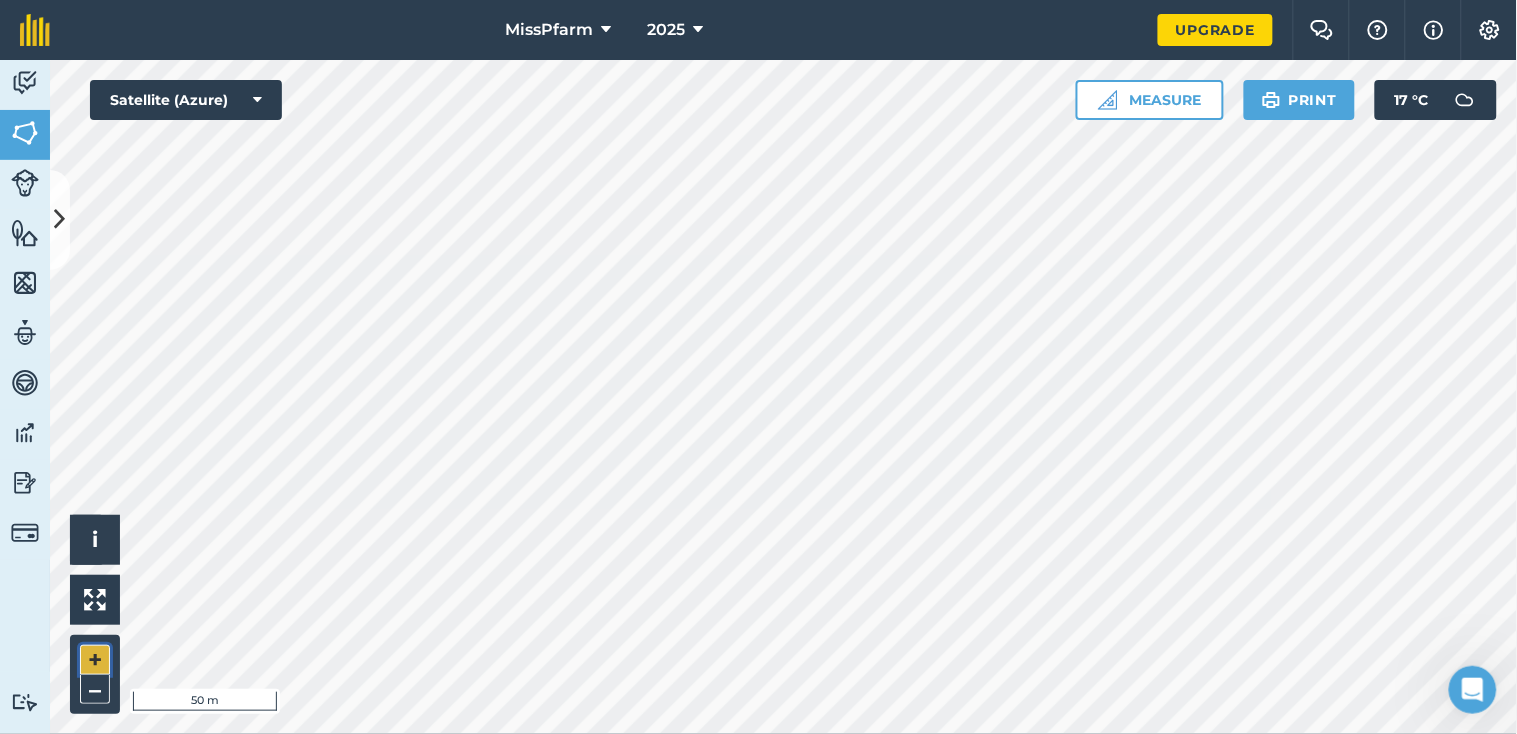 click on "+" at bounding box center (95, 660) 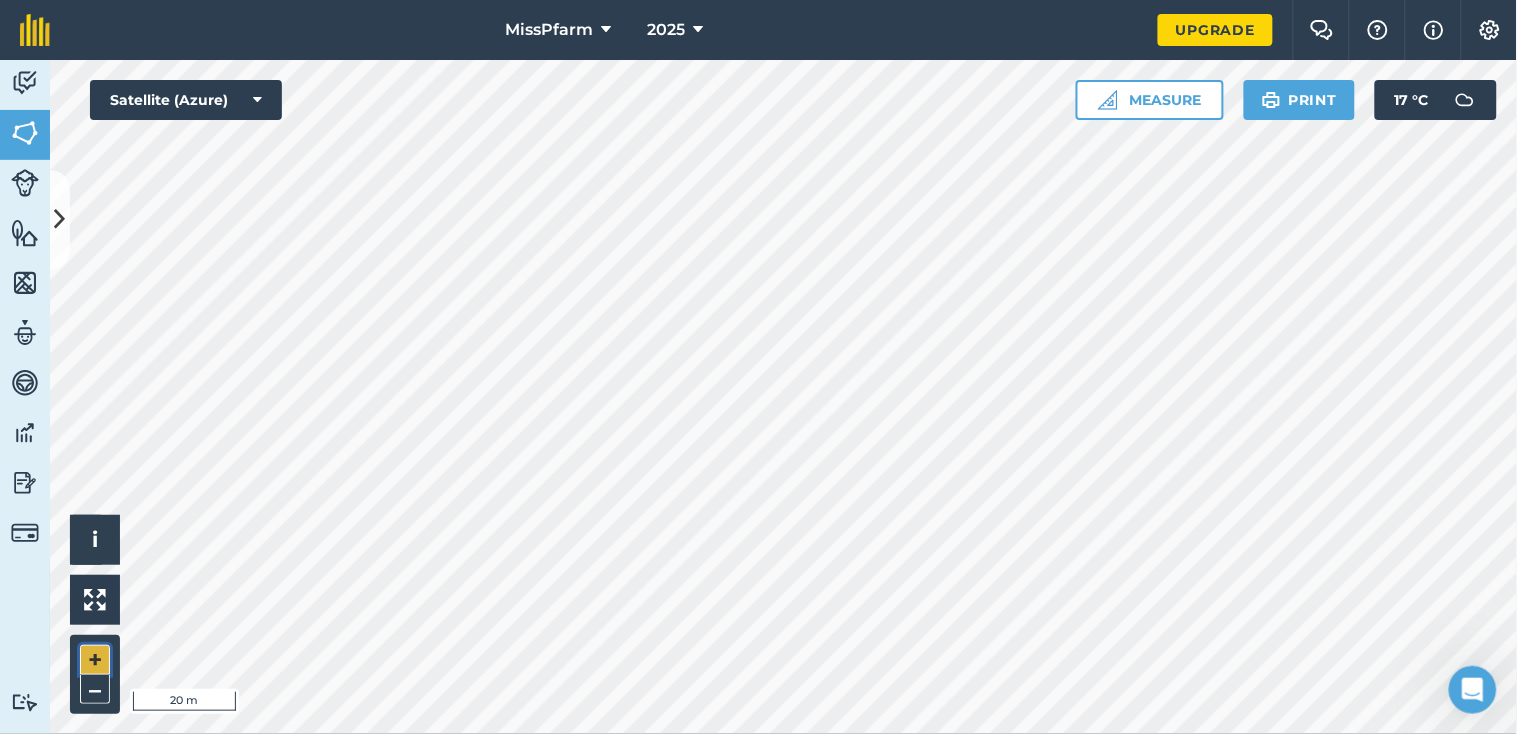 click on "+" at bounding box center [95, 660] 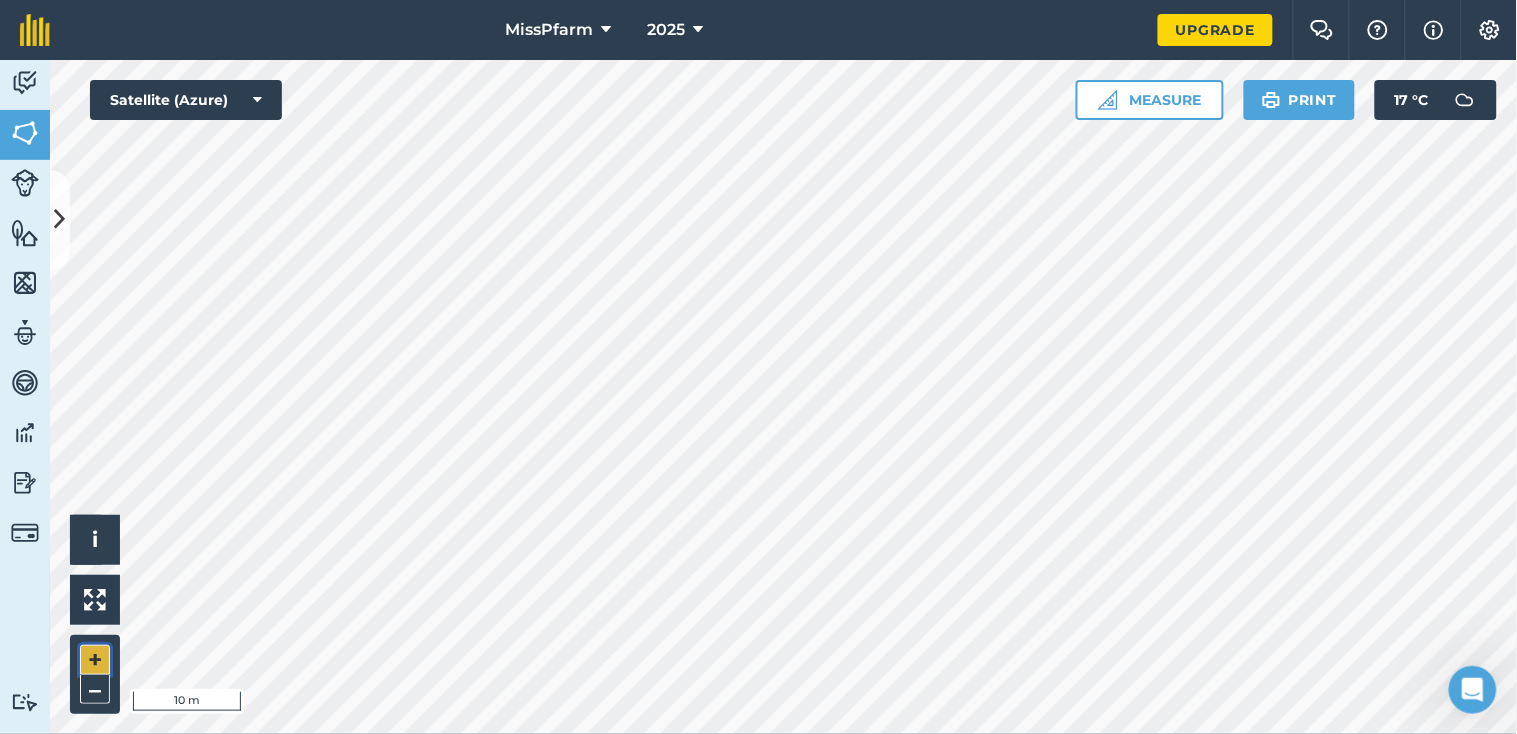 click on "+" at bounding box center [95, 660] 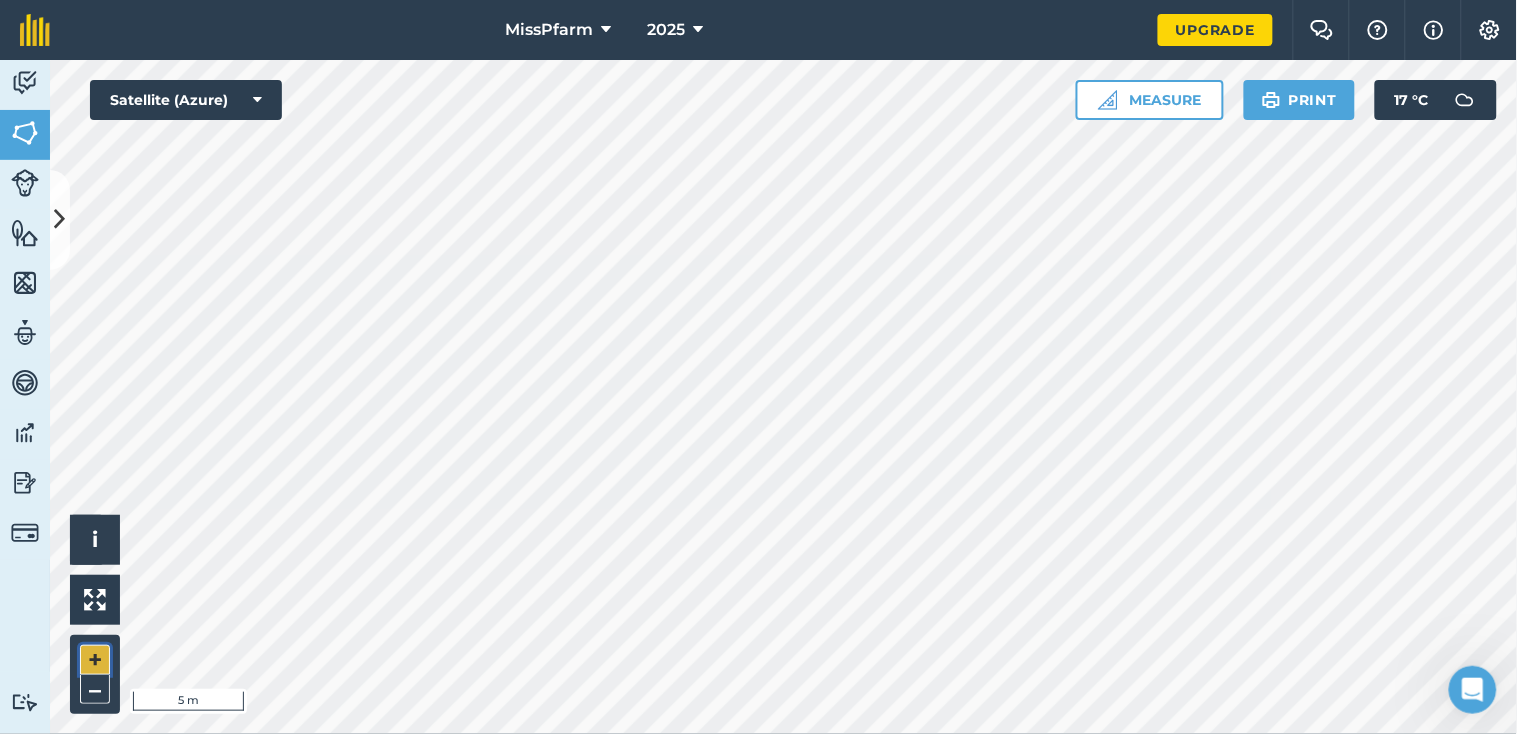 click on "+" at bounding box center [95, 660] 